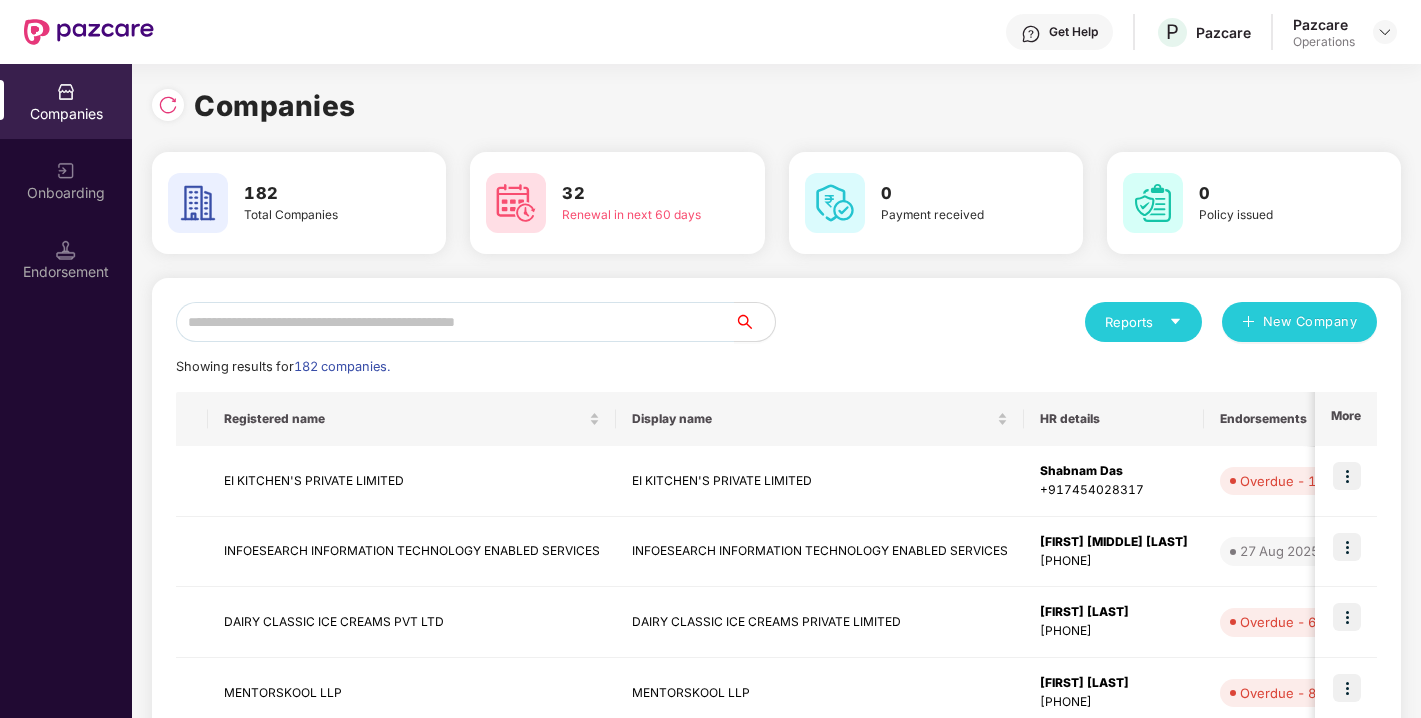 scroll, scrollTop: 0, scrollLeft: 0, axis: both 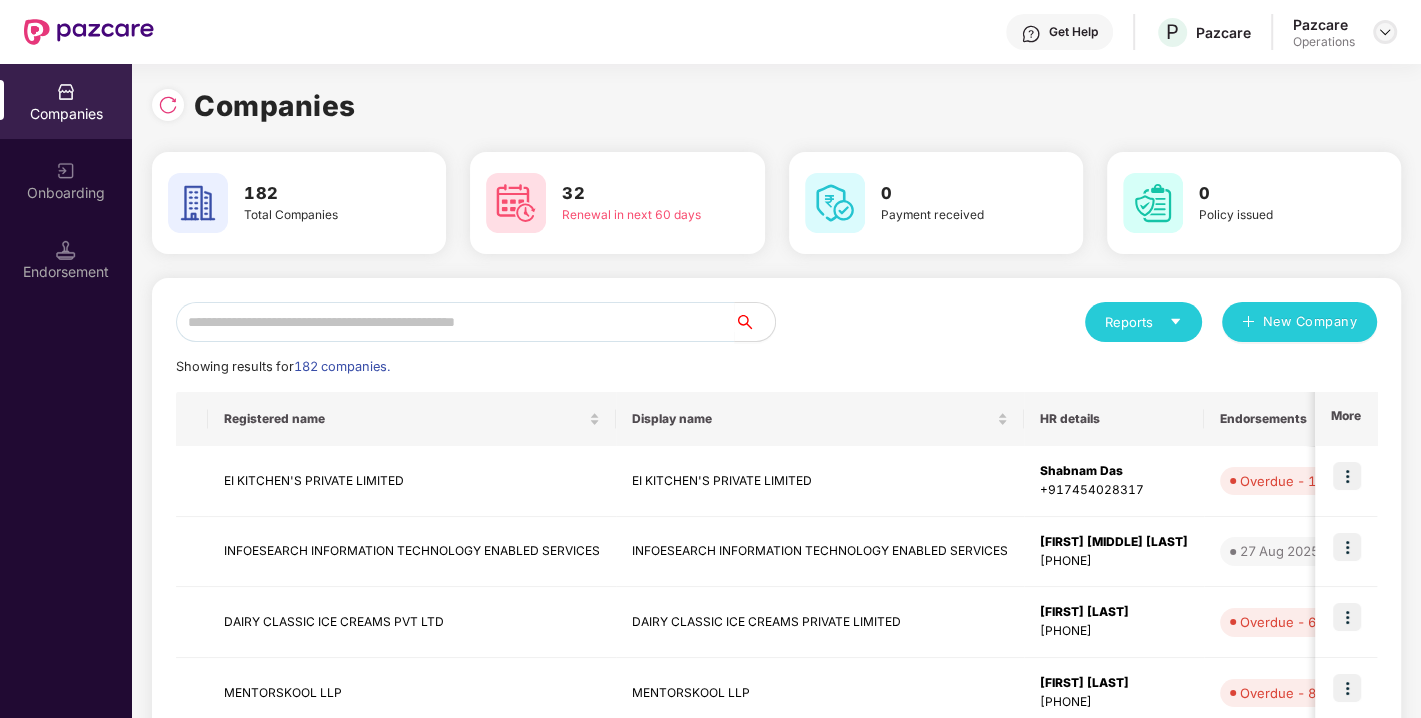 click at bounding box center (1385, 32) 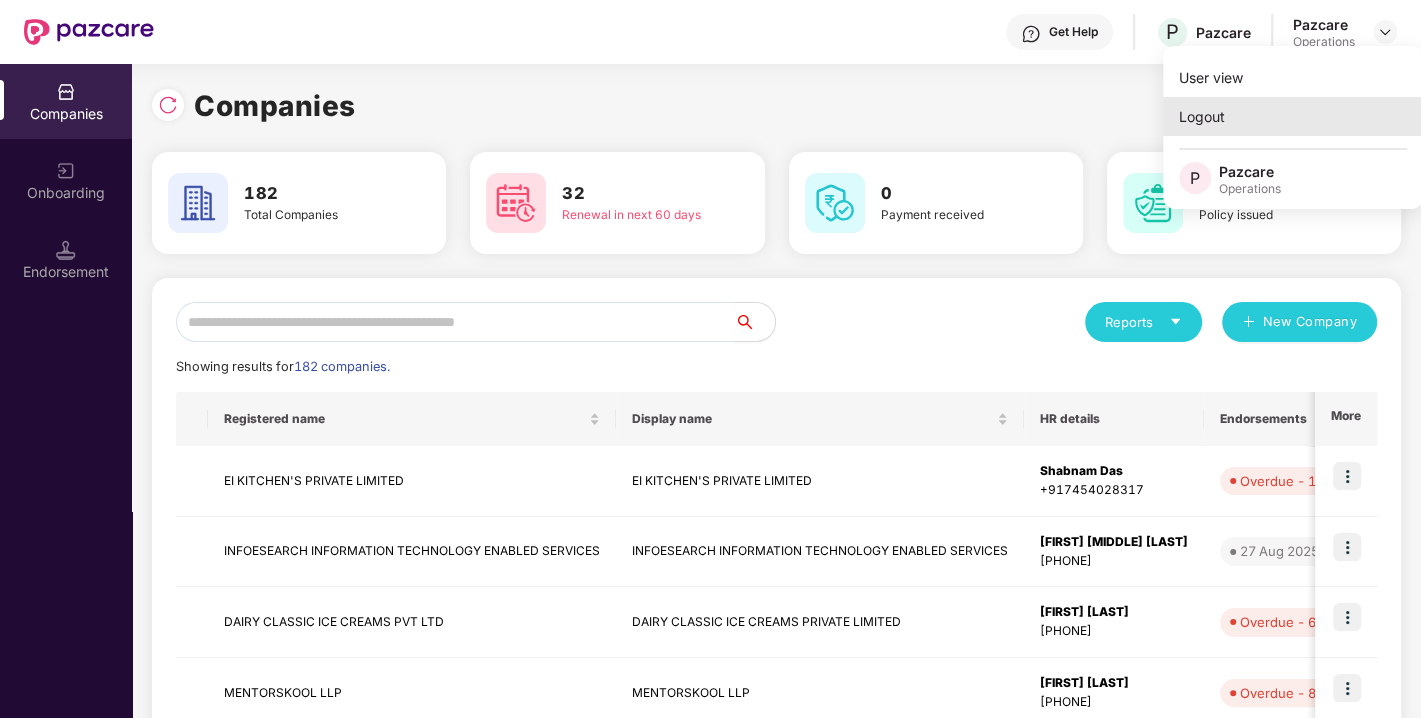 click on "Logout" at bounding box center (1293, 116) 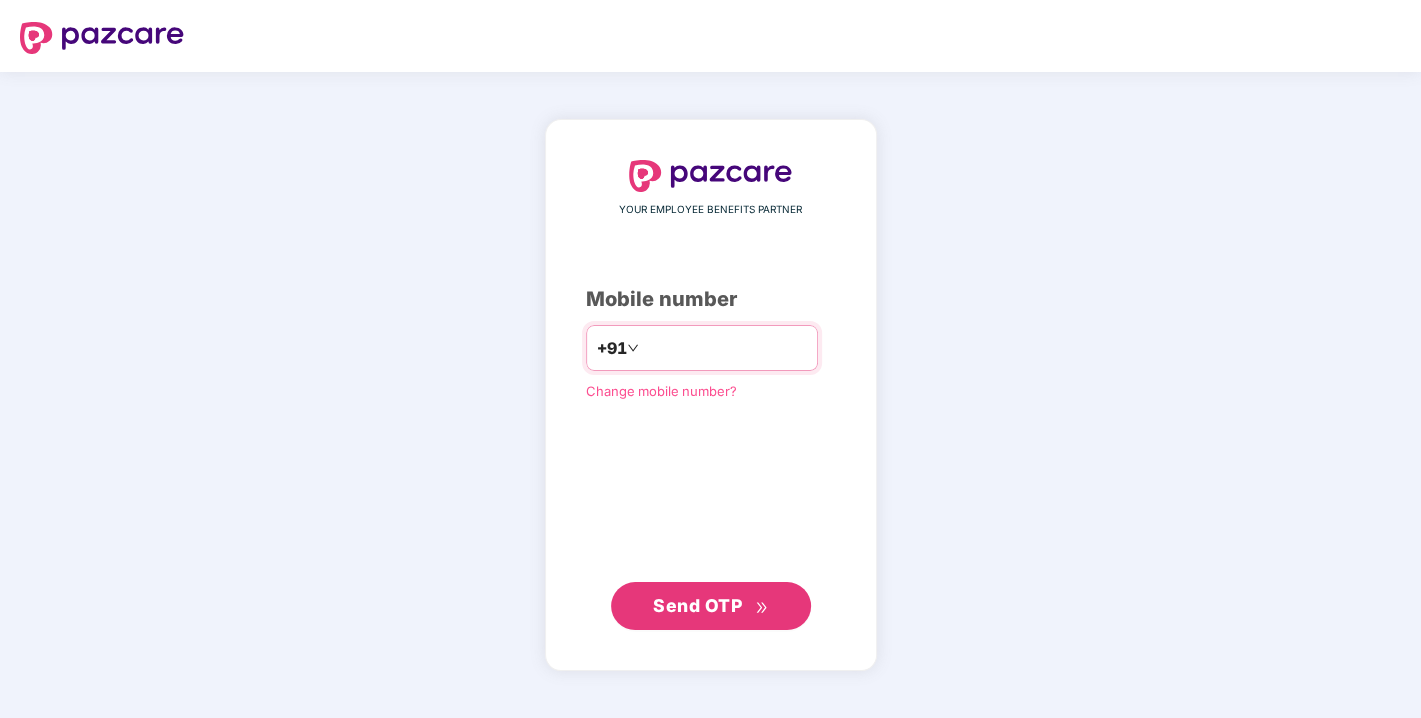 click at bounding box center (725, 348) 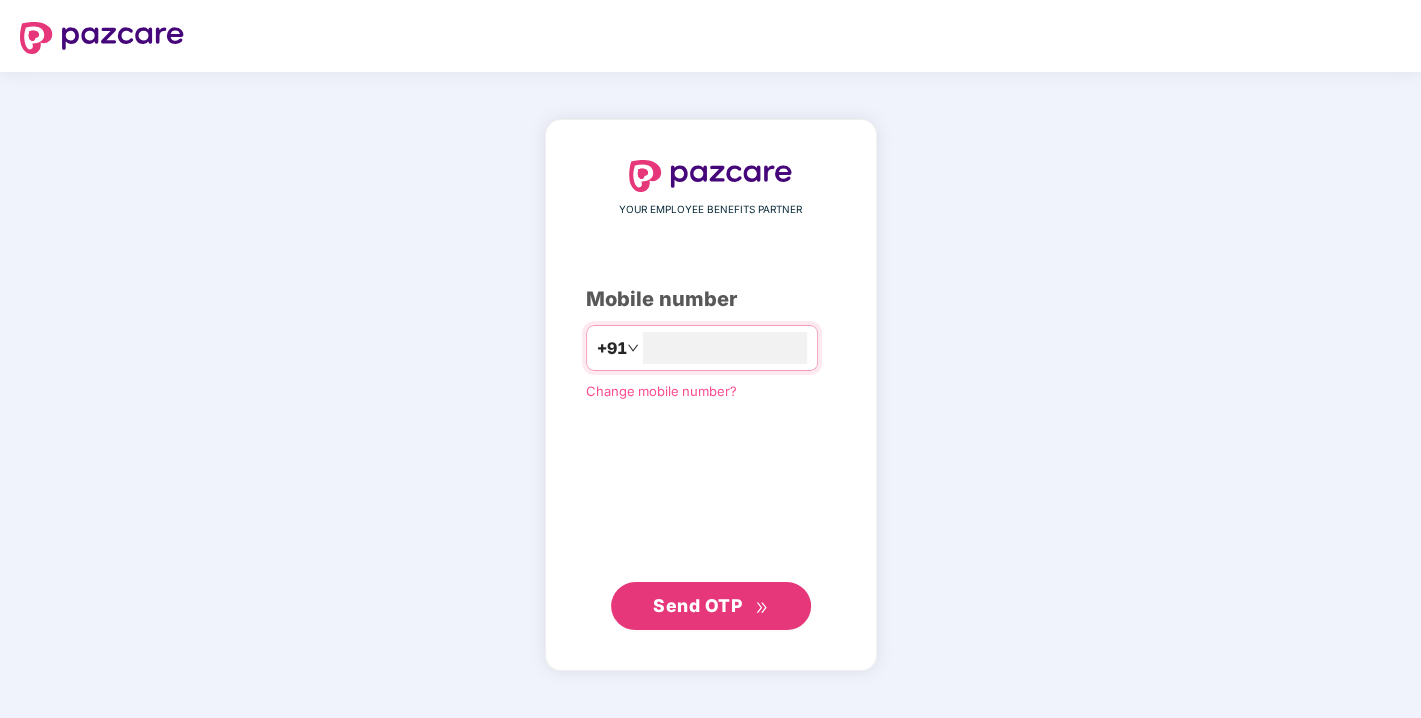 type on "**********" 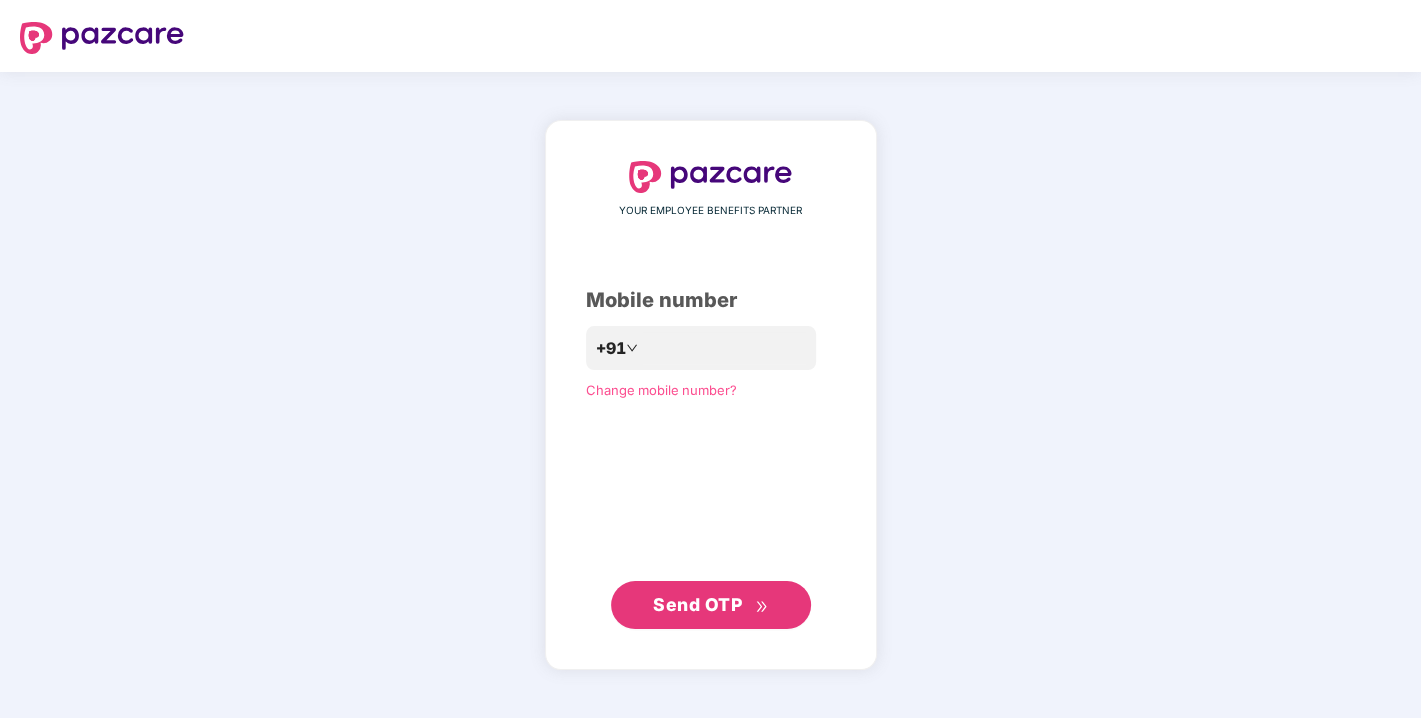 click on "Send OTP" at bounding box center (697, 604) 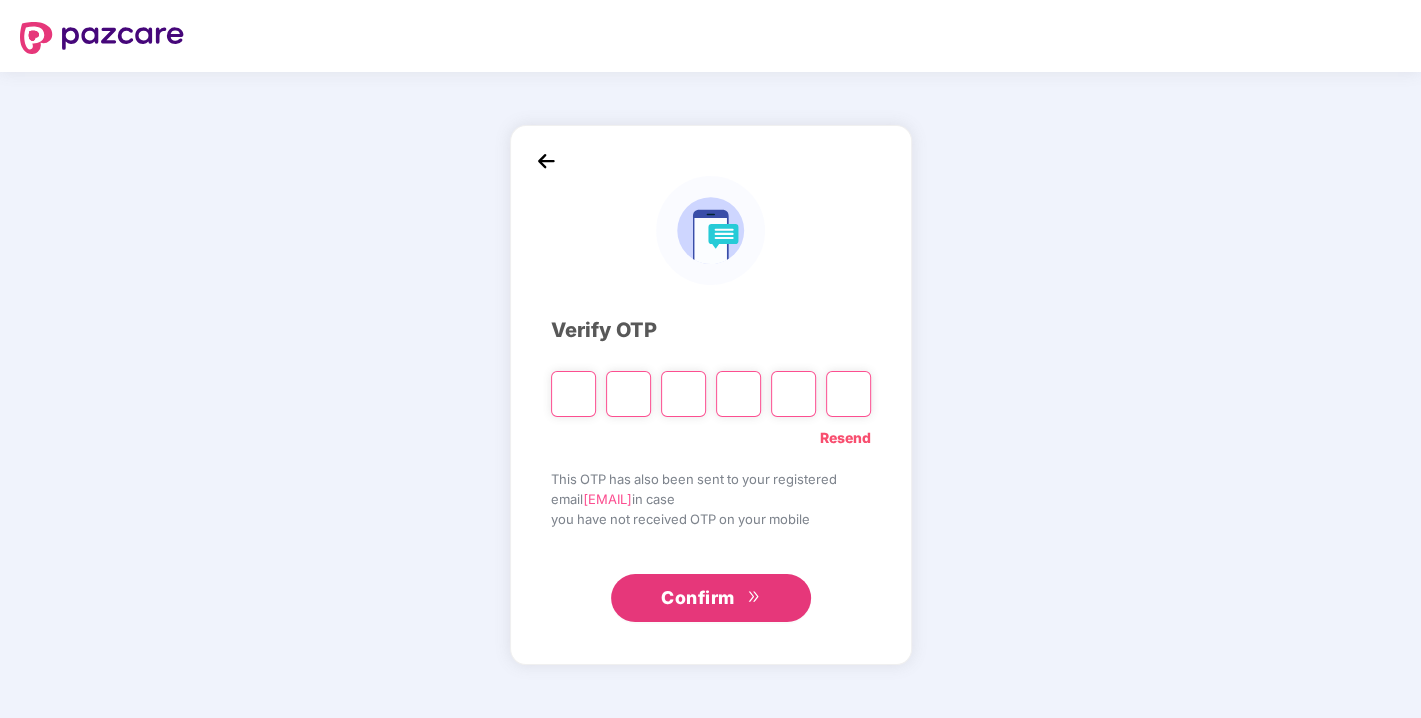 type on "*" 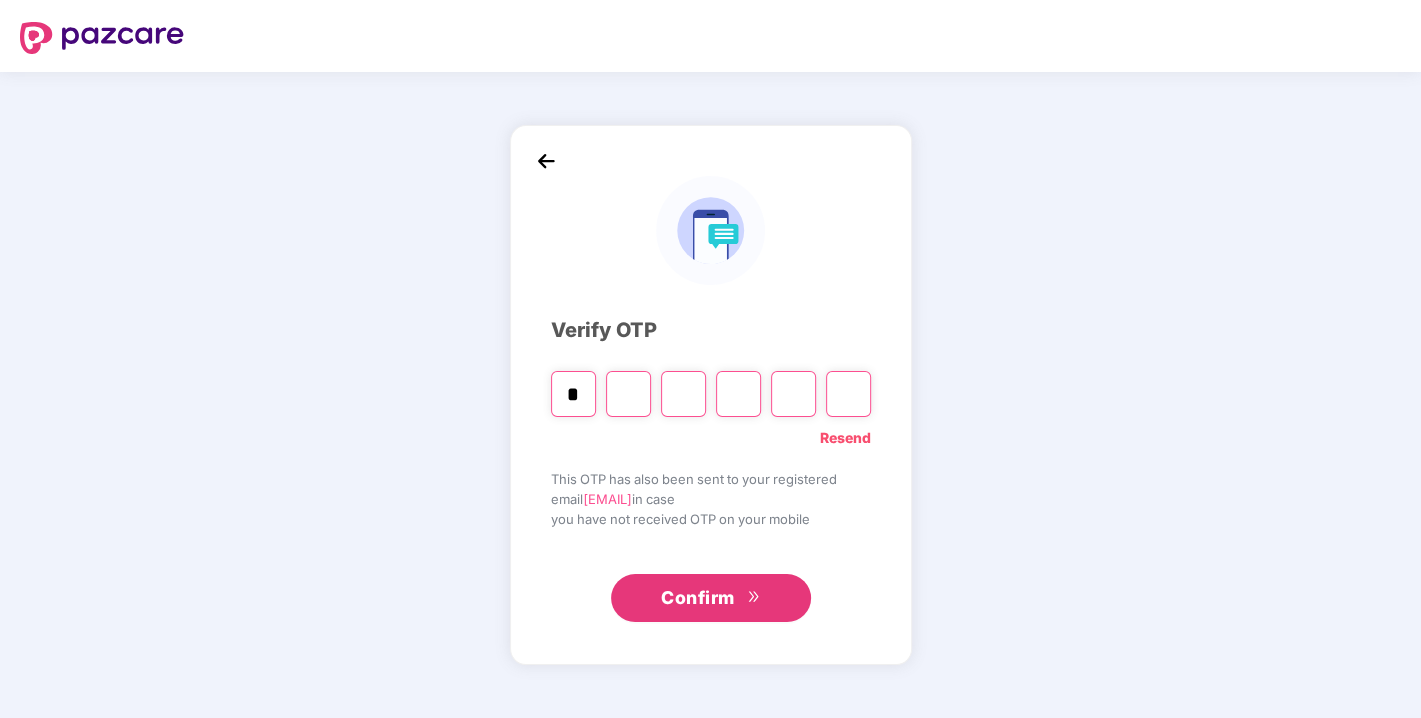 type on "*" 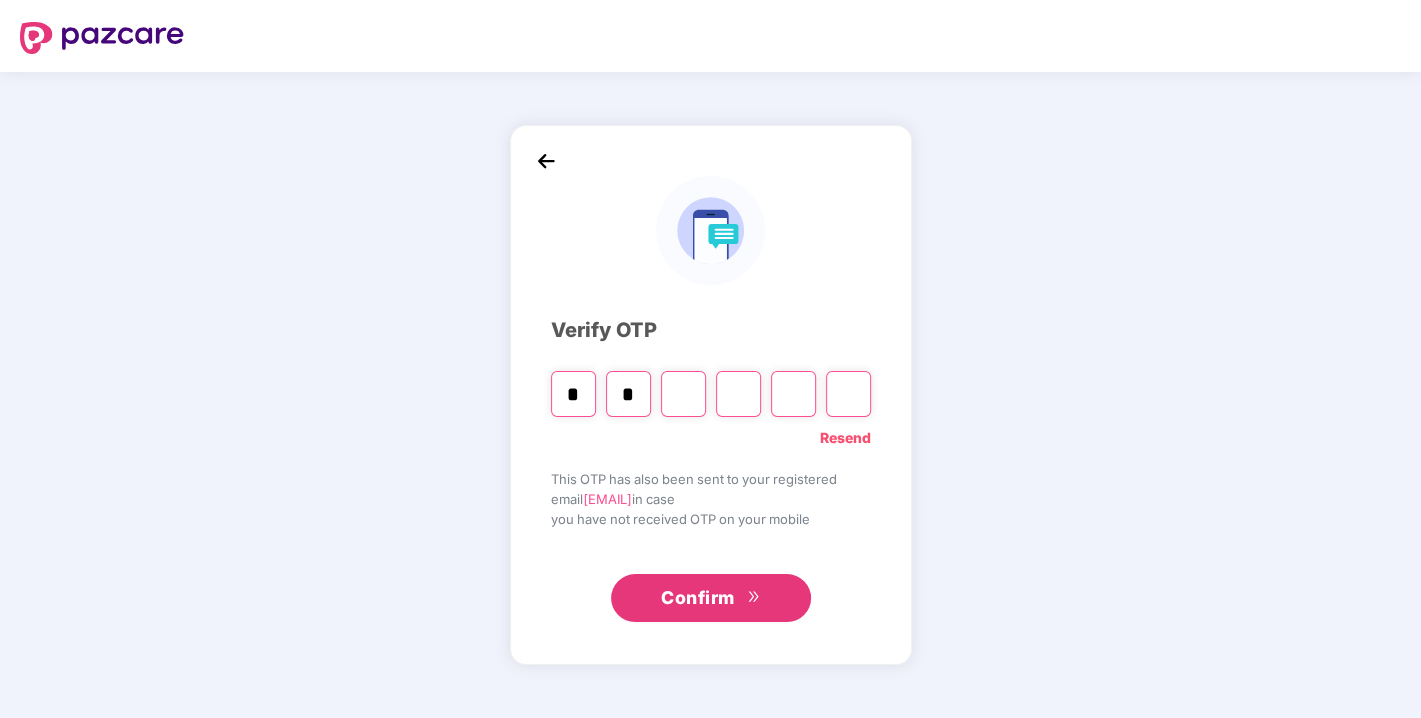 type on "*" 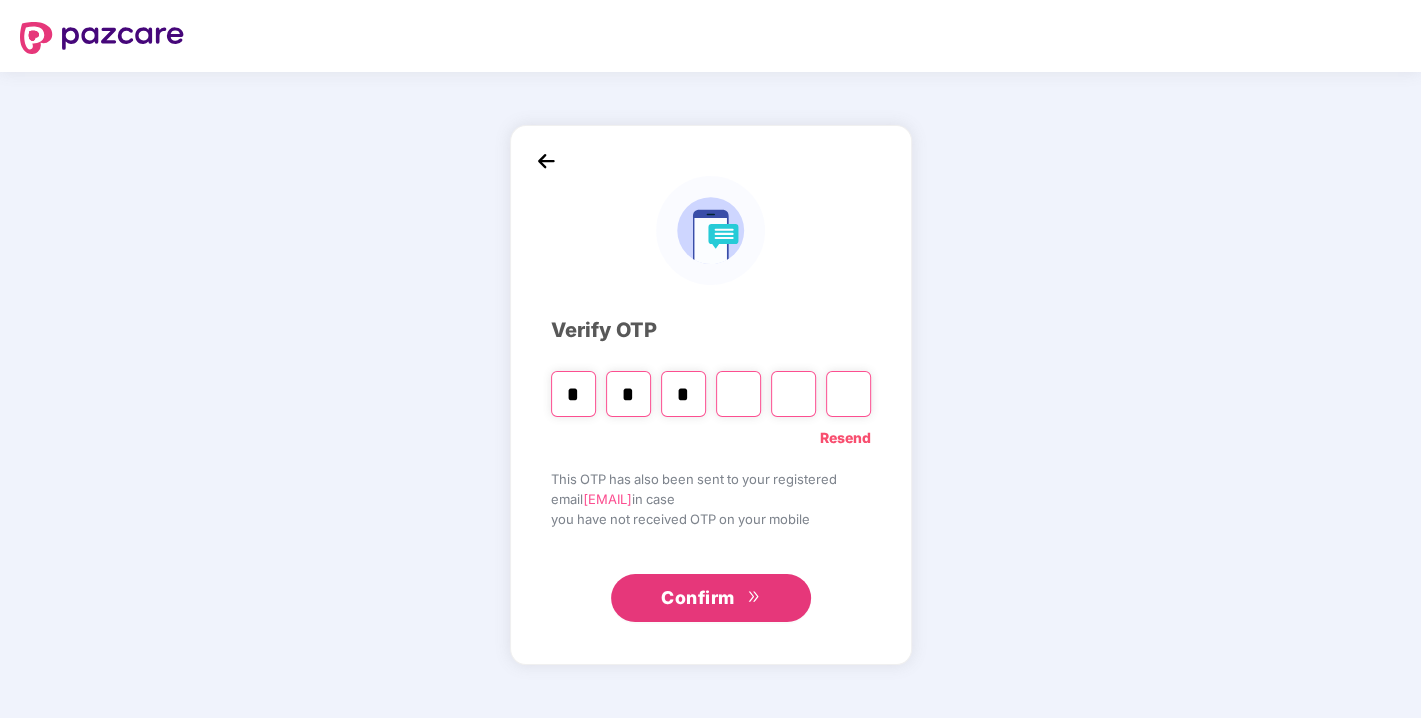 type on "*" 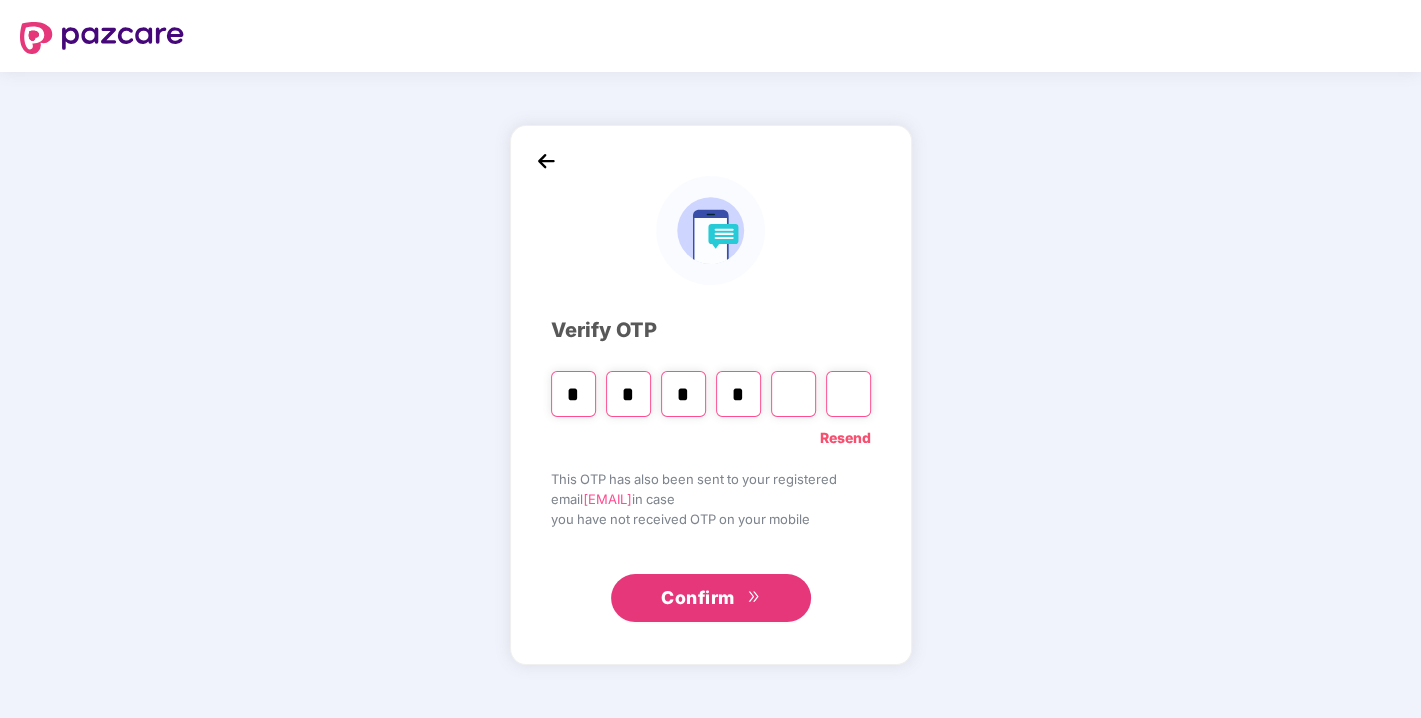 type on "*" 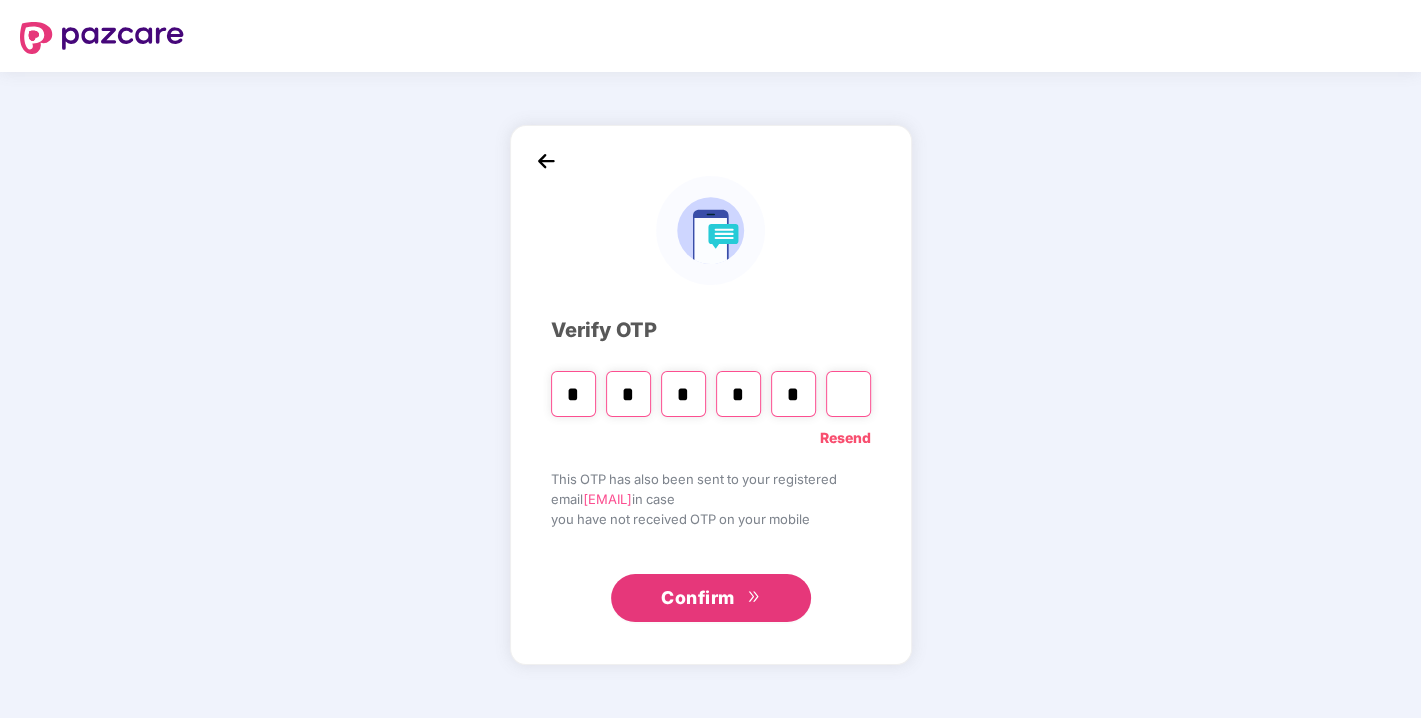 type on "*" 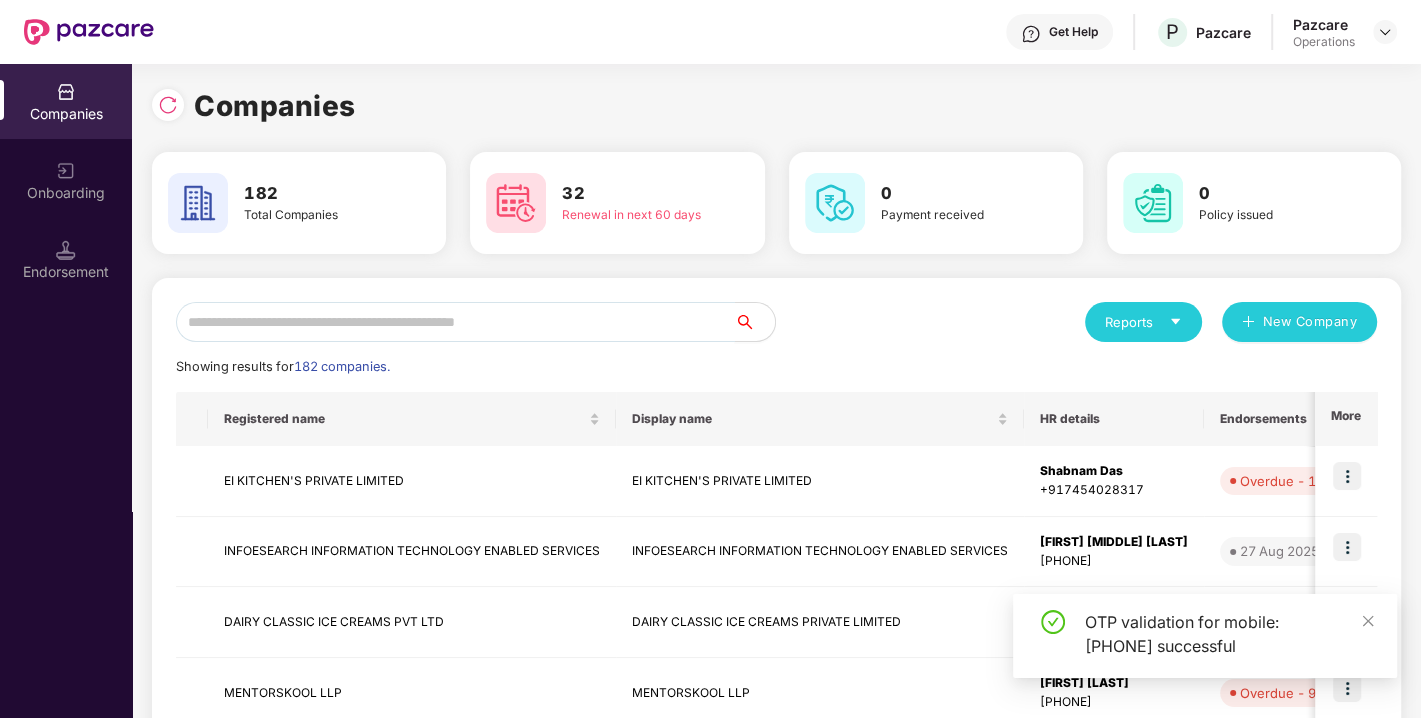 click at bounding box center [455, 322] 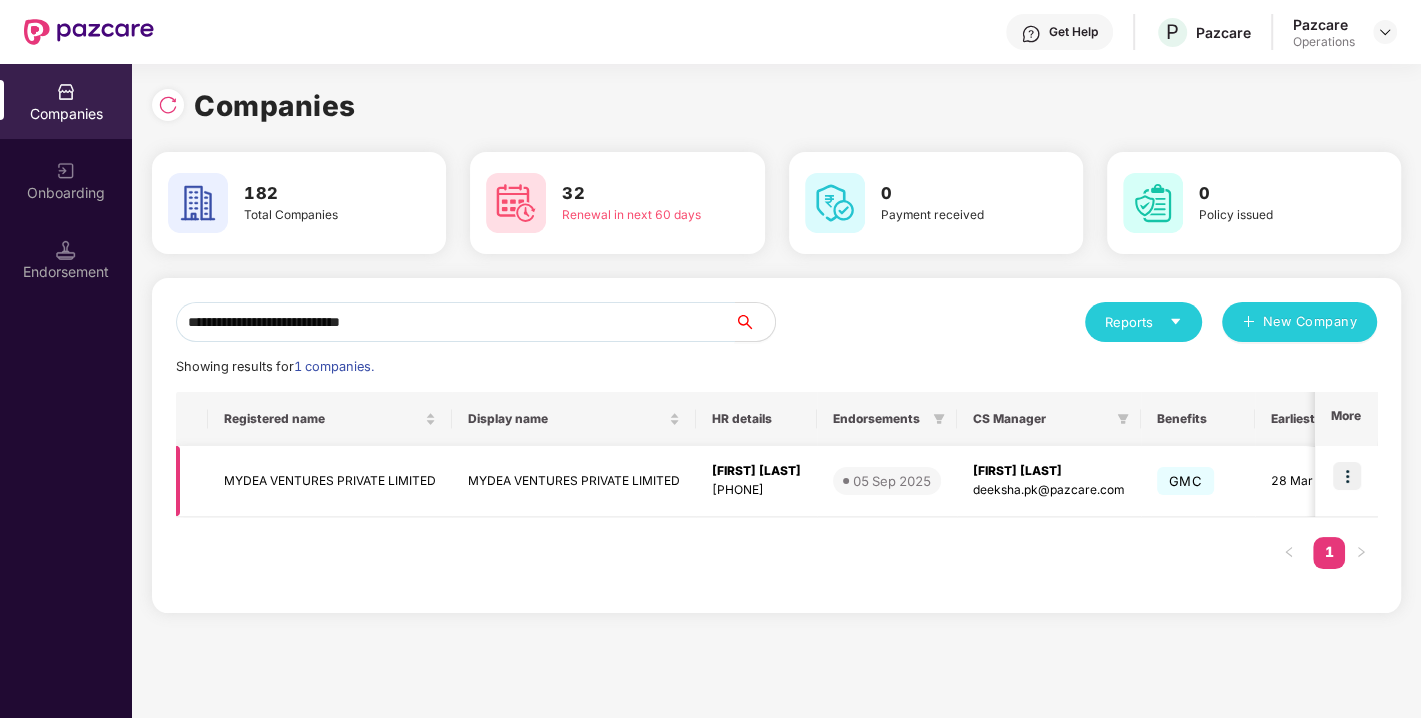type on "**********" 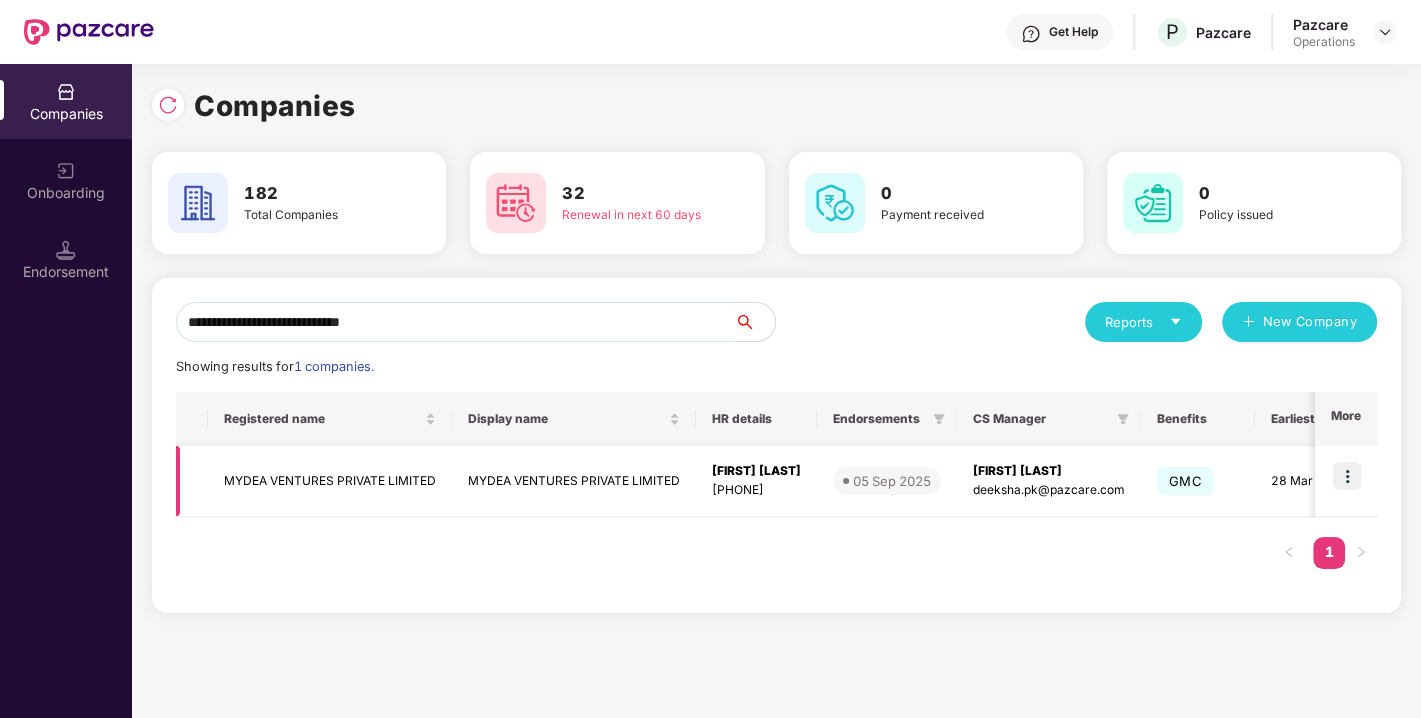 click at bounding box center (1347, 476) 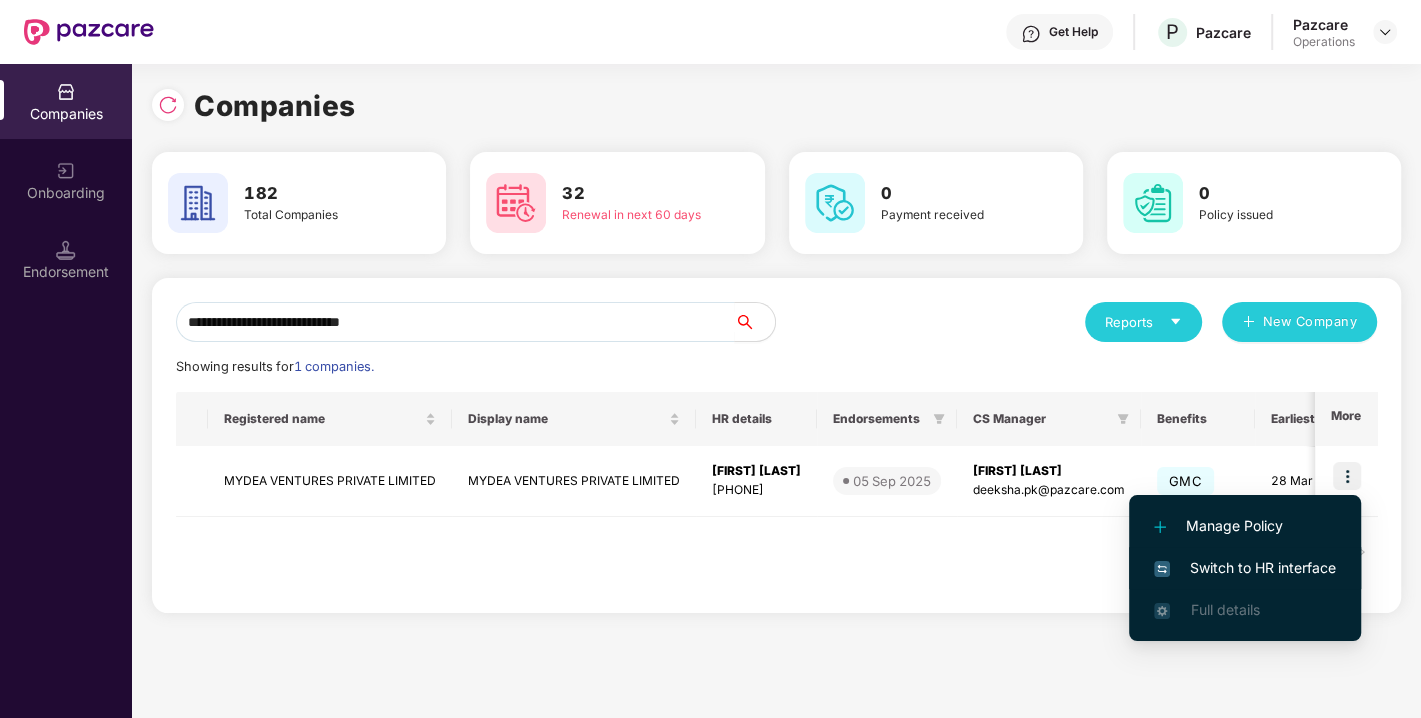 click on "Switch to HR interface" at bounding box center (1245, 568) 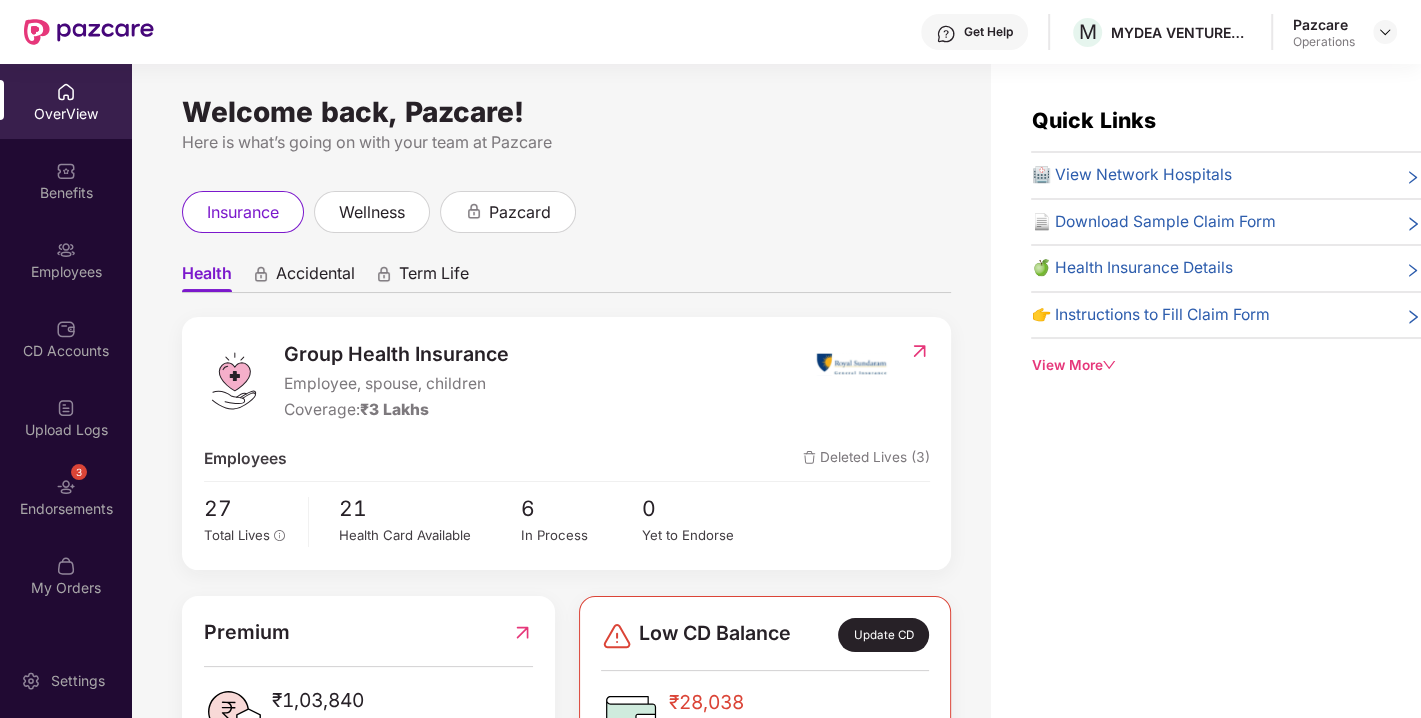 click on "Endorsements" at bounding box center (66, 509) 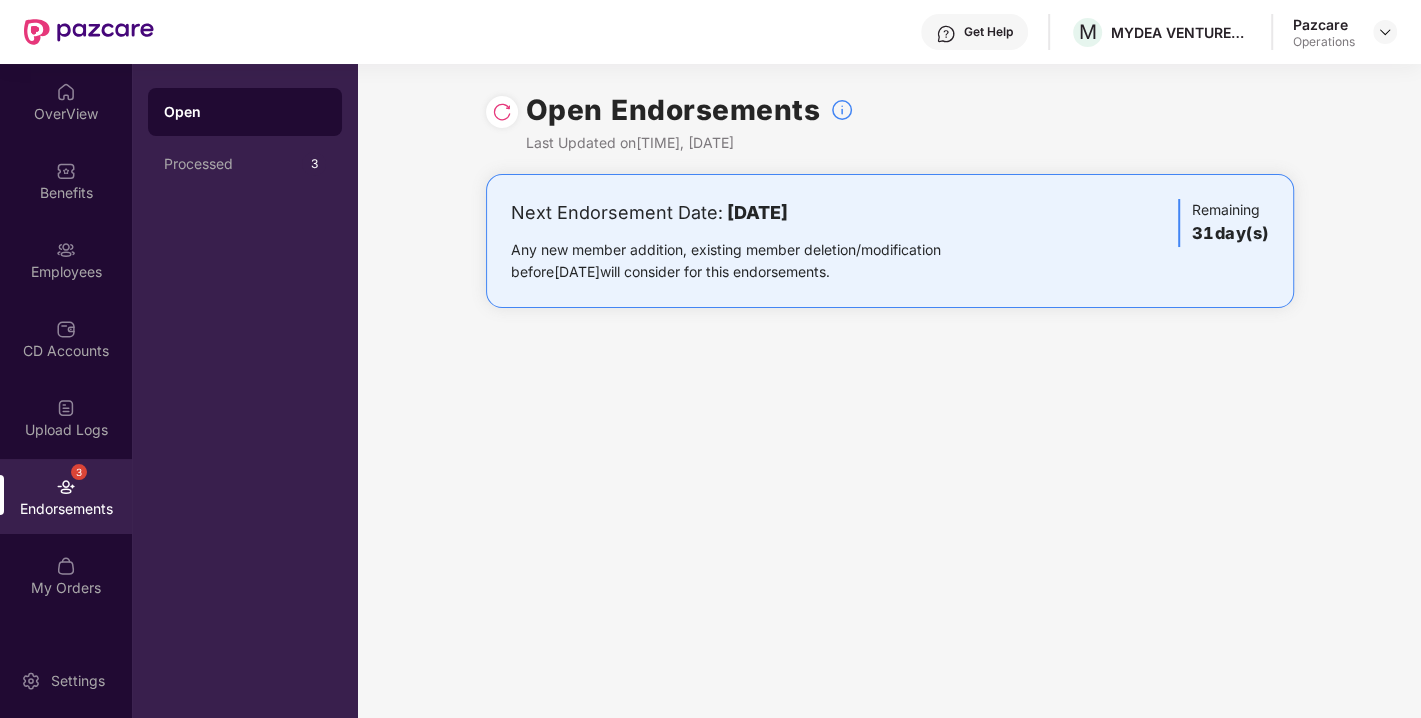 click at bounding box center (502, 112) 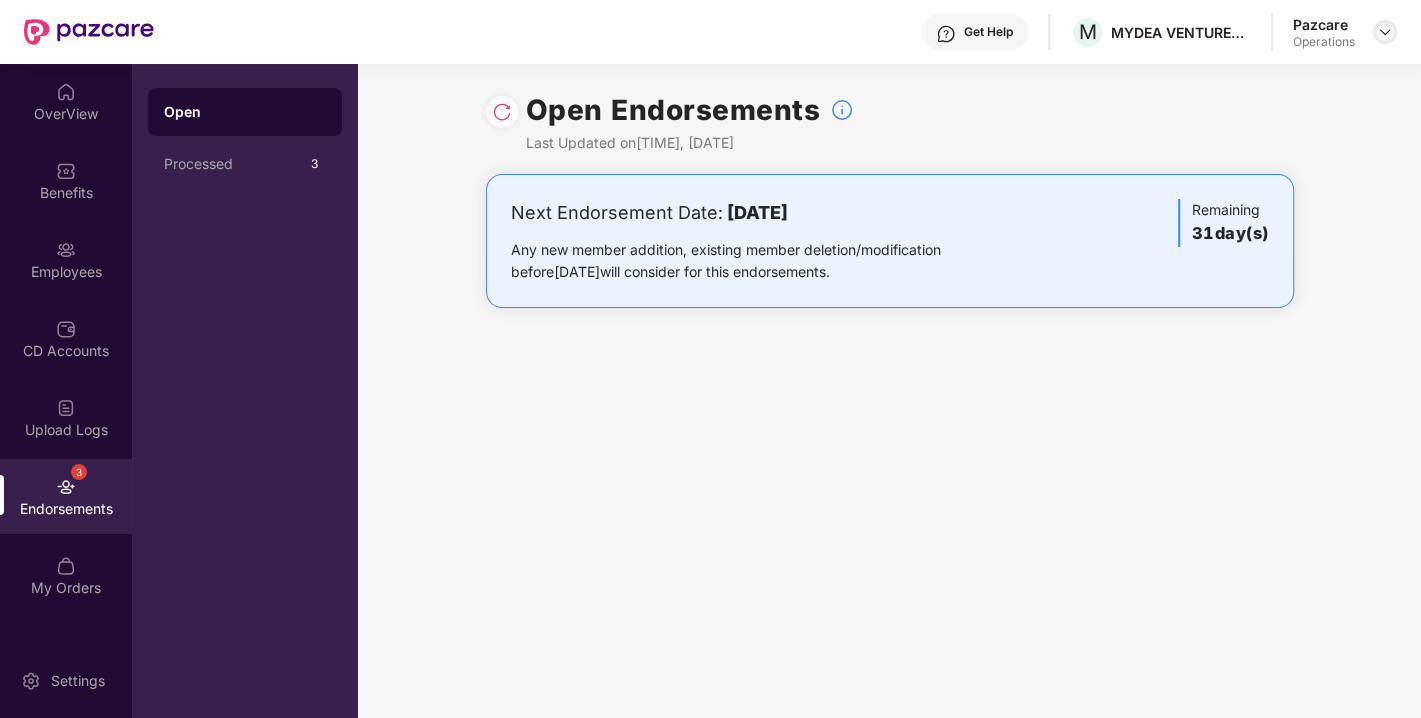 click at bounding box center [1385, 32] 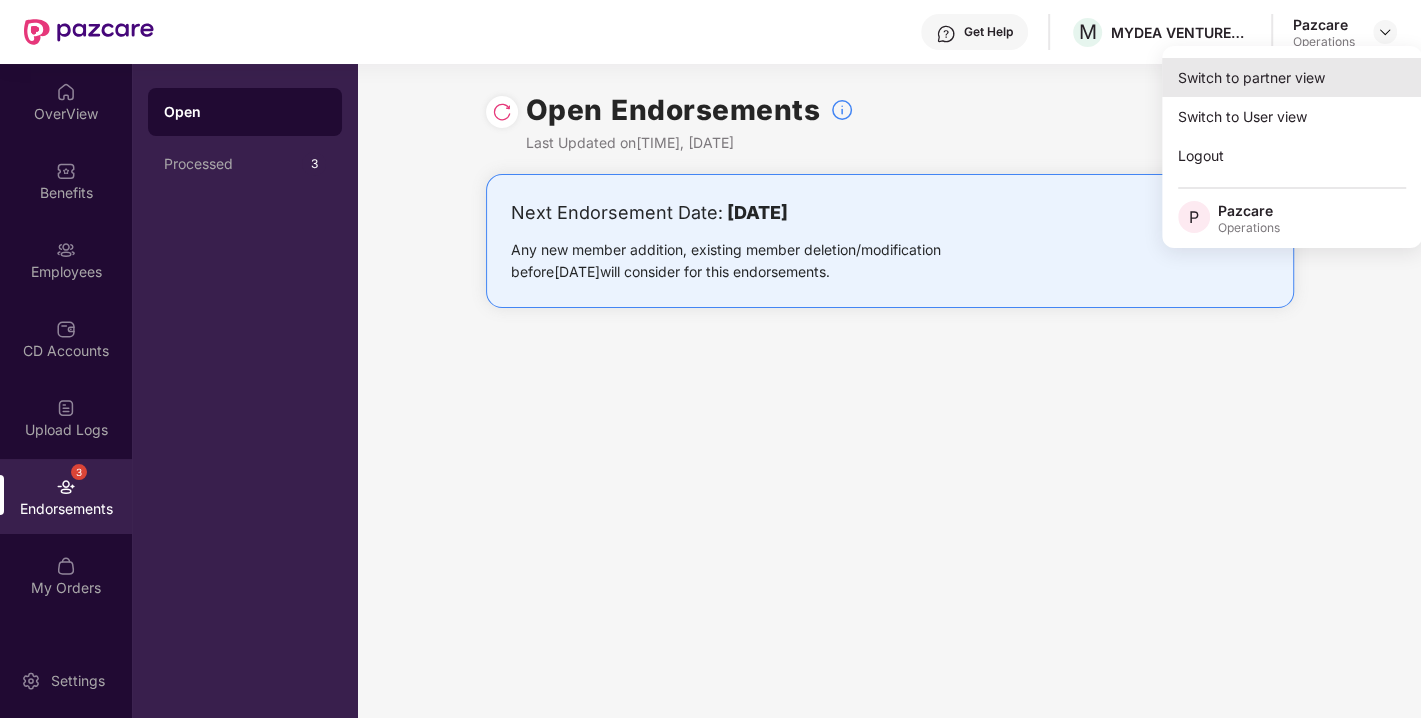 click on "Switch to partner view" at bounding box center (1292, 77) 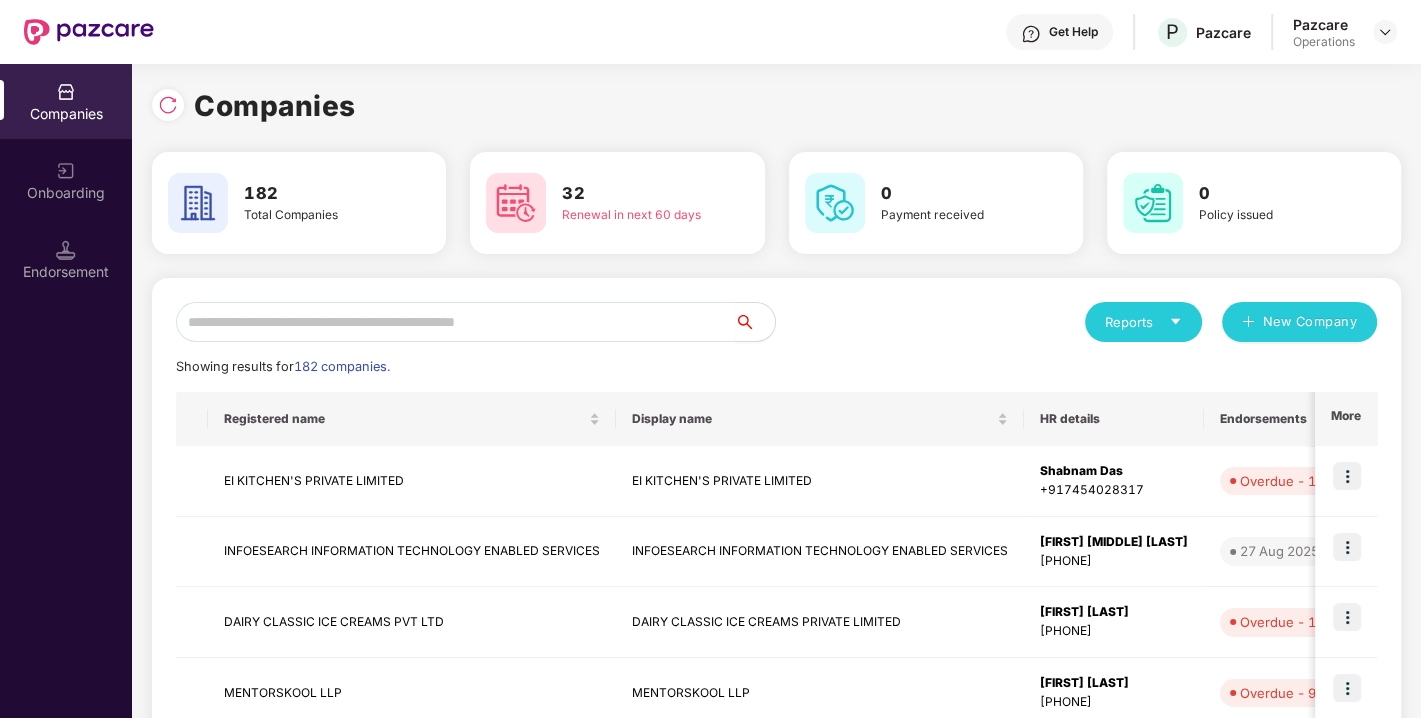 click at bounding box center (66, 250) 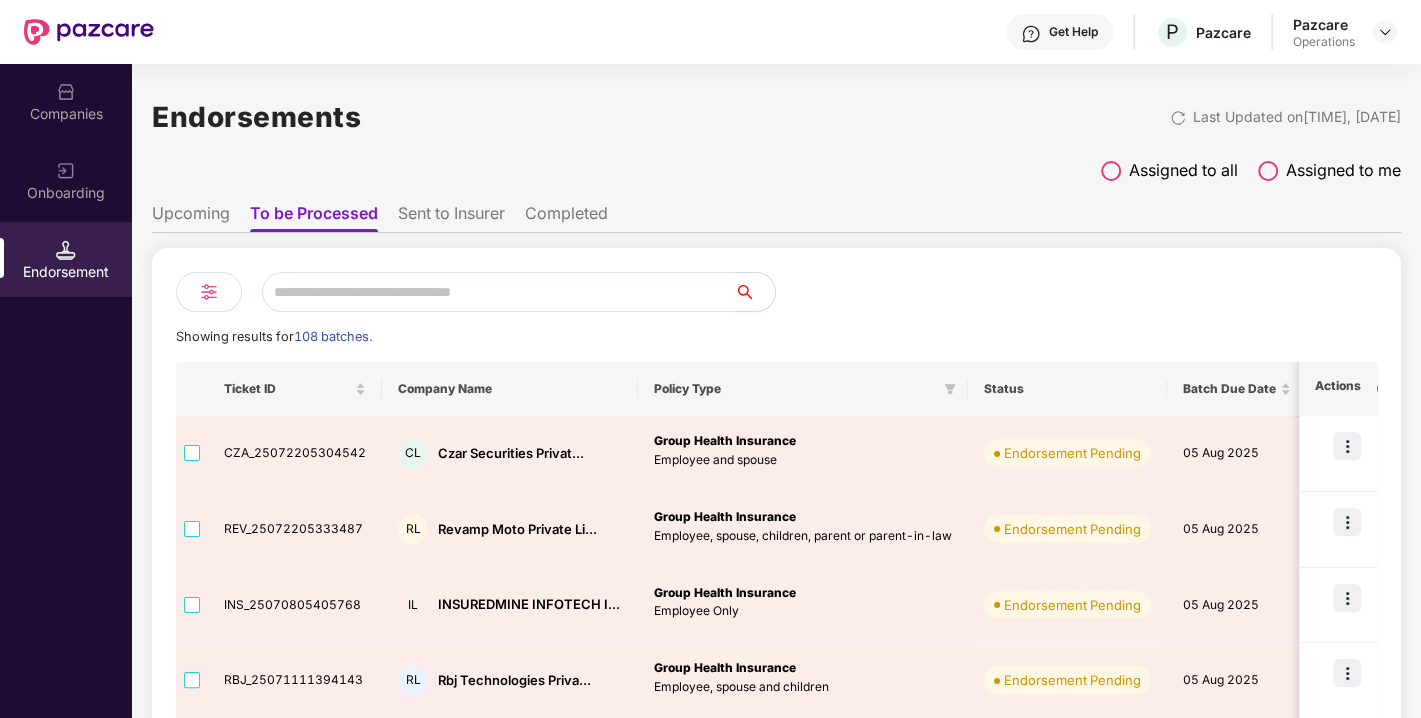 click at bounding box center (498, 292) 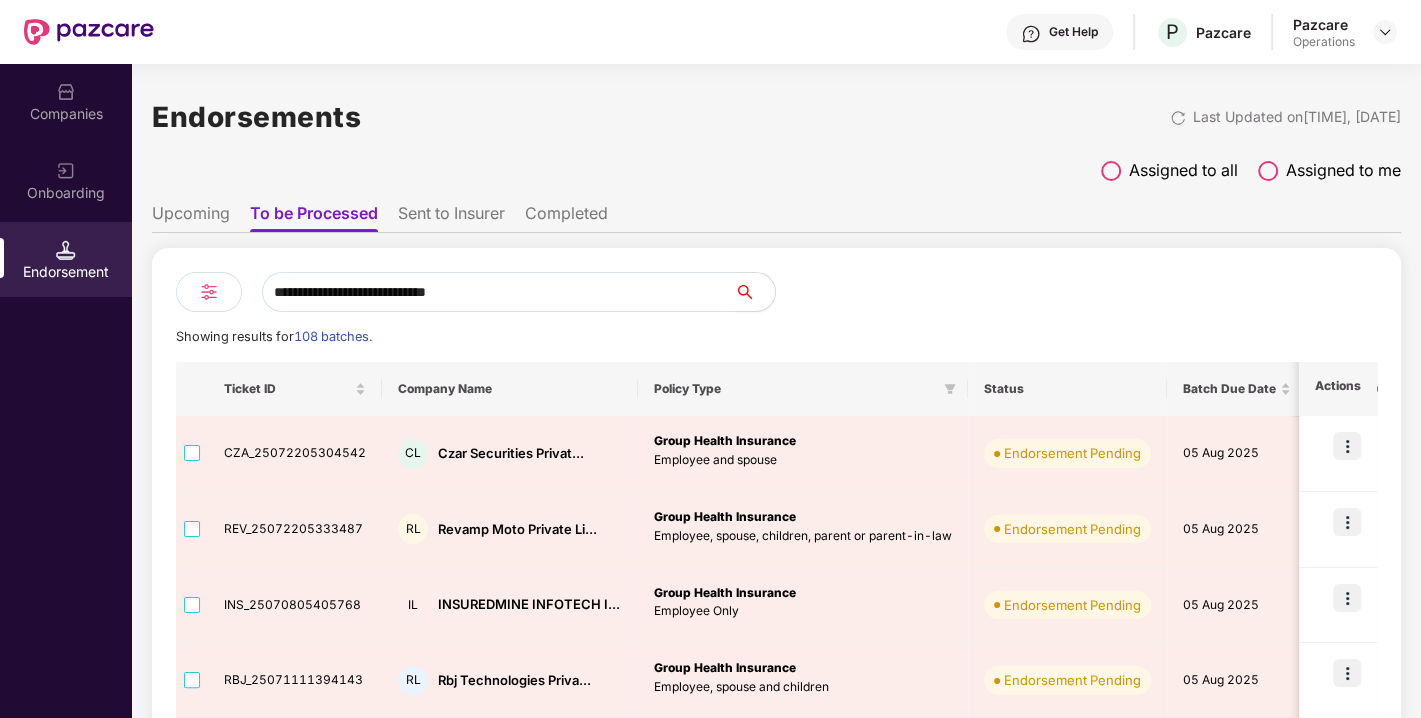 click on "**********" at bounding box center (498, 292) 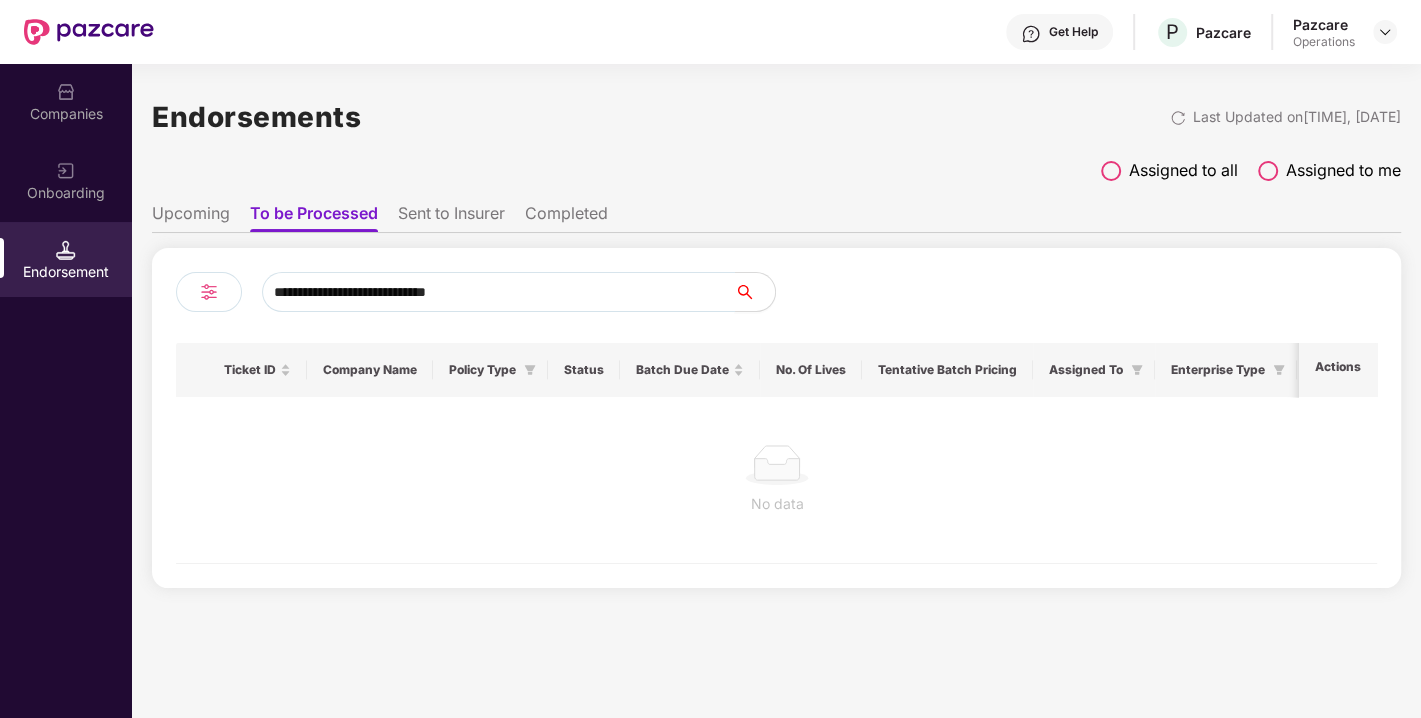 drag, startPoint x: 566, startPoint y: 289, endPoint x: 9, endPoint y: 331, distance: 558.58124 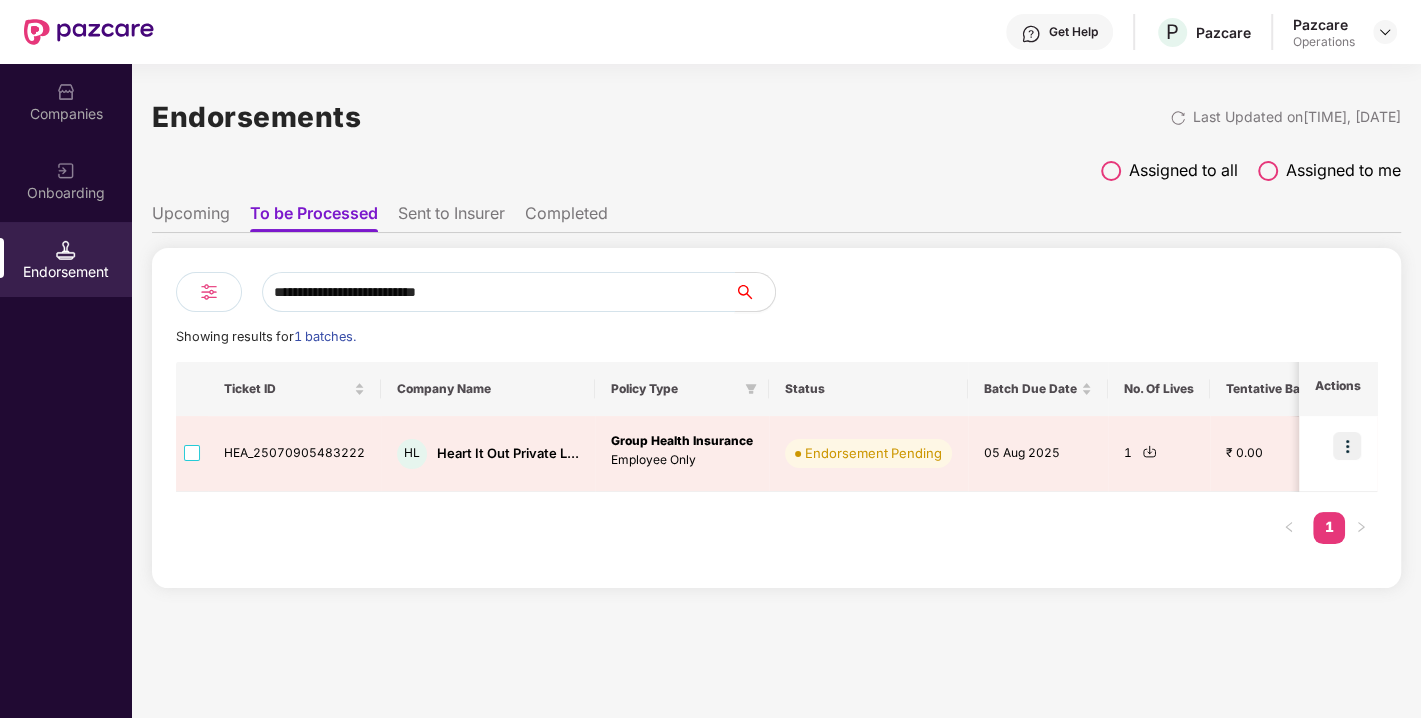 type on "**********" 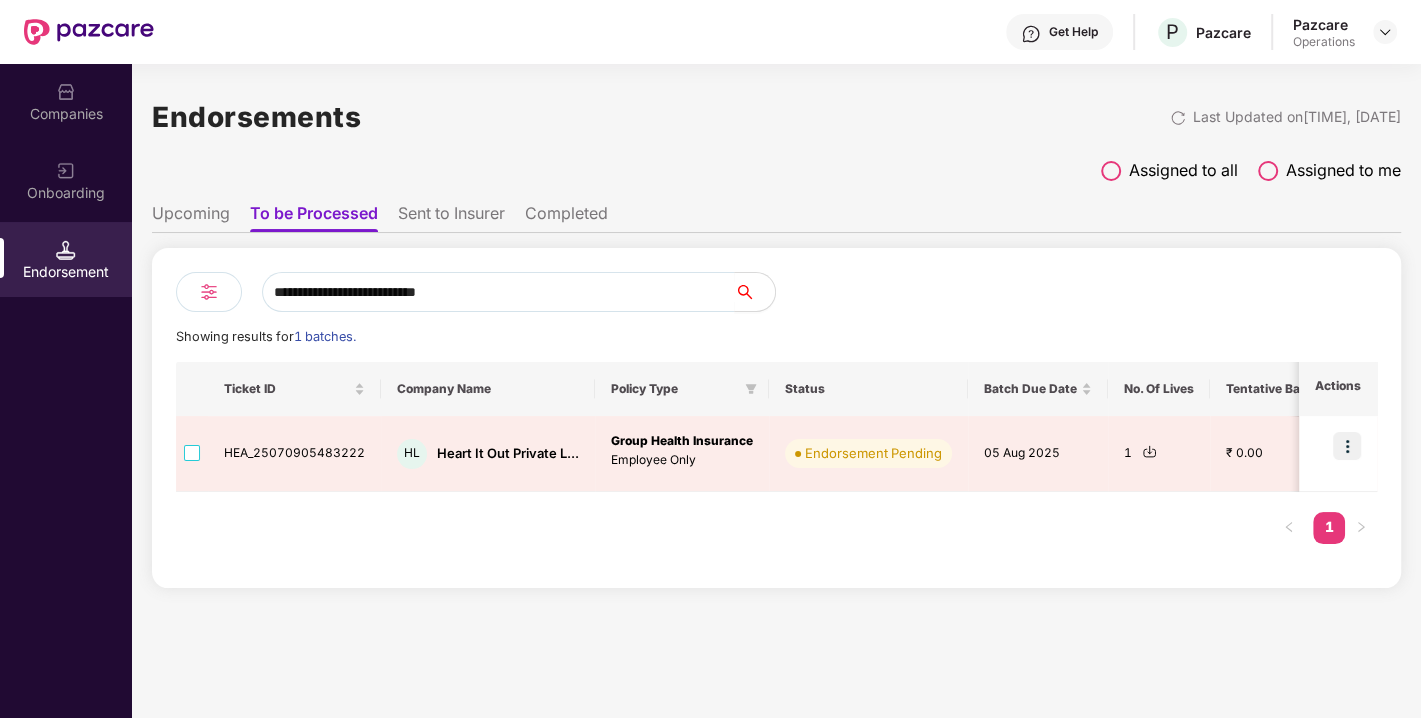 click on "Companies" at bounding box center (66, 101) 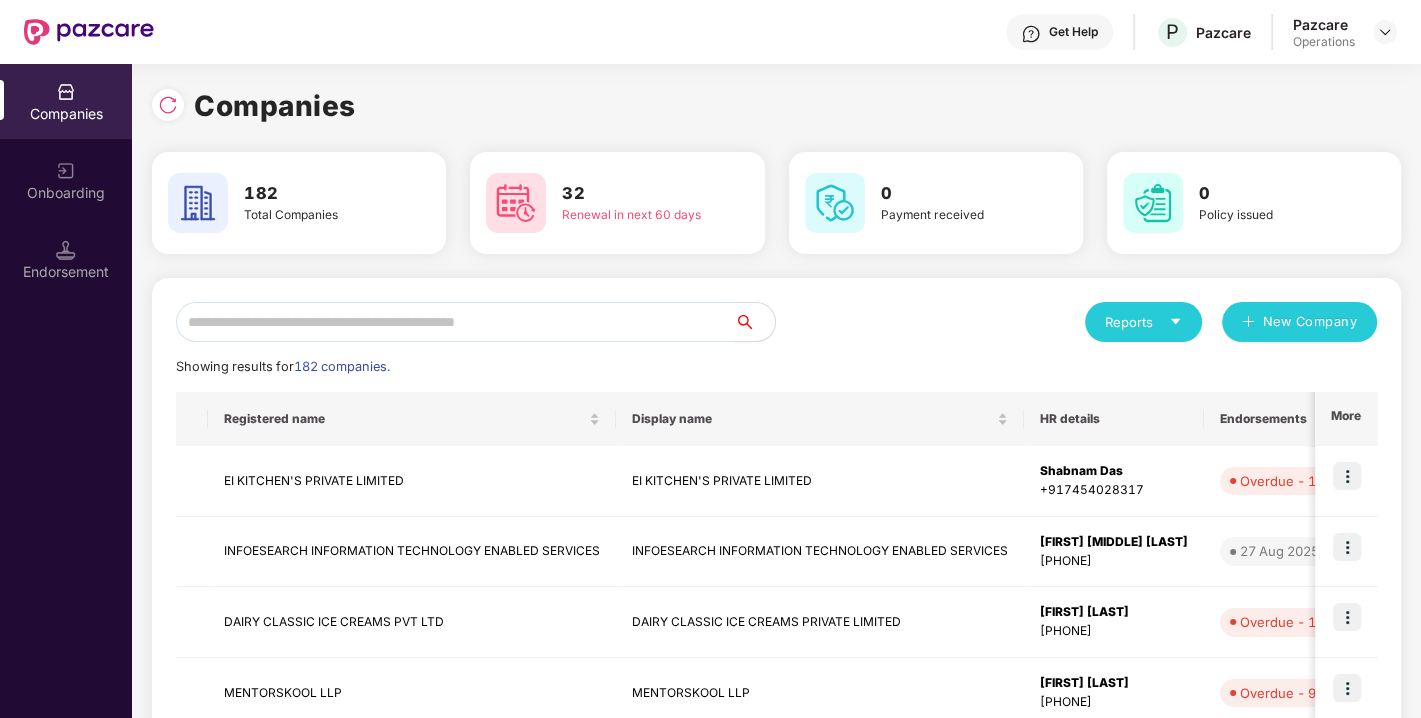 click at bounding box center [455, 322] 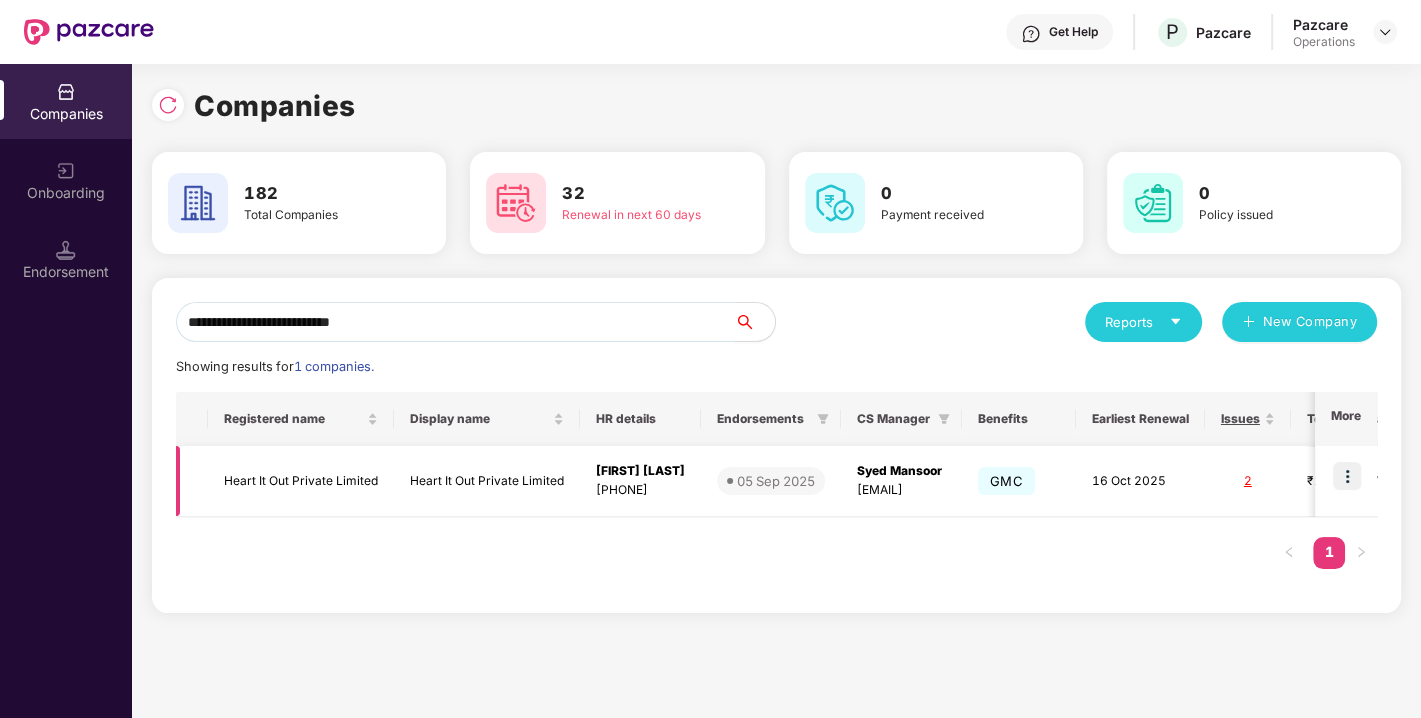 type on "**********" 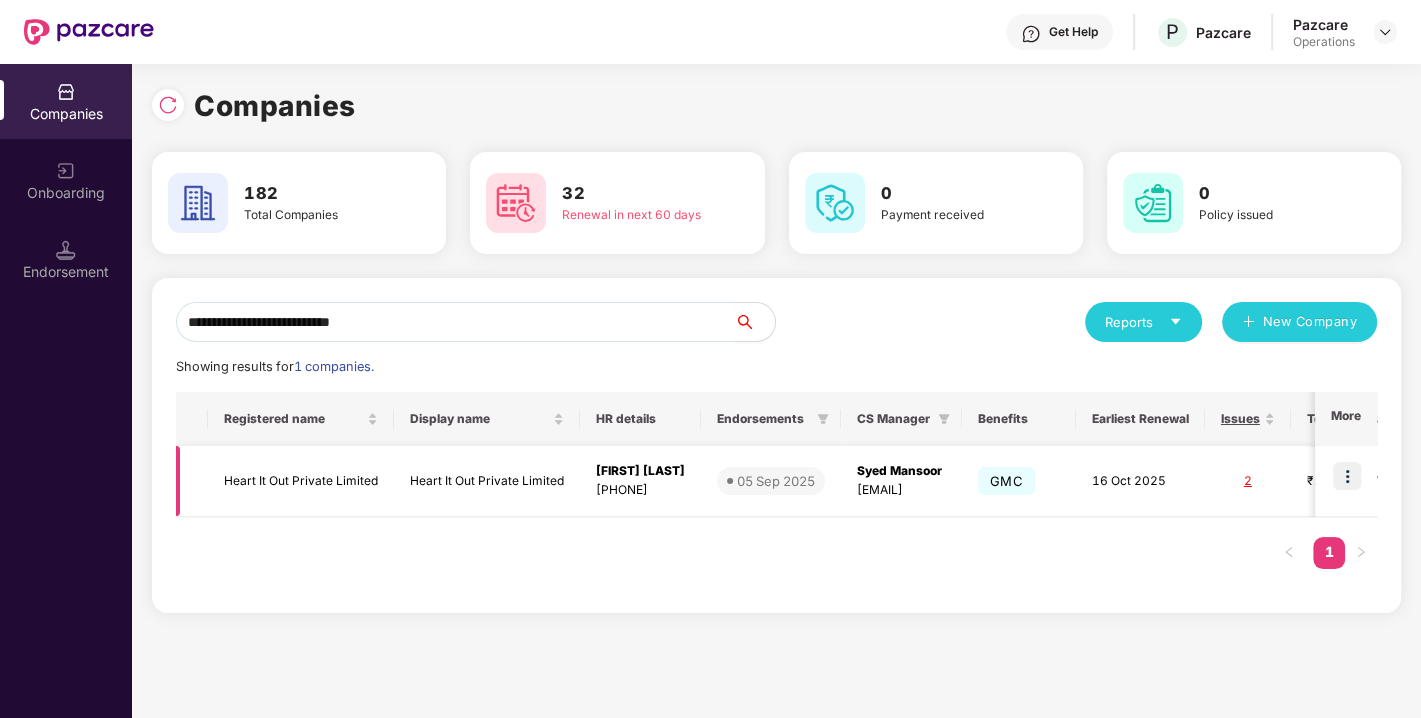 click at bounding box center (1347, 476) 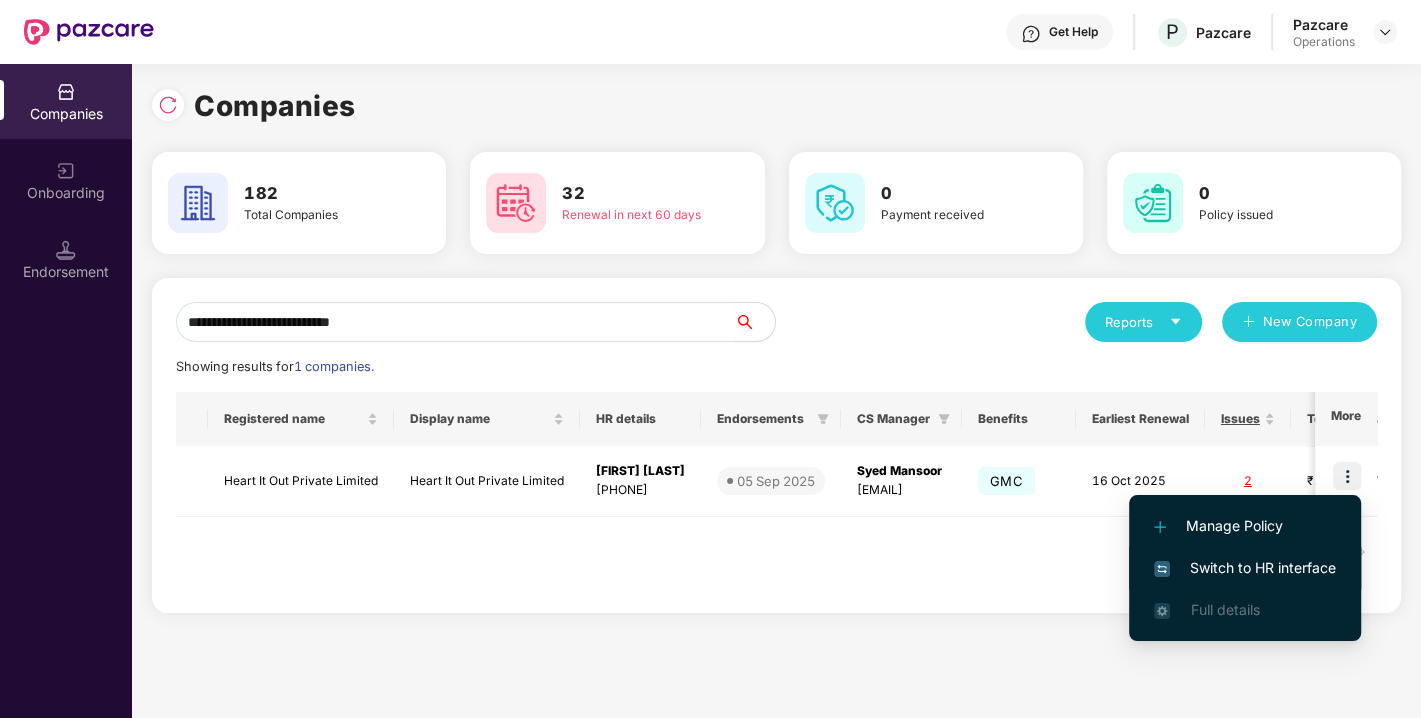 click on "Switch to HR interface" at bounding box center (1245, 568) 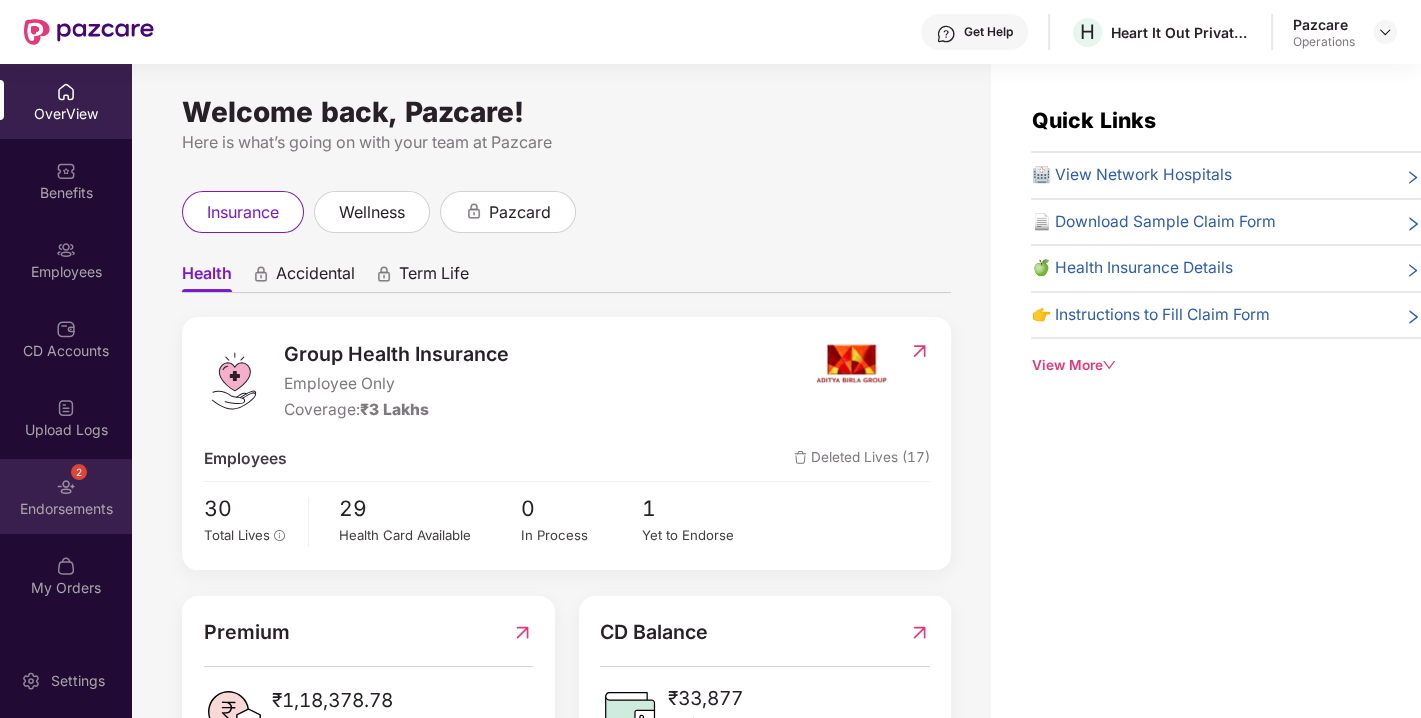 click on "2 Endorsements" at bounding box center [66, 496] 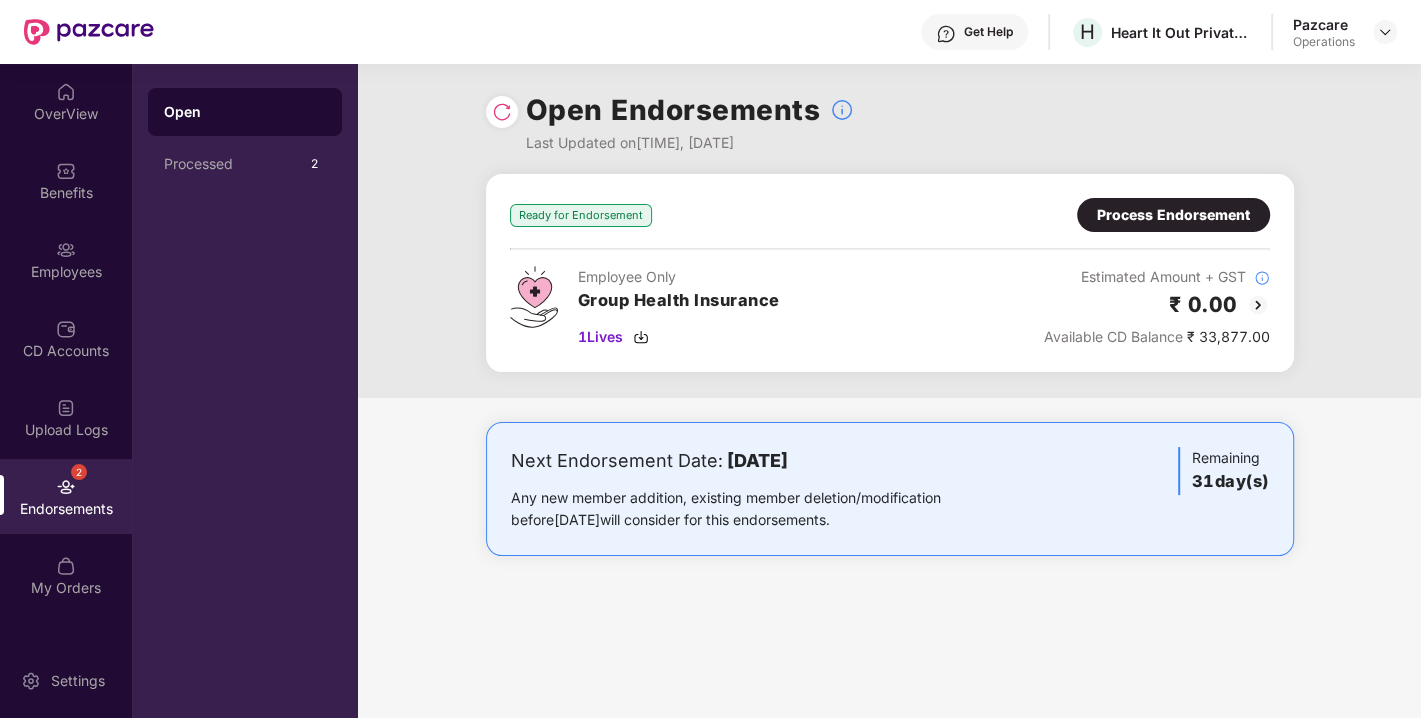 click at bounding box center (502, 112) 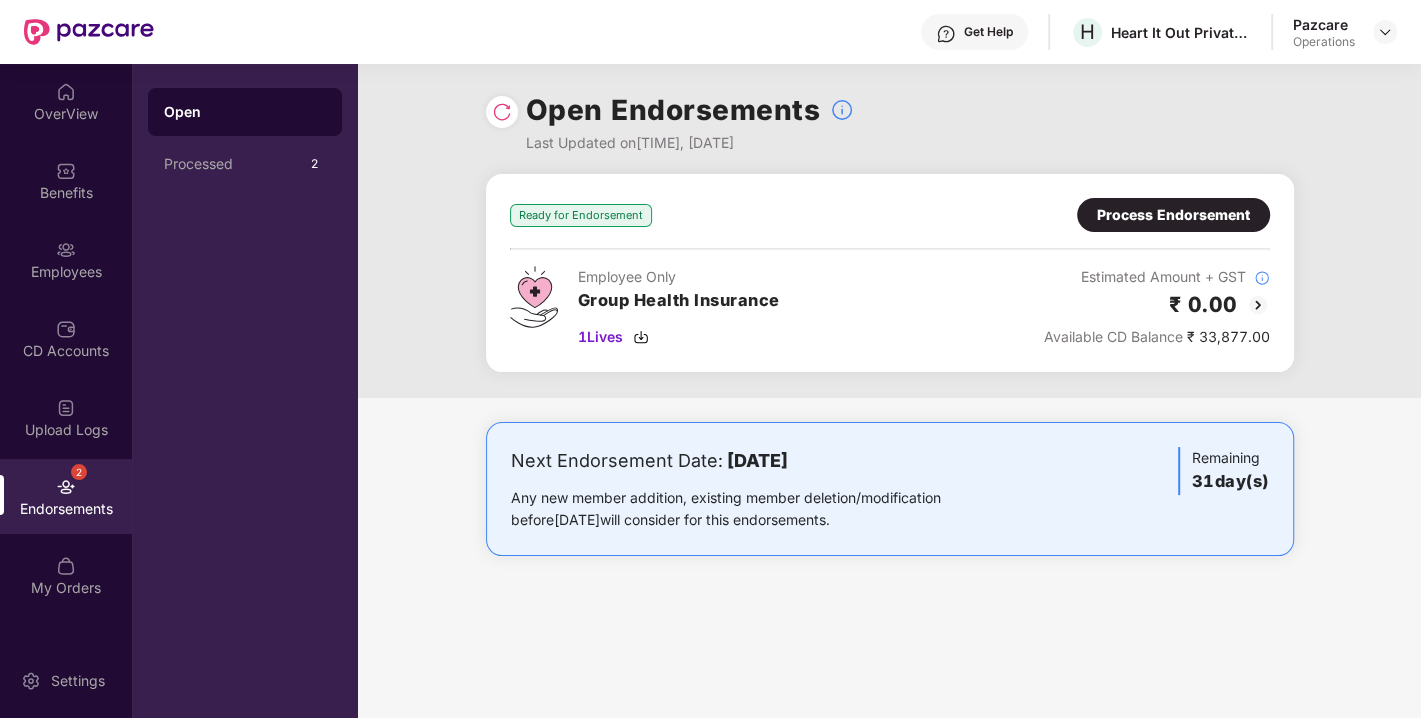 click on "Process Endorsement" at bounding box center [1173, 215] 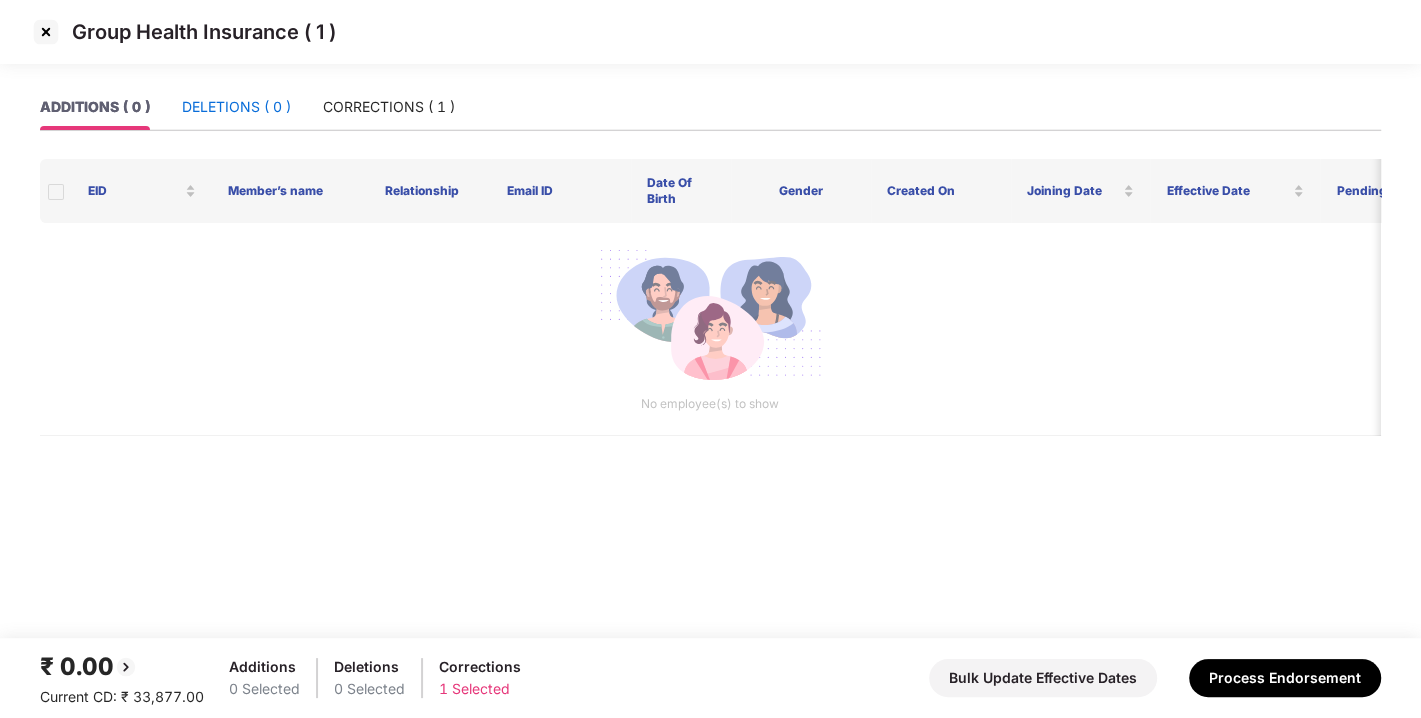 click on "DELETIONS ( 0 )" at bounding box center (236, 107) 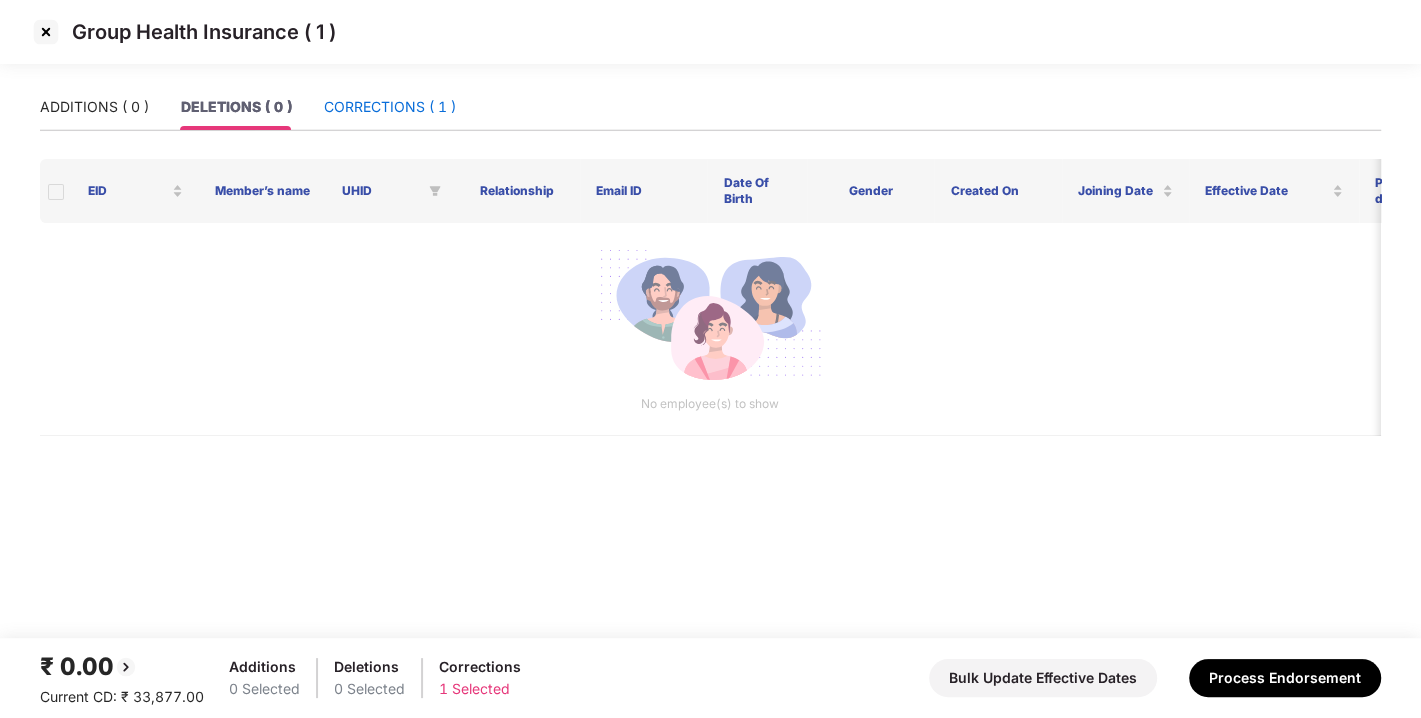 click on "CORRECTIONS ( 1 )" at bounding box center (390, 107) 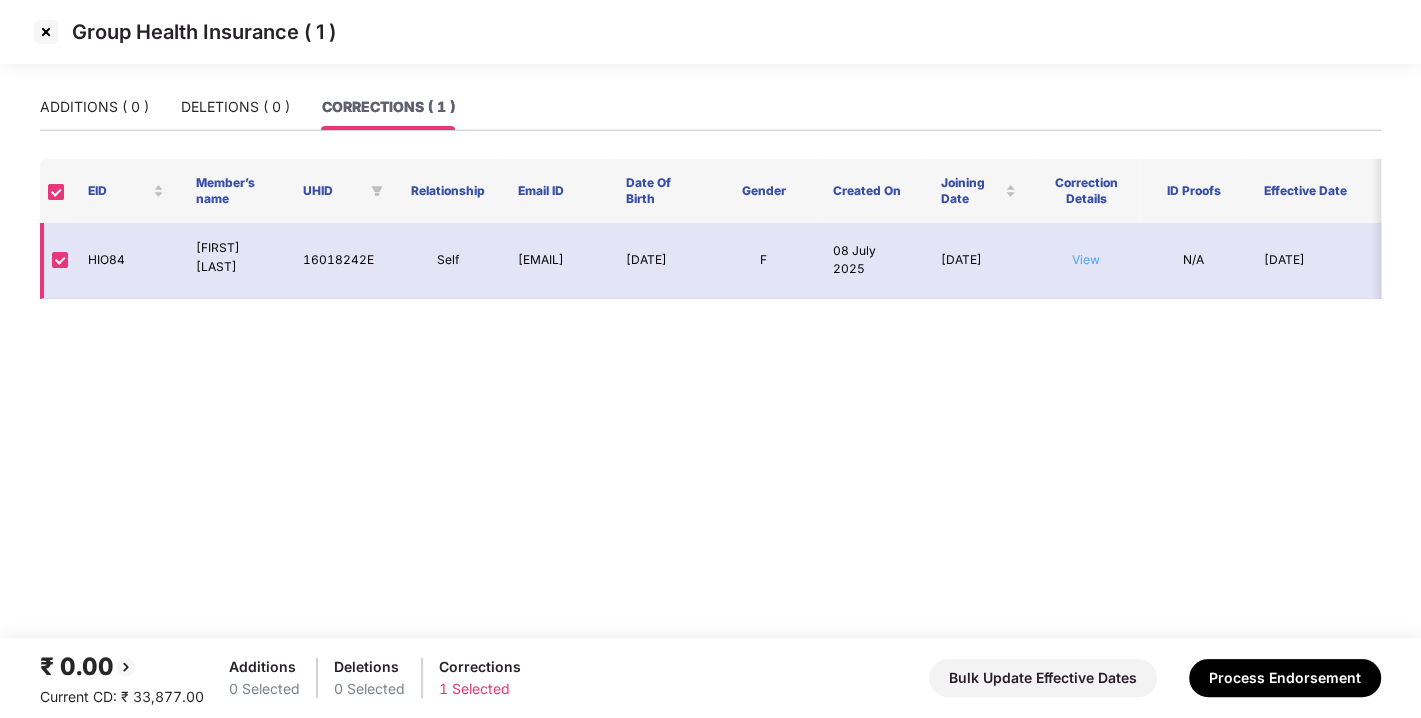 click on "View" at bounding box center [1086, 259] 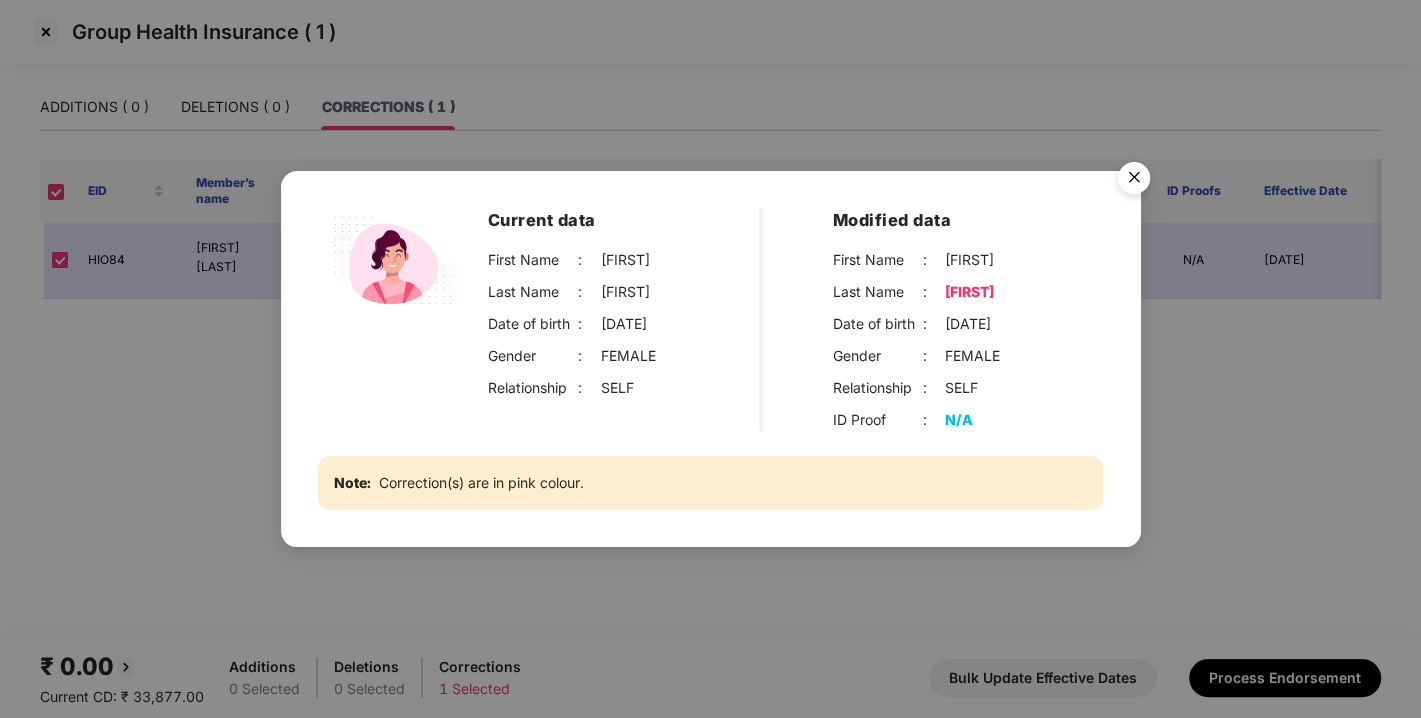 click at bounding box center [1134, 181] 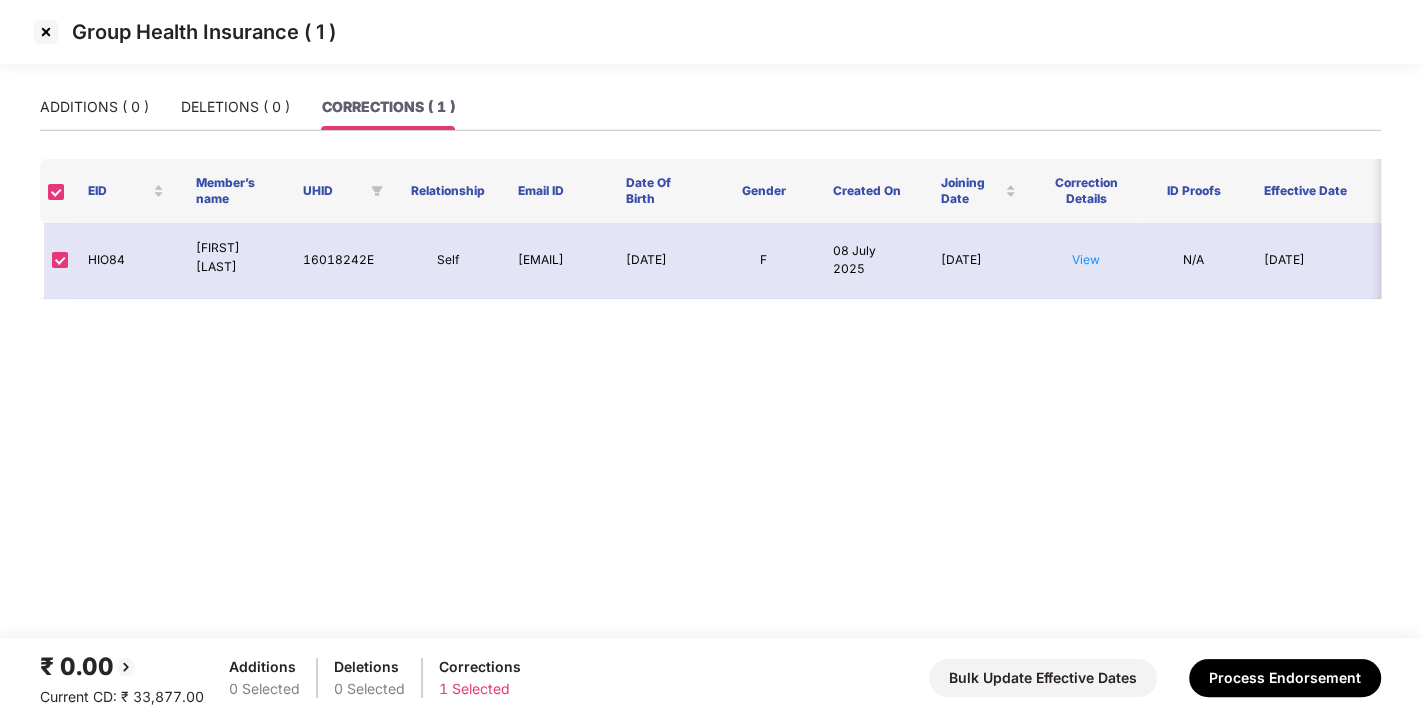 click at bounding box center [46, 32] 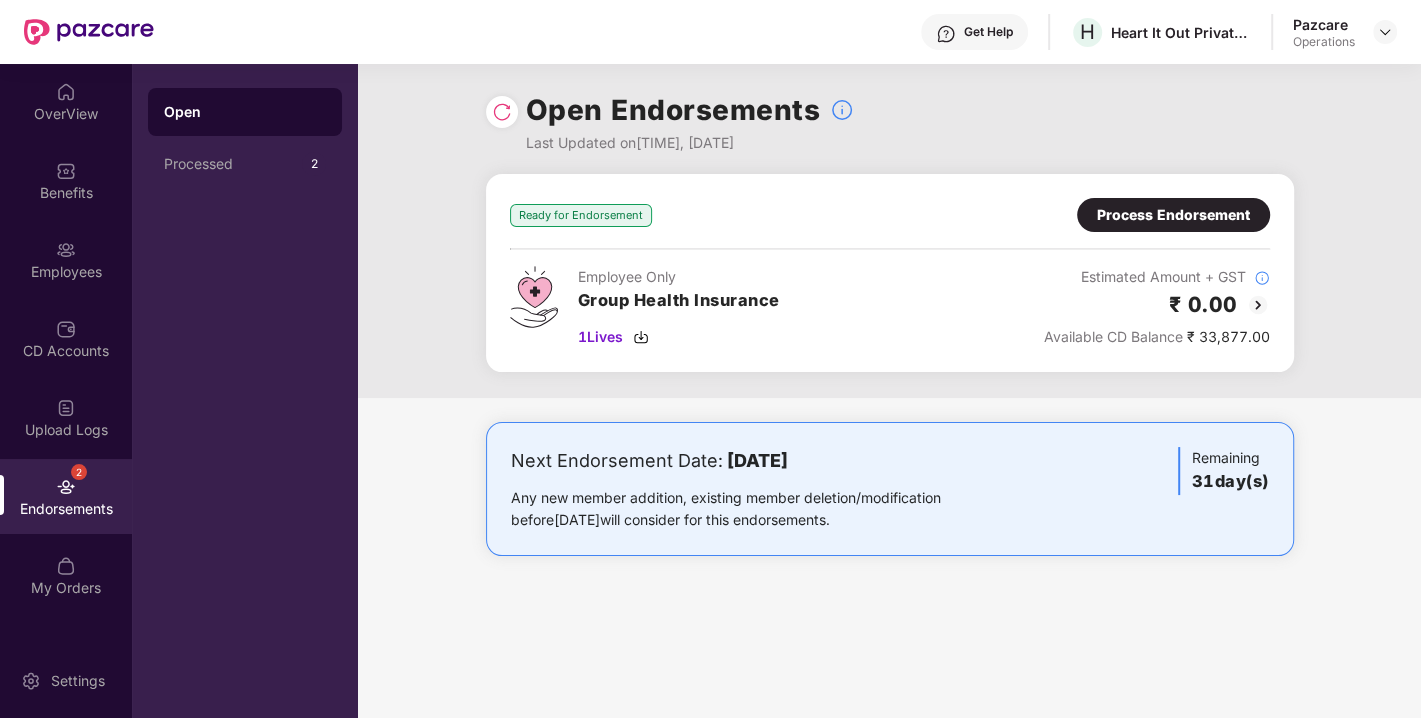 click on "Benefits" at bounding box center (66, 180) 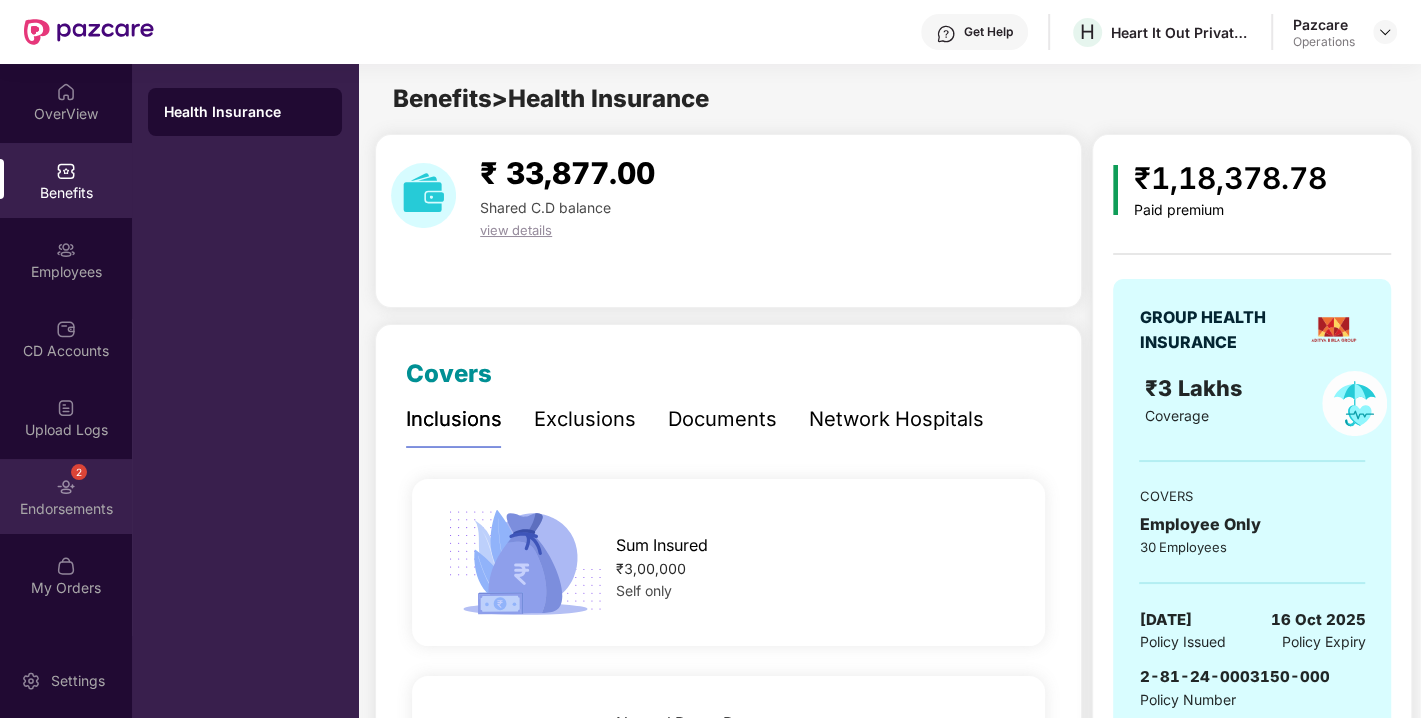 click on "2" at bounding box center (79, 472) 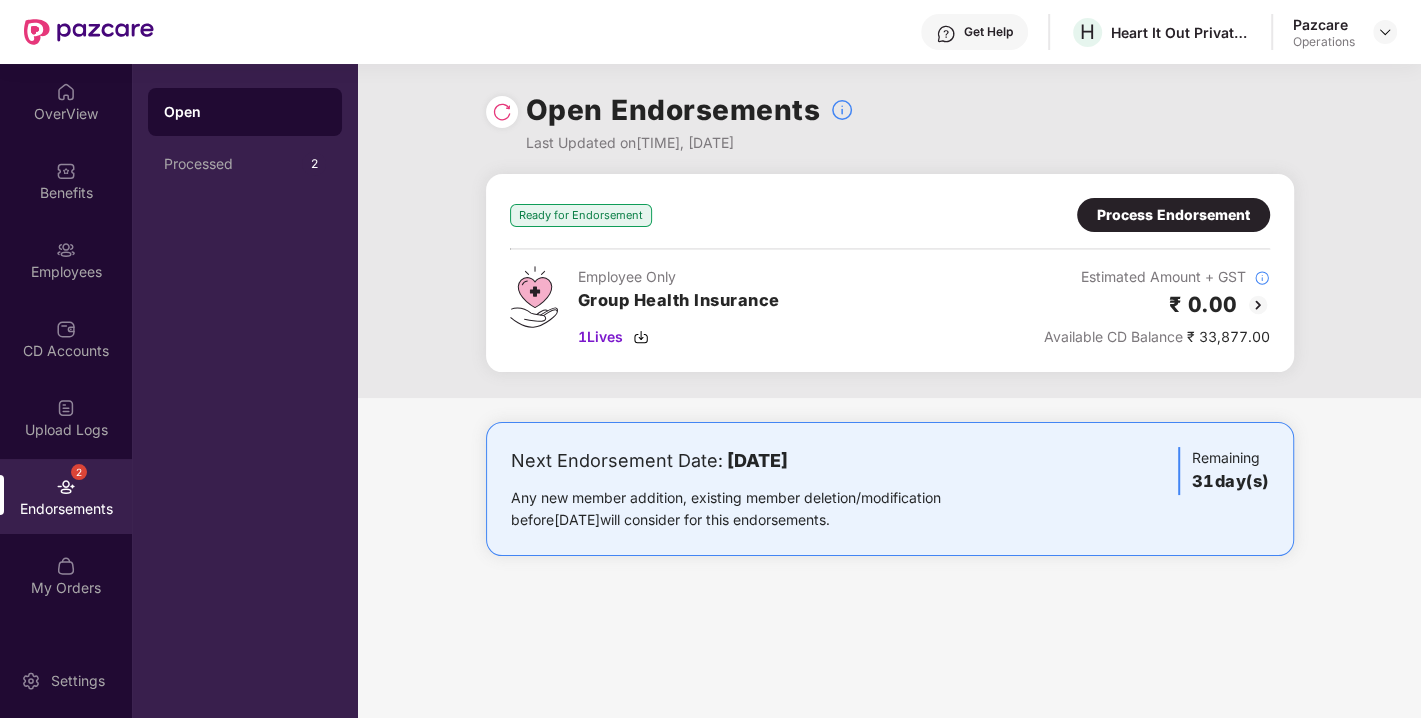 click at bounding box center [502, 112] 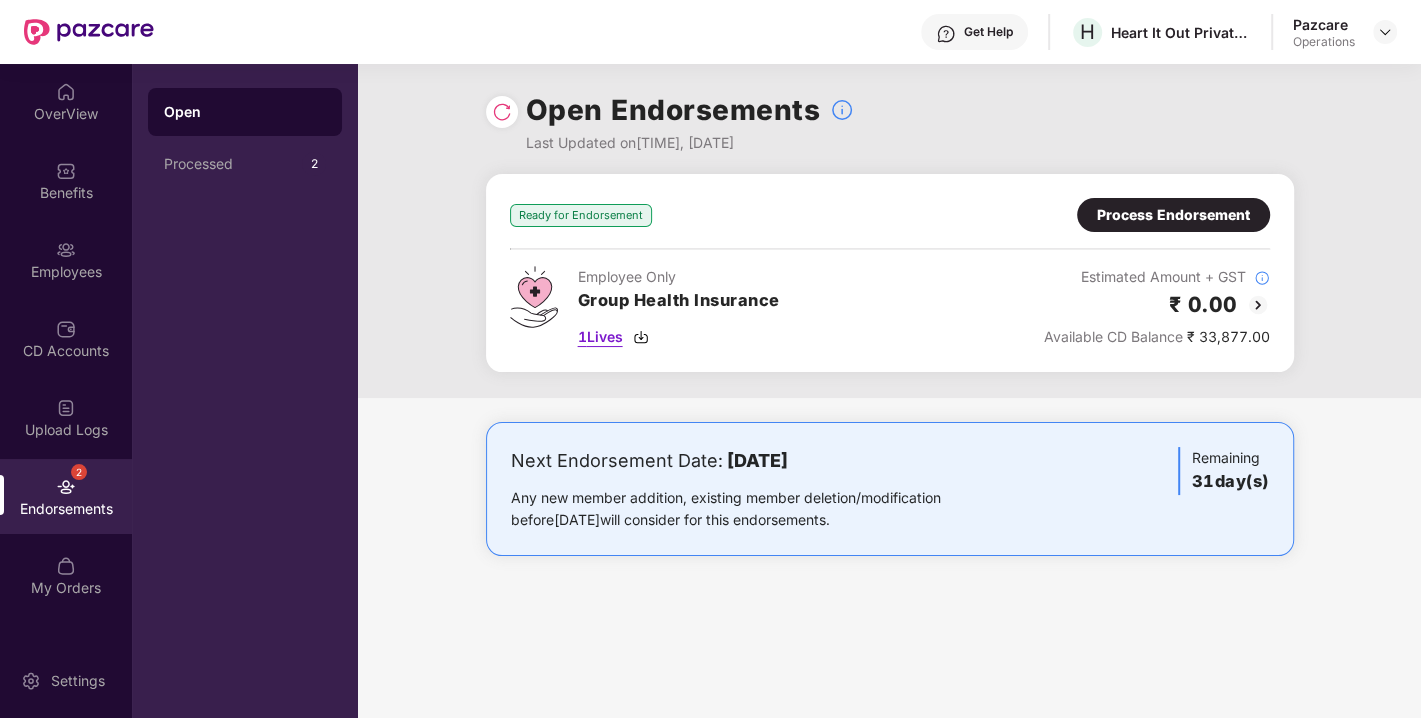 click at bounding box center (641, 337) 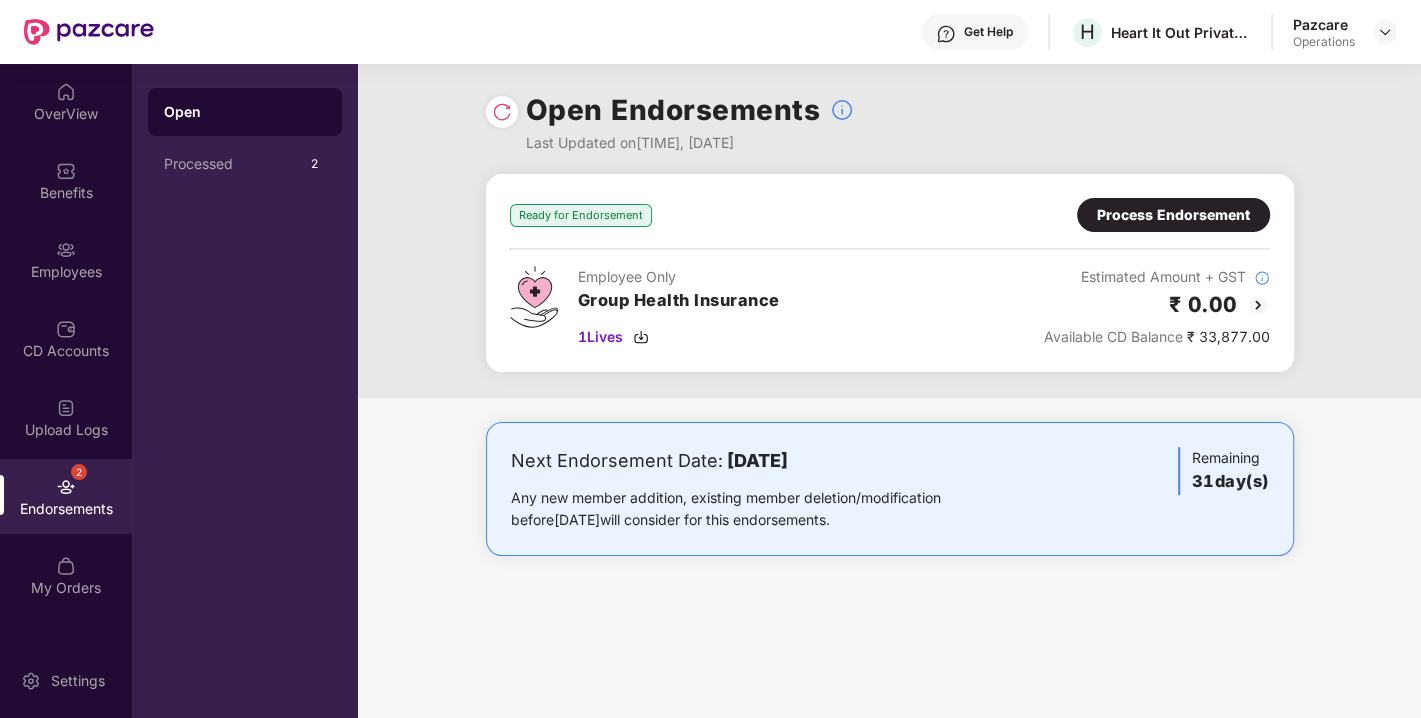 click on "Process Endorsement" at bounding box center [1173, 215] 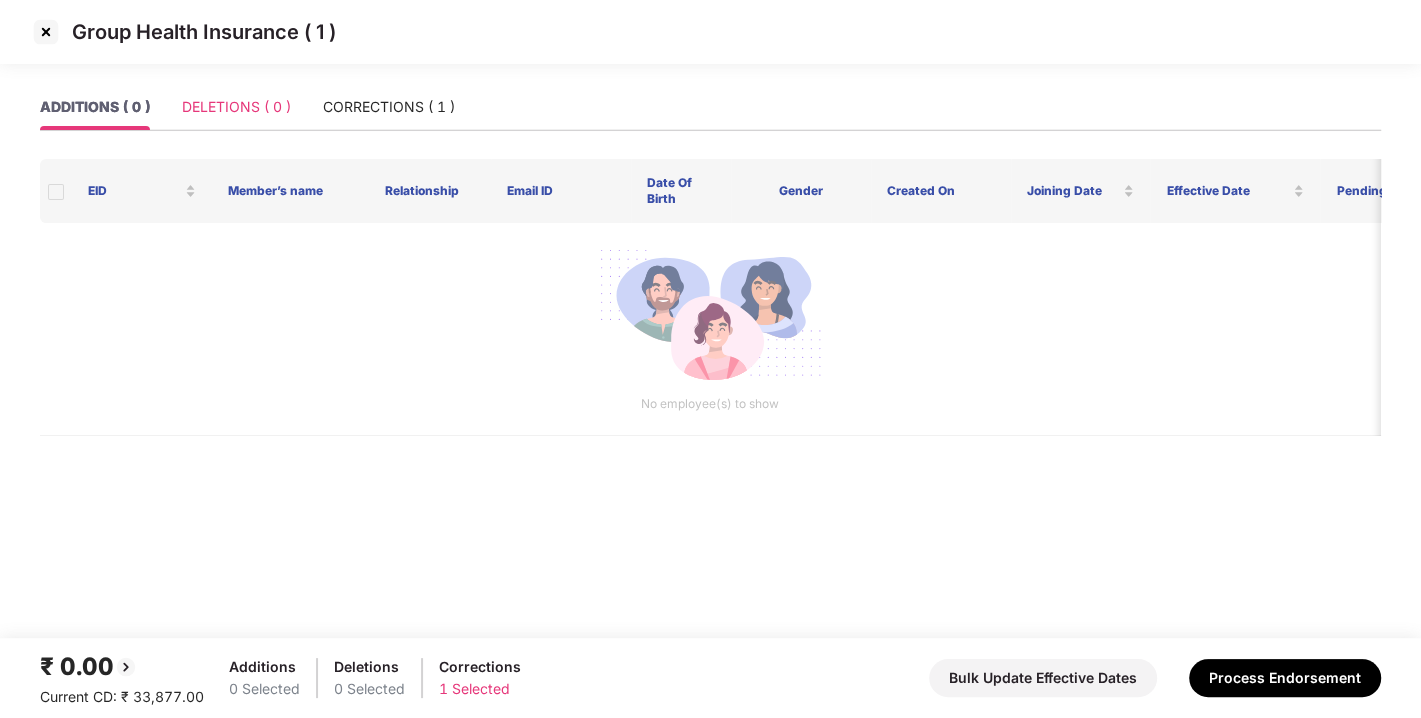 click on "DELETIONS ( 0 )" at bounding box center [236, 107] 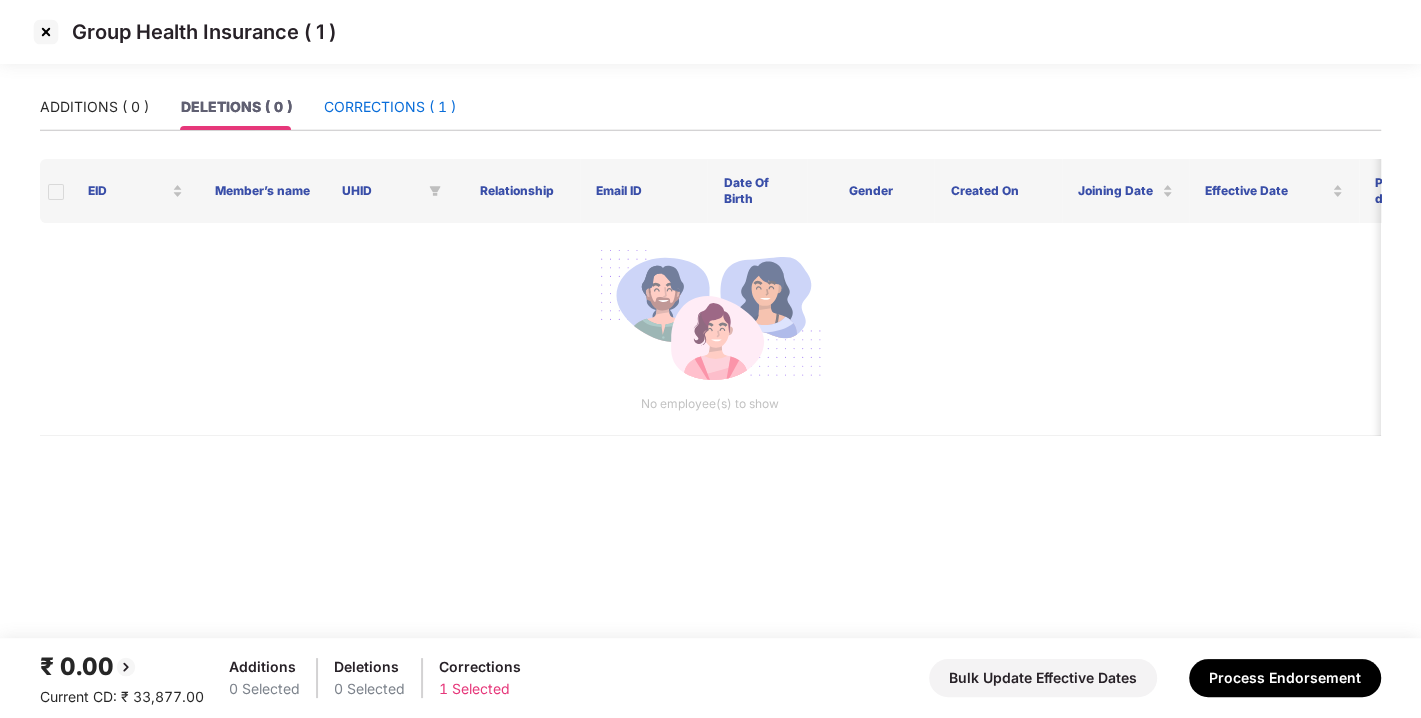 click on "CORRECTIONS ( 1 )" at bounding box center [390, 107] 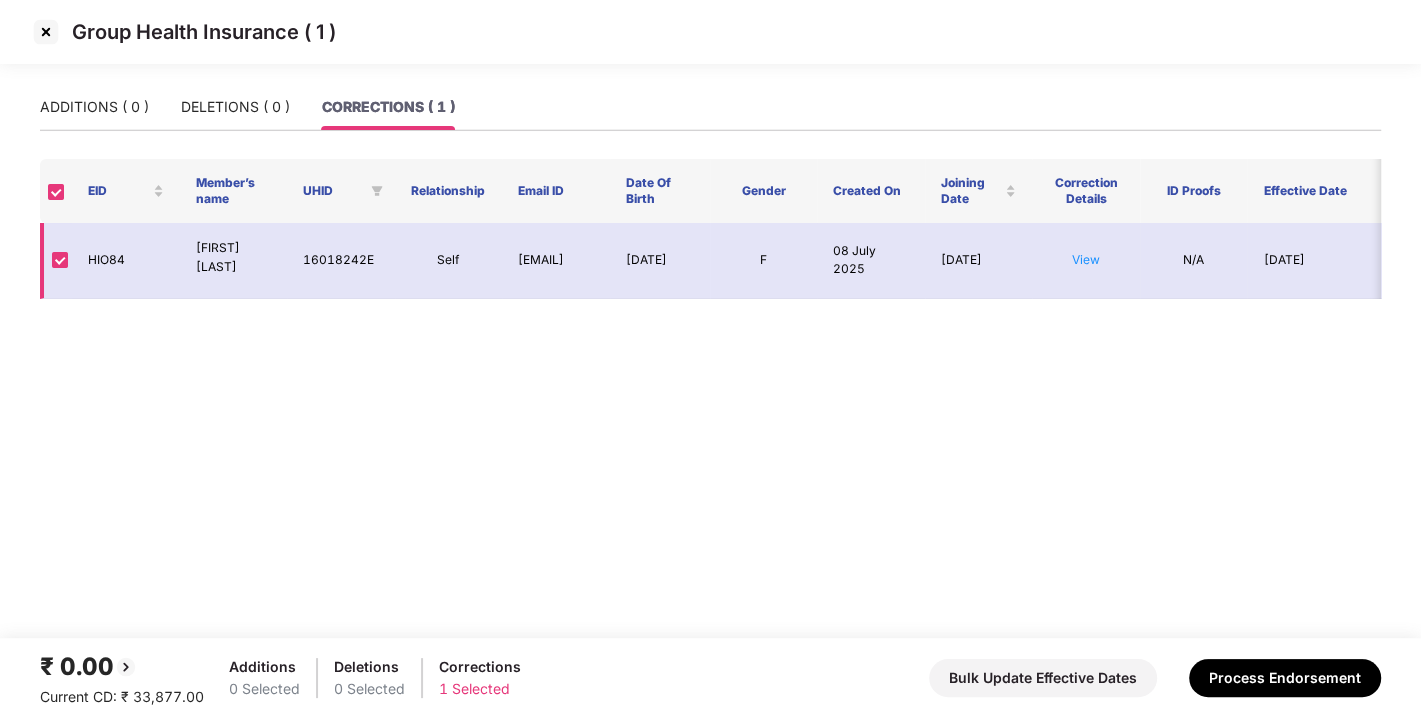 click on "View" at bounding box center [1086, 261] 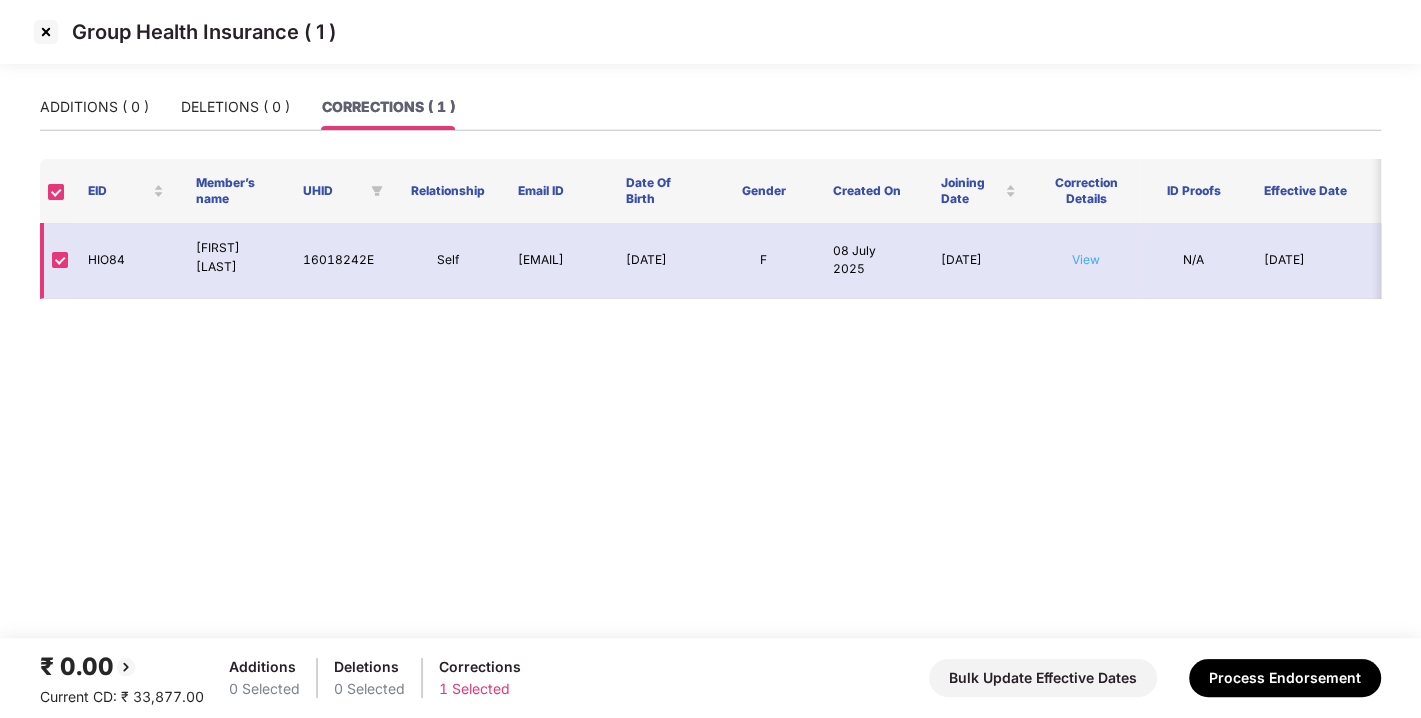 click on "View" at bounding box center (1086, 259) 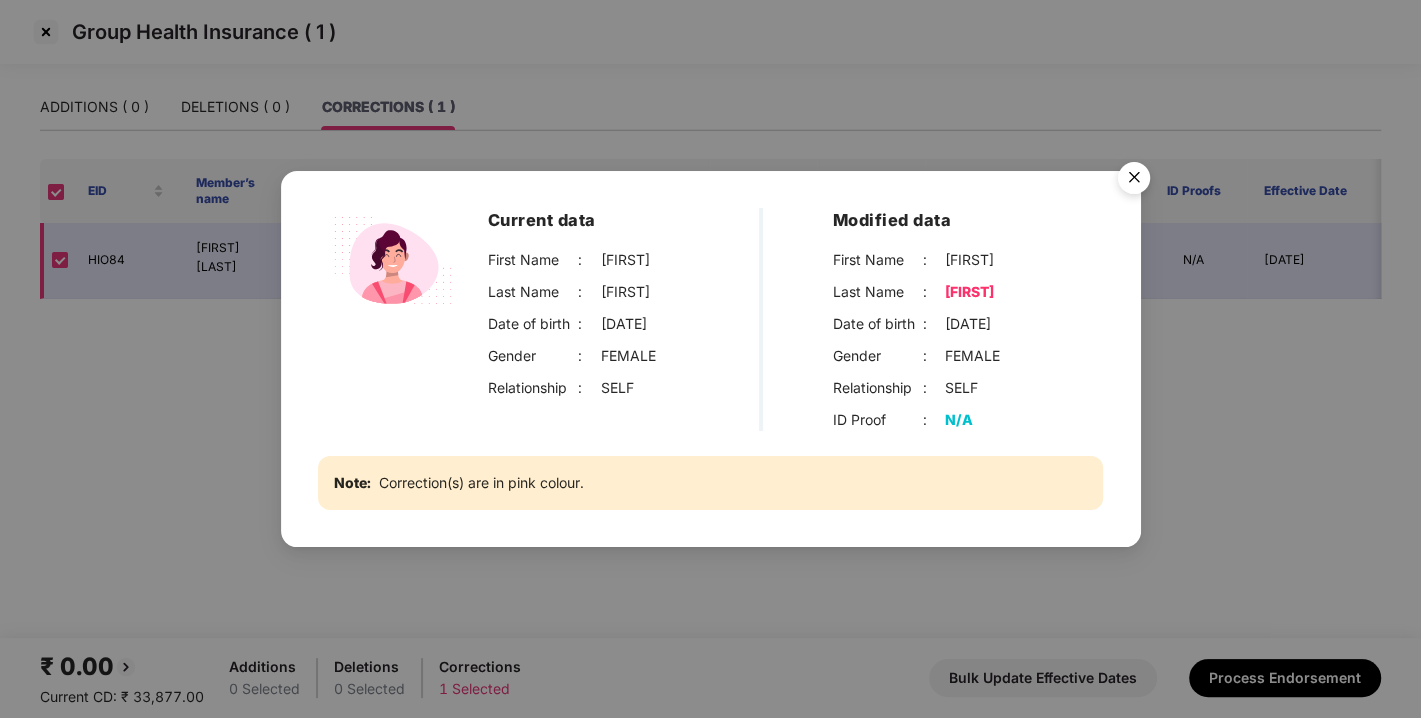click on "First Name : [FIRST]" at bounding box center [968, 260] 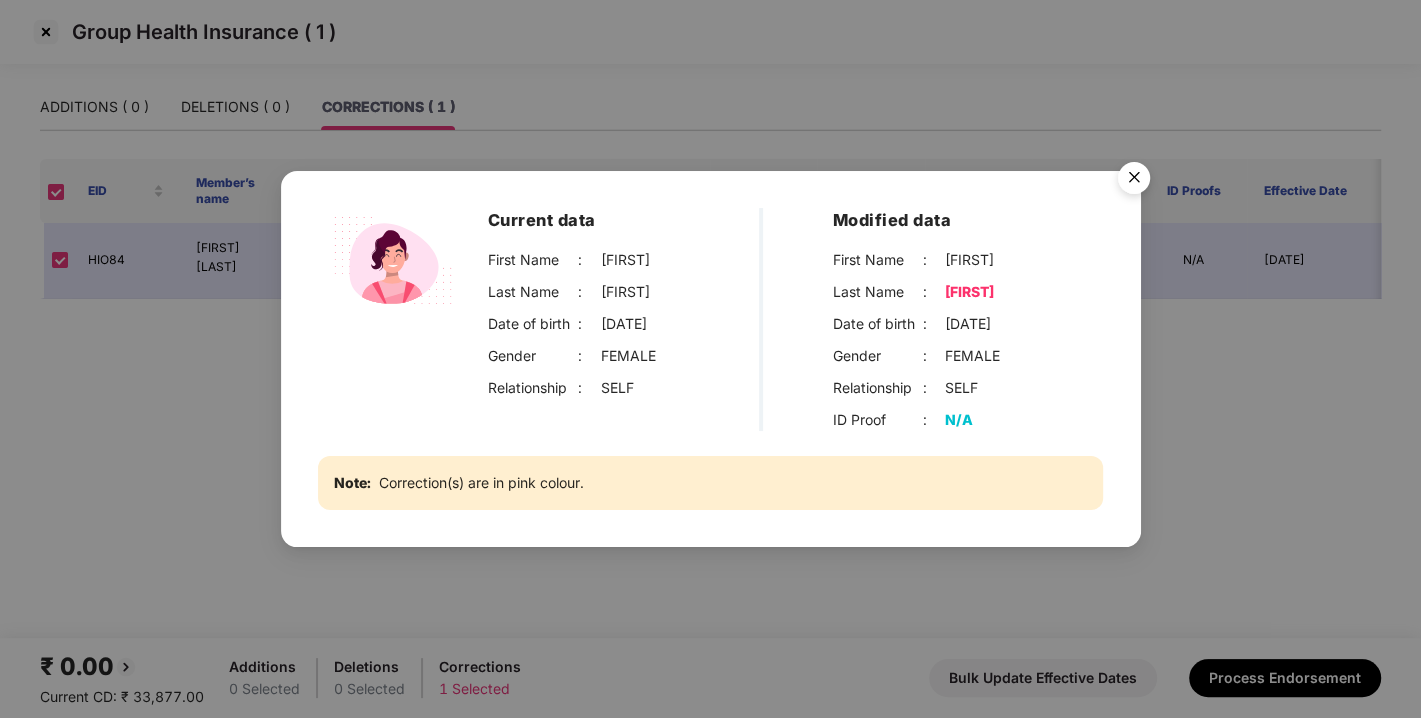 click at bounding box center (1134, 181) 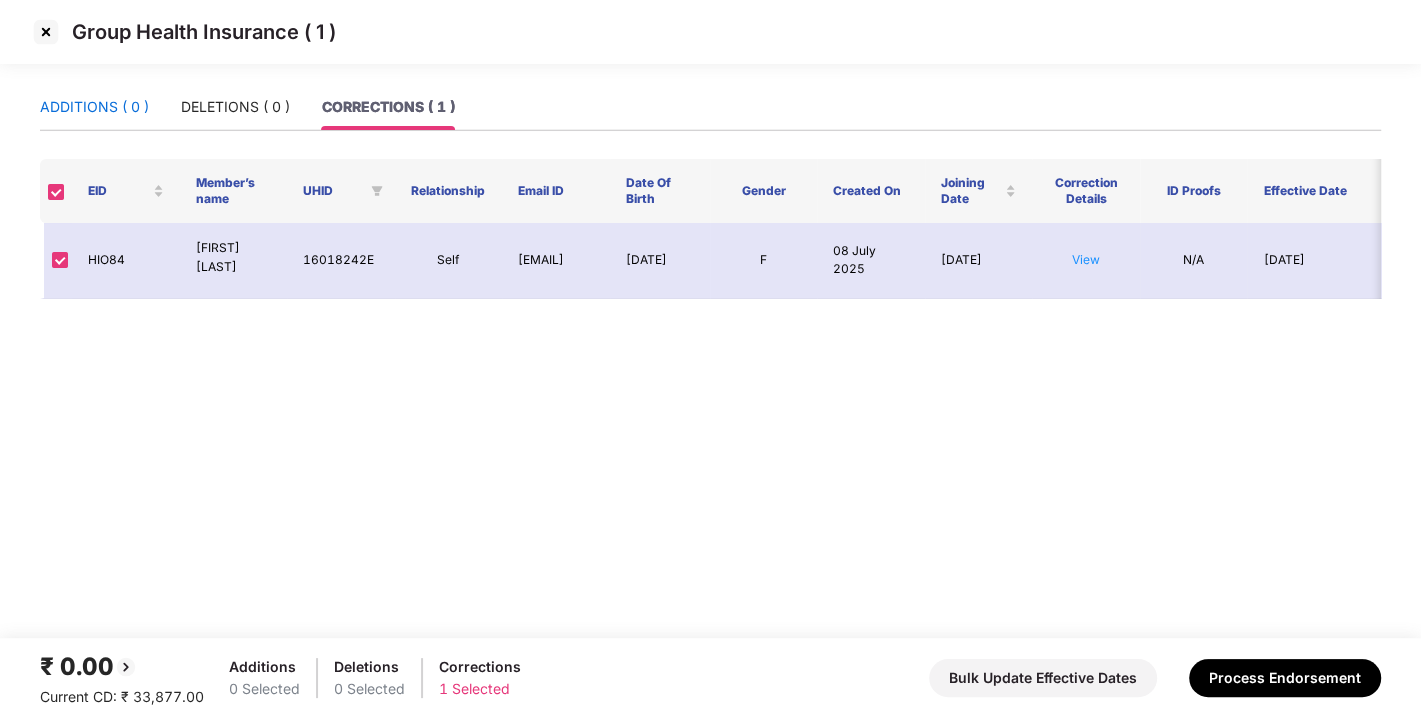 click on "ADDITIONS ( 0 )" at bounding box center (94, 107) 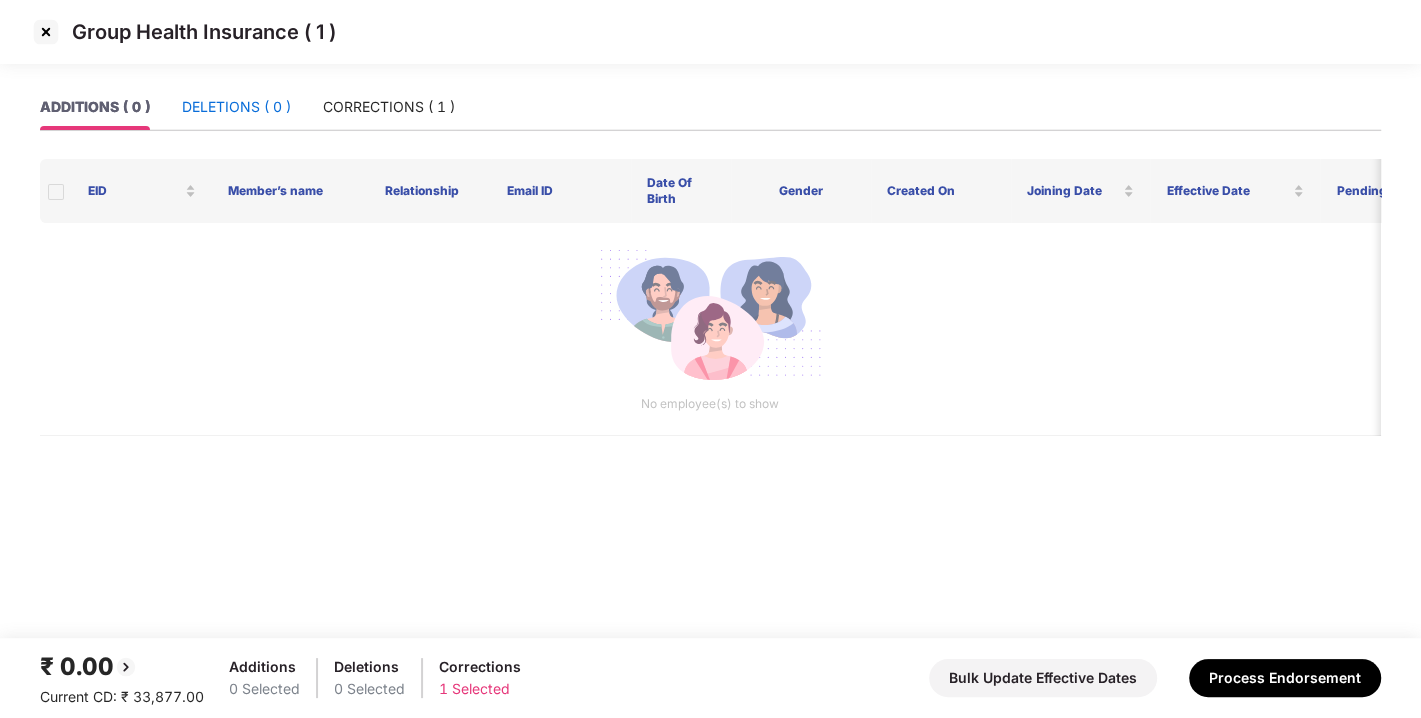 click on "DELETIONS ( 0 )" at bounding box center (236, 107) 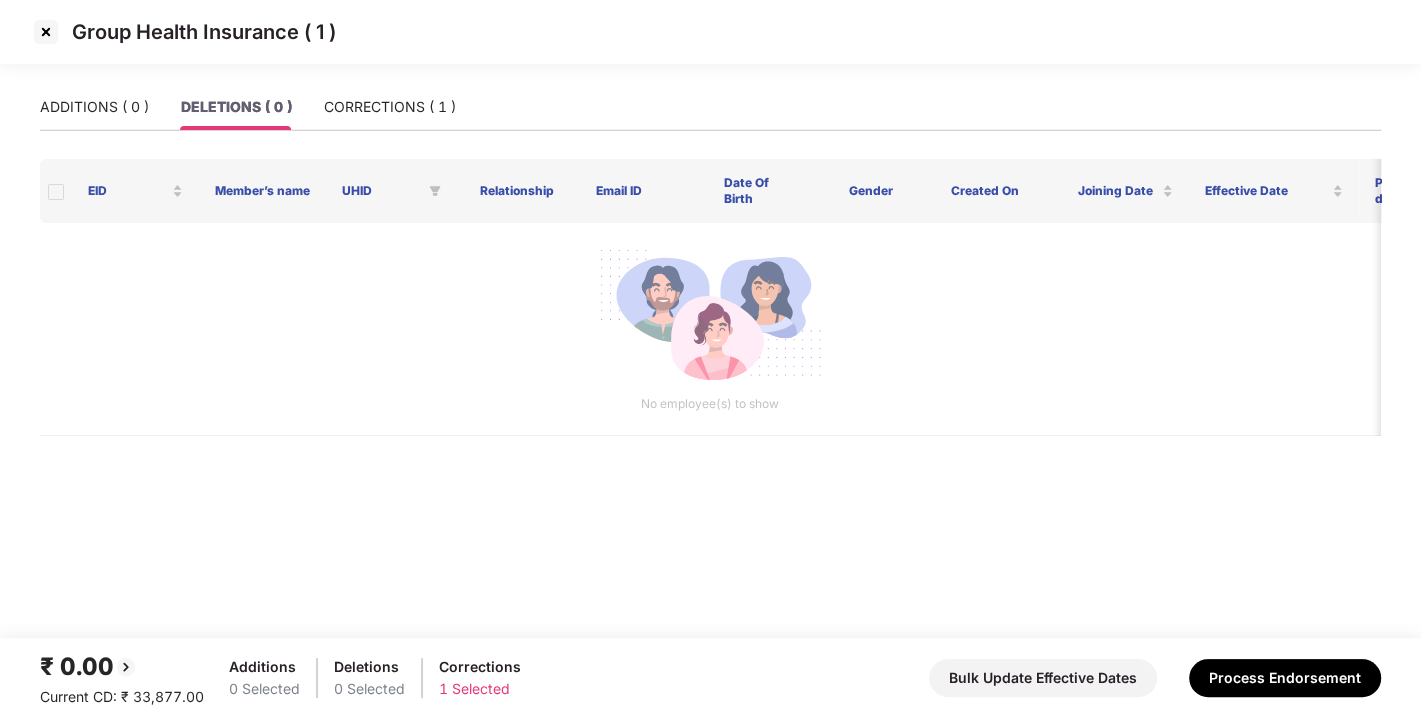 click on "Group Health Insurance ( 1 )" at bounding box center [710, 42] 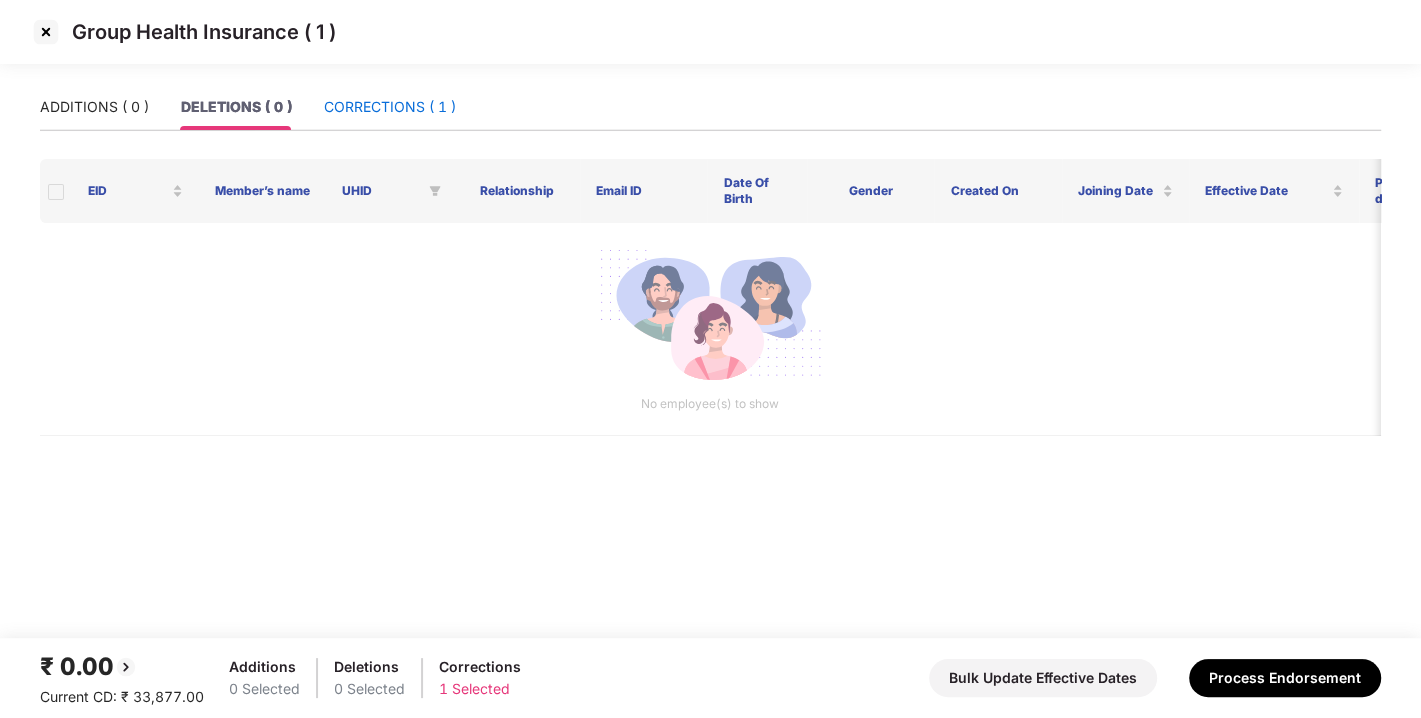 click on "CORRECTIONS ( 1 )" at bounding box center (390, 107) 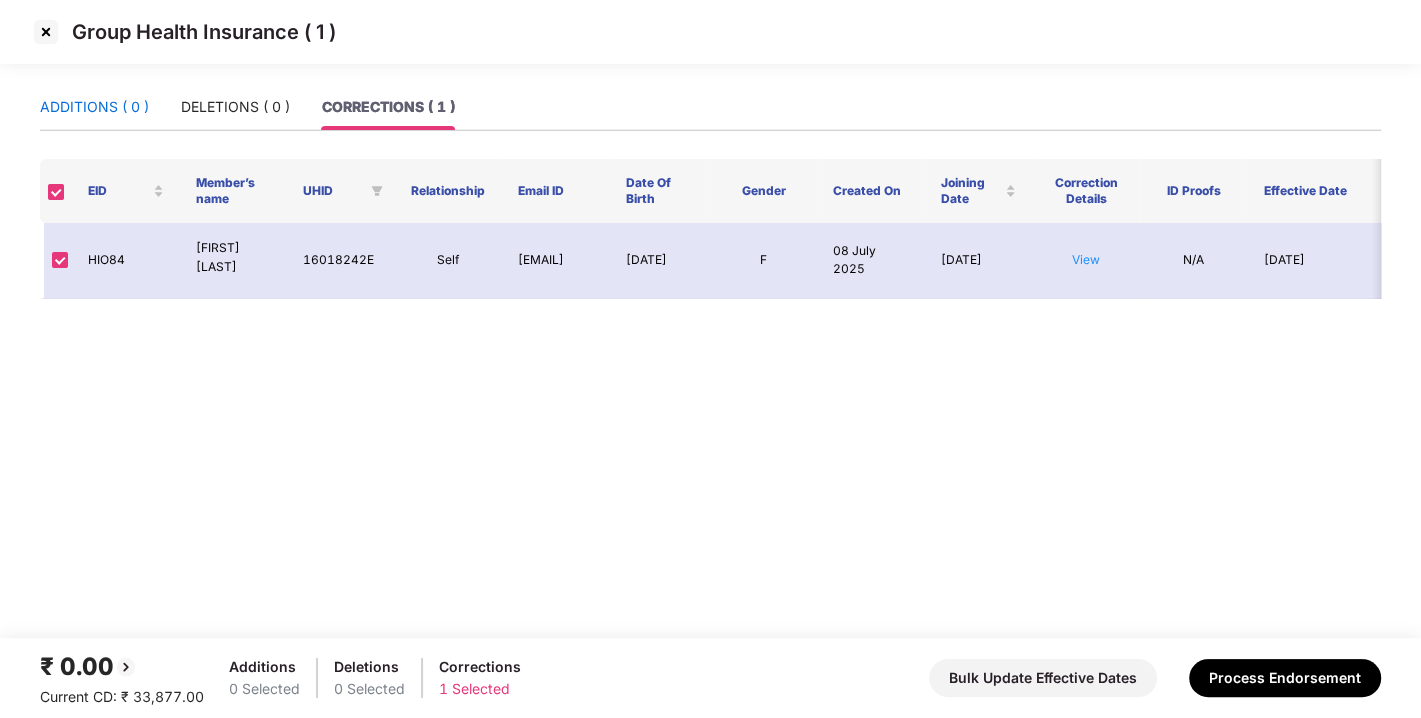 click on "ADDITIONS ( 0 )" at bounding box center (94, 107) 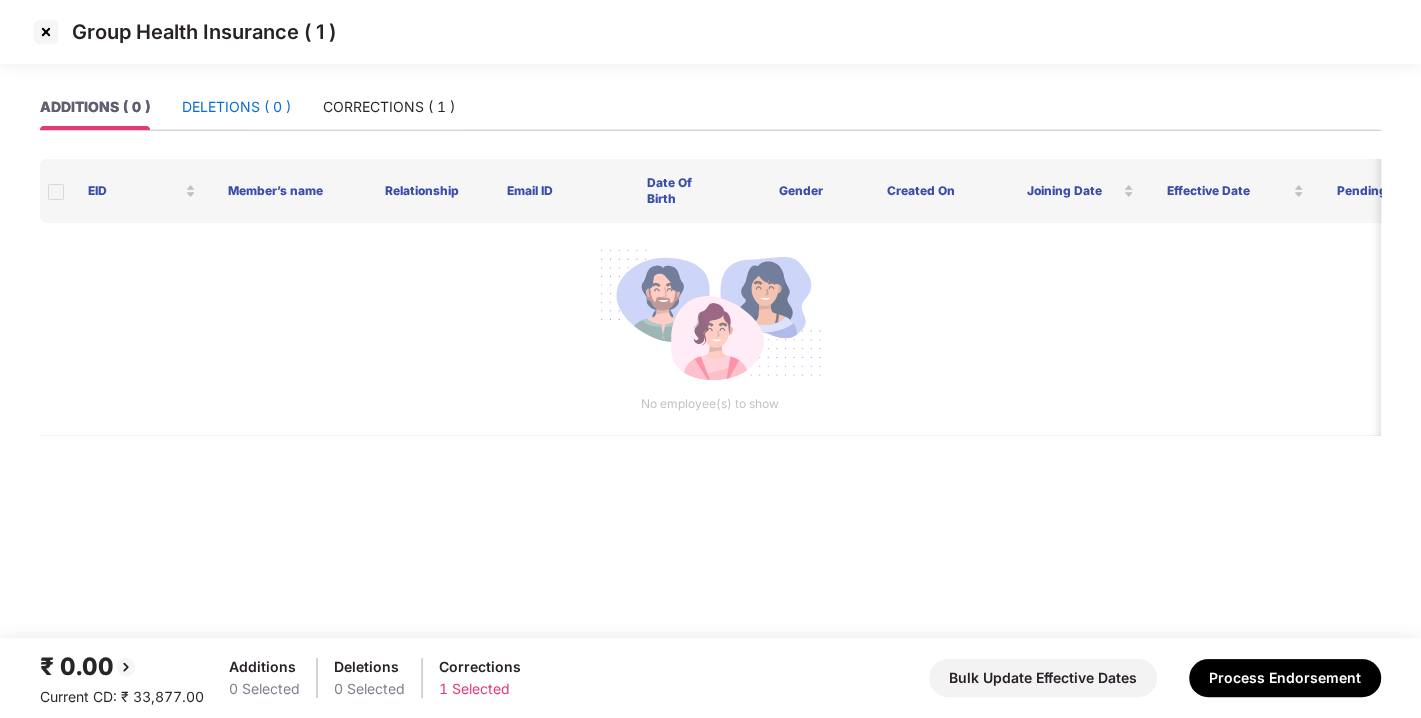 click on "DELETIONS ( 0 )" at bounding box center (236, 107) 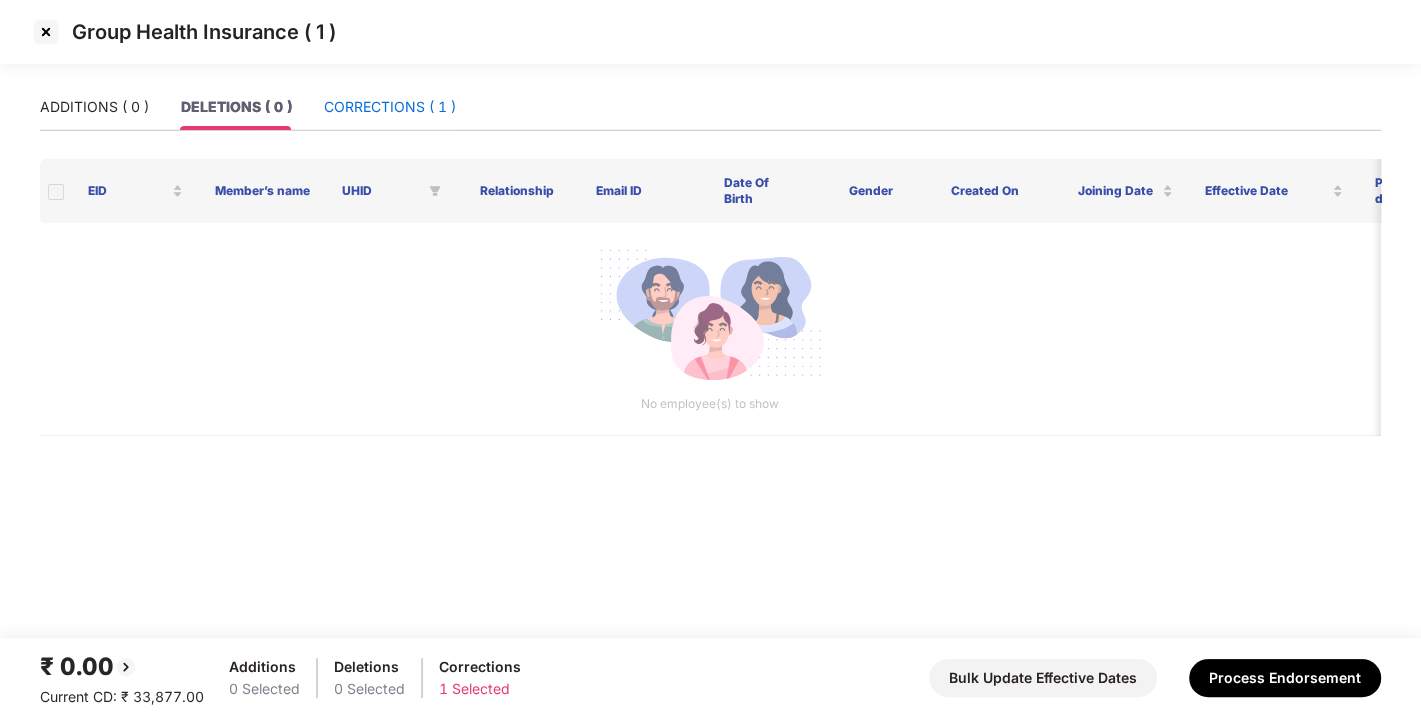 click on "CORRECTIONS ( 1 )" at bounding box center (390, 107) 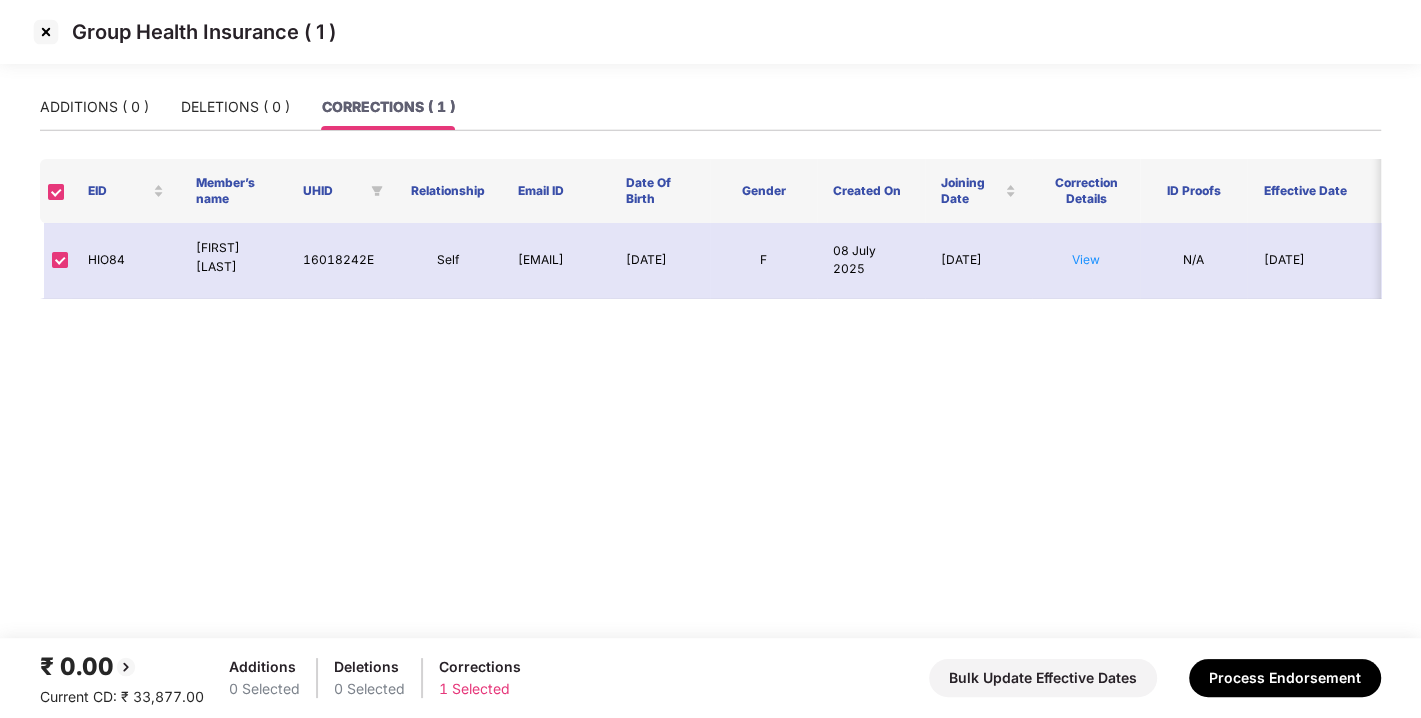 click on "₹ 0.00 Current CD:    ₹ 33,877.00 Additions 0 Selected Deletions 0 Selected Corrections 1 Selected Bulk Update Effective Dates   Process Endorsement" at bounding box center [710, 678] 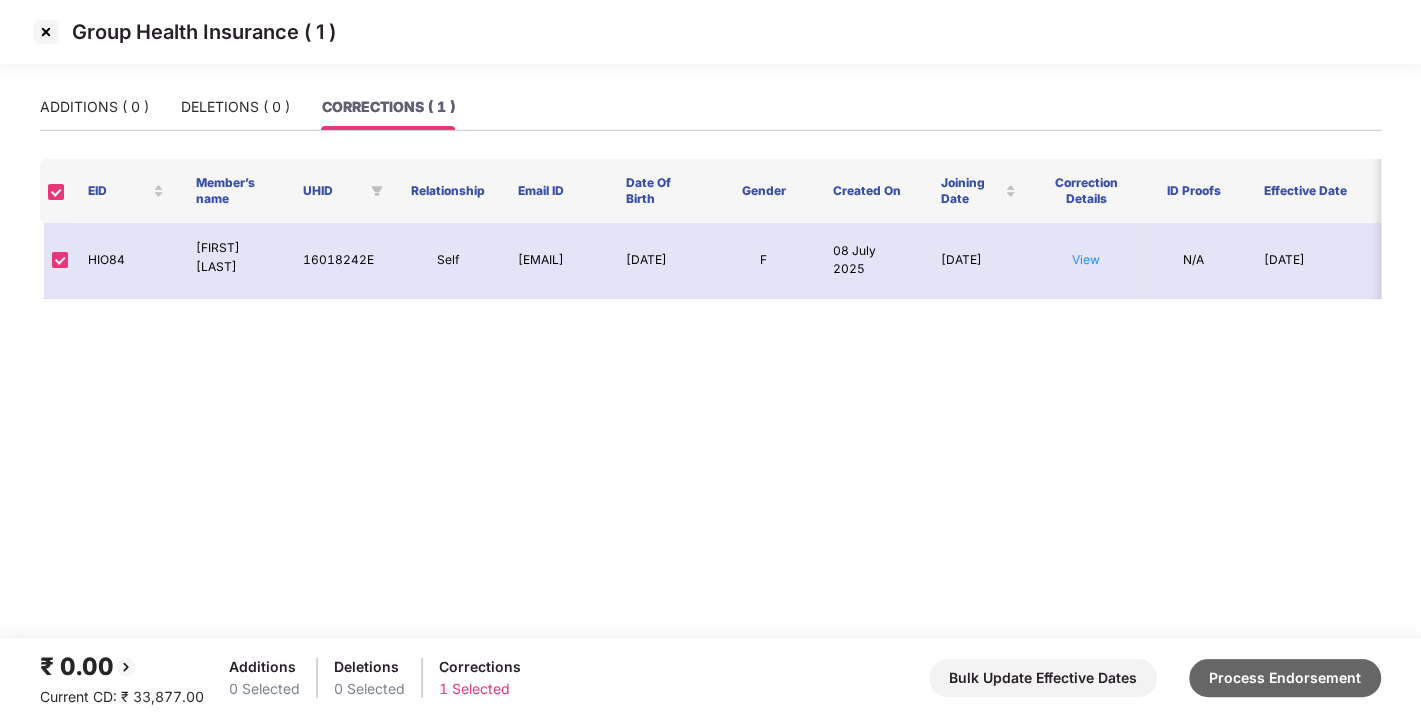 click on "Process Endorsement" at bounding box center (1285, 678) 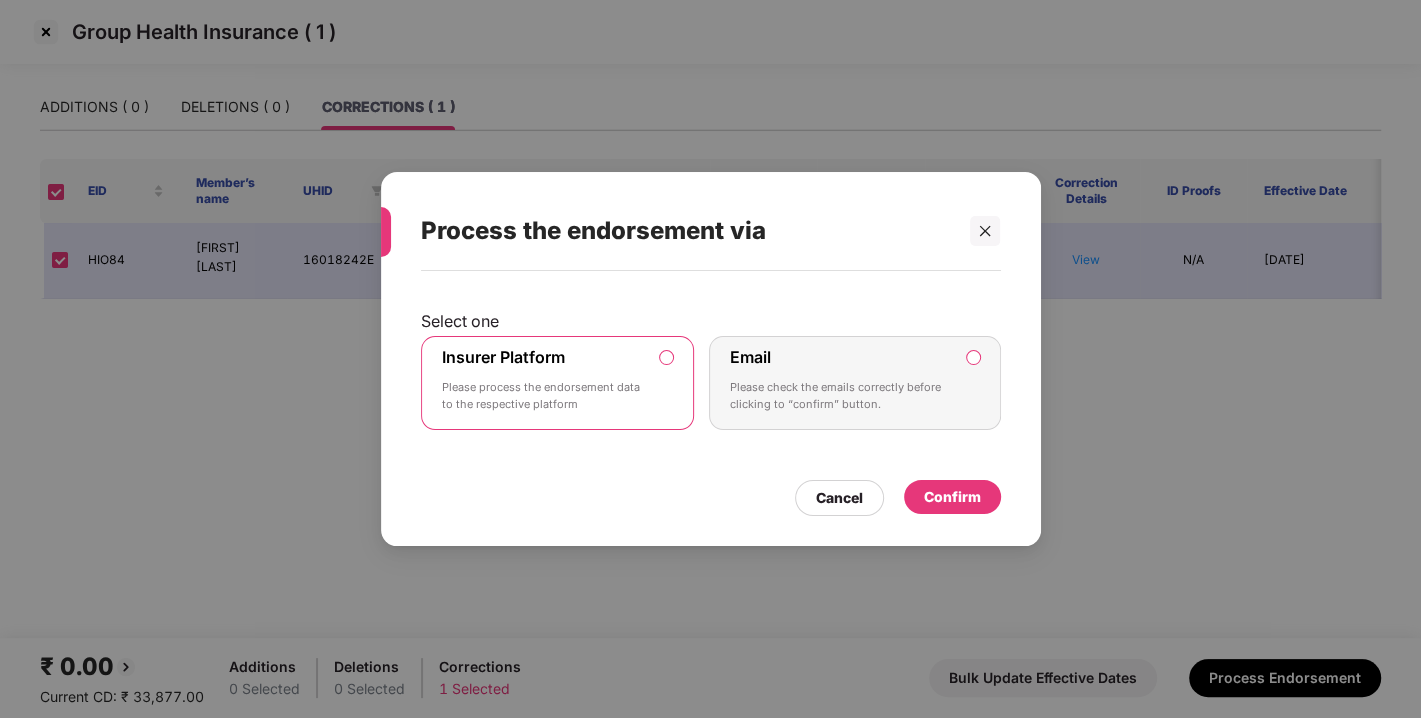 click on "Confirm" at bounding box center [952, 497] 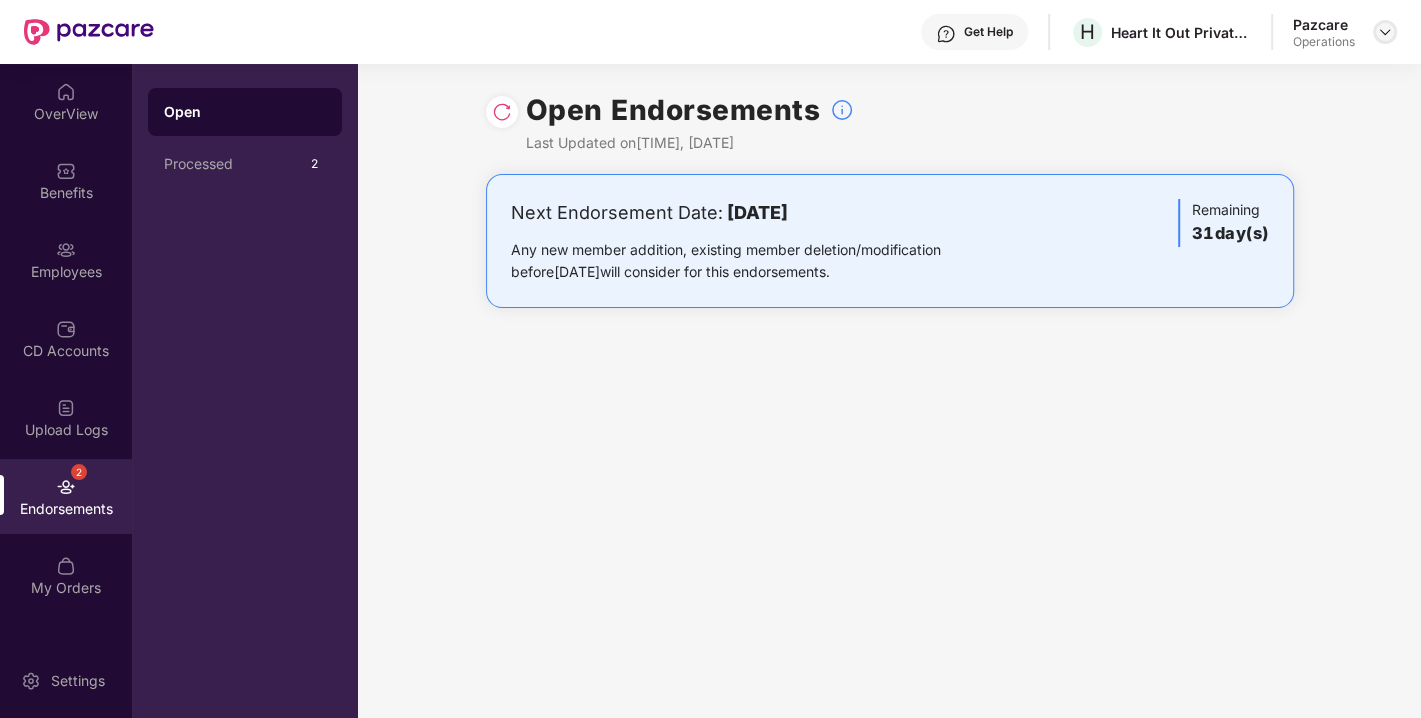 click at bounding box center [1385, 32] 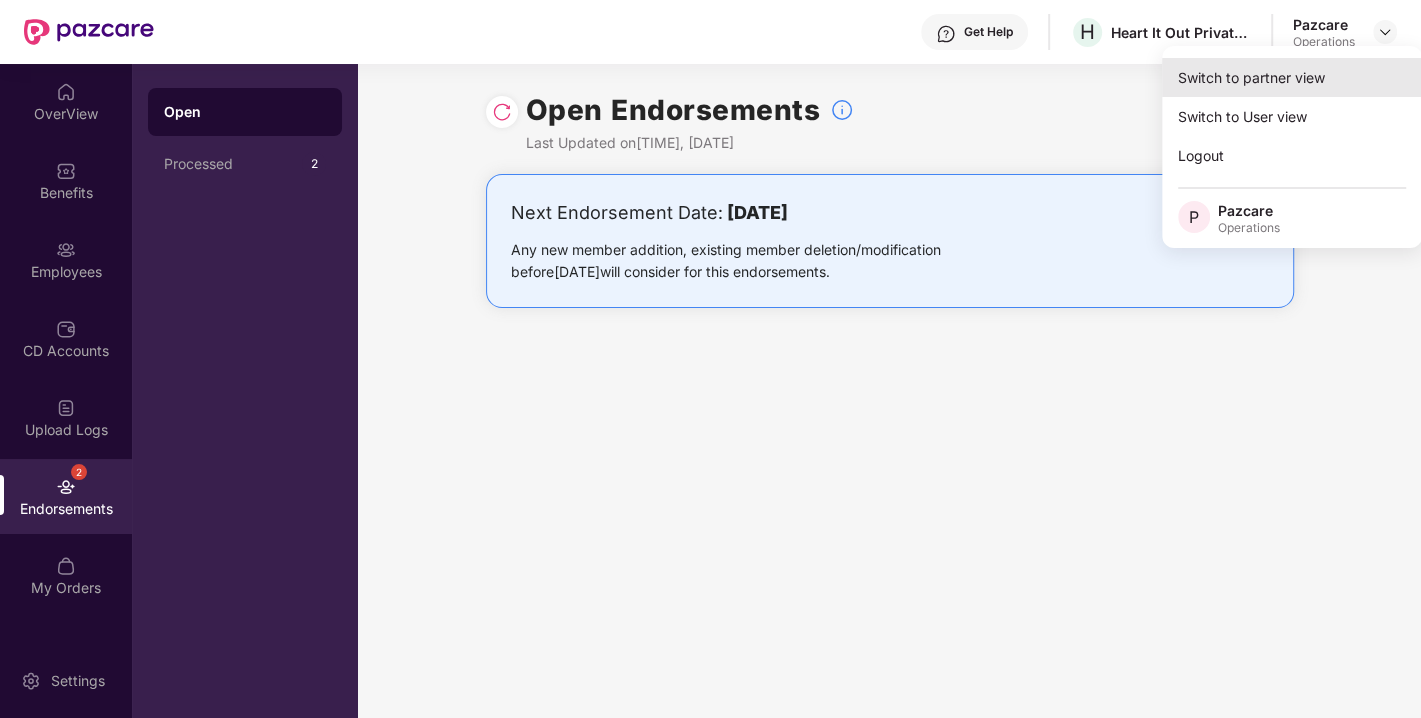 click on "Switch to partner view" at bounding box center [1292, 77] 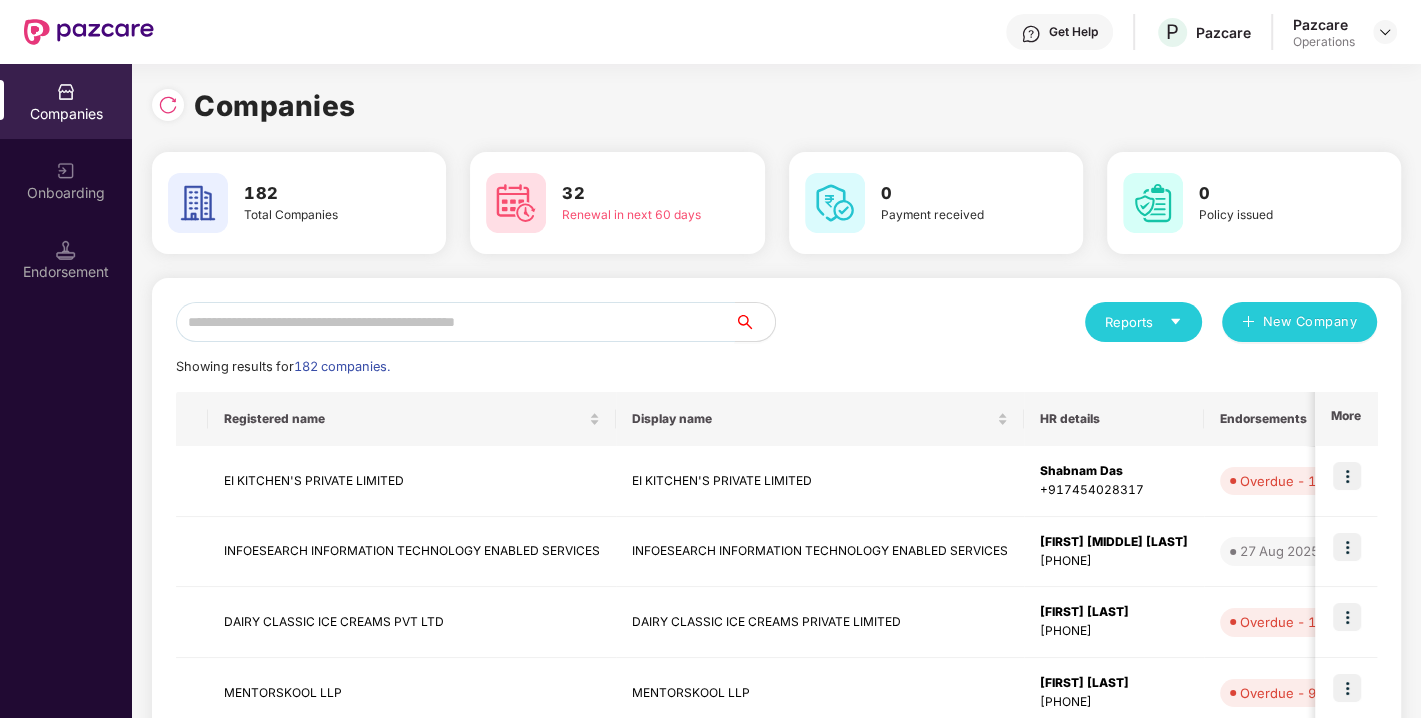 click at bounding box center (455, 322) 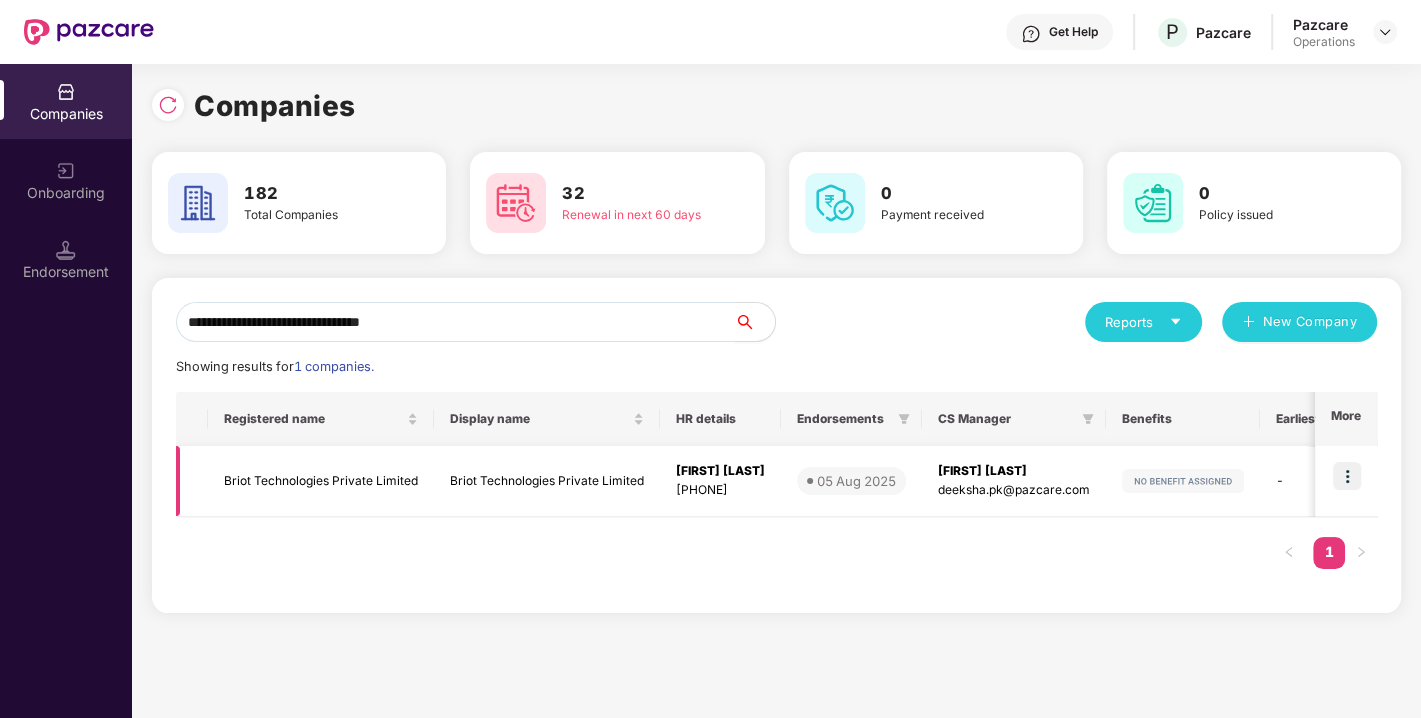 type on "**********" 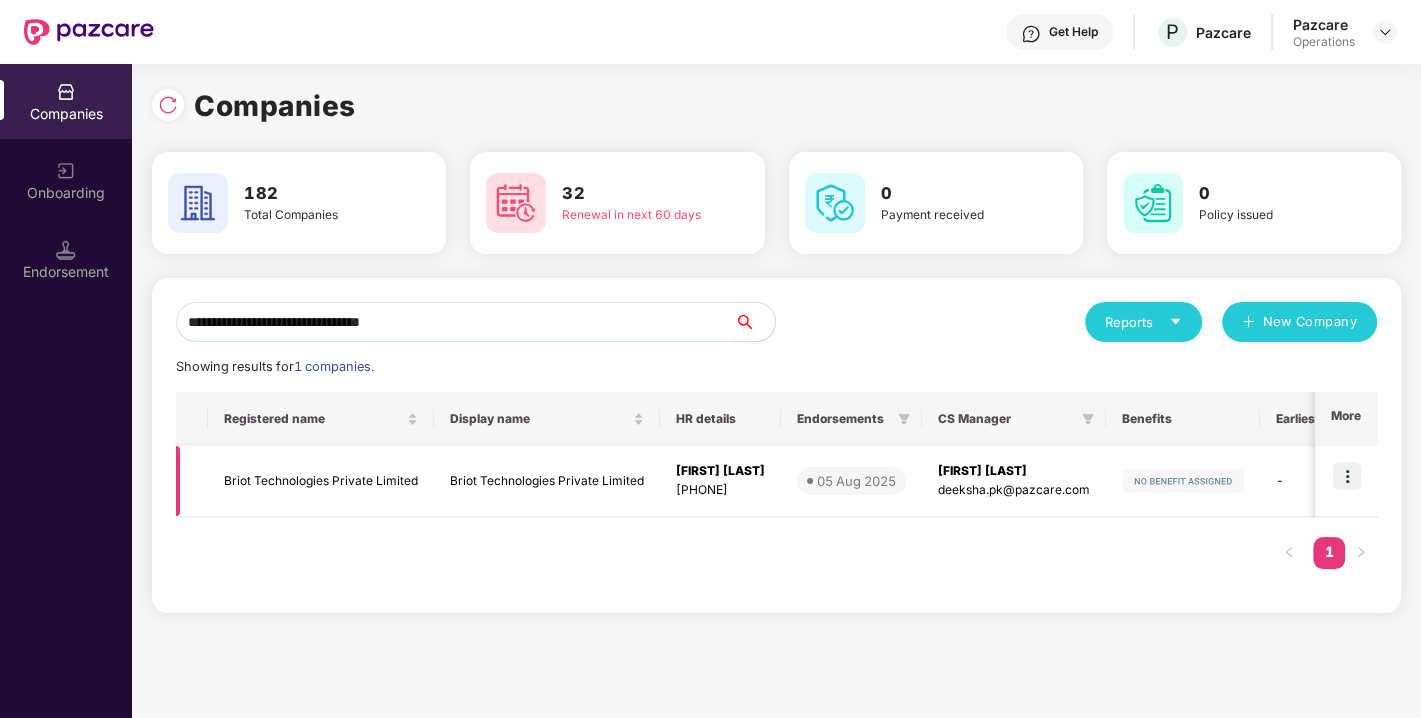 click at bounding box center (1347, 476) 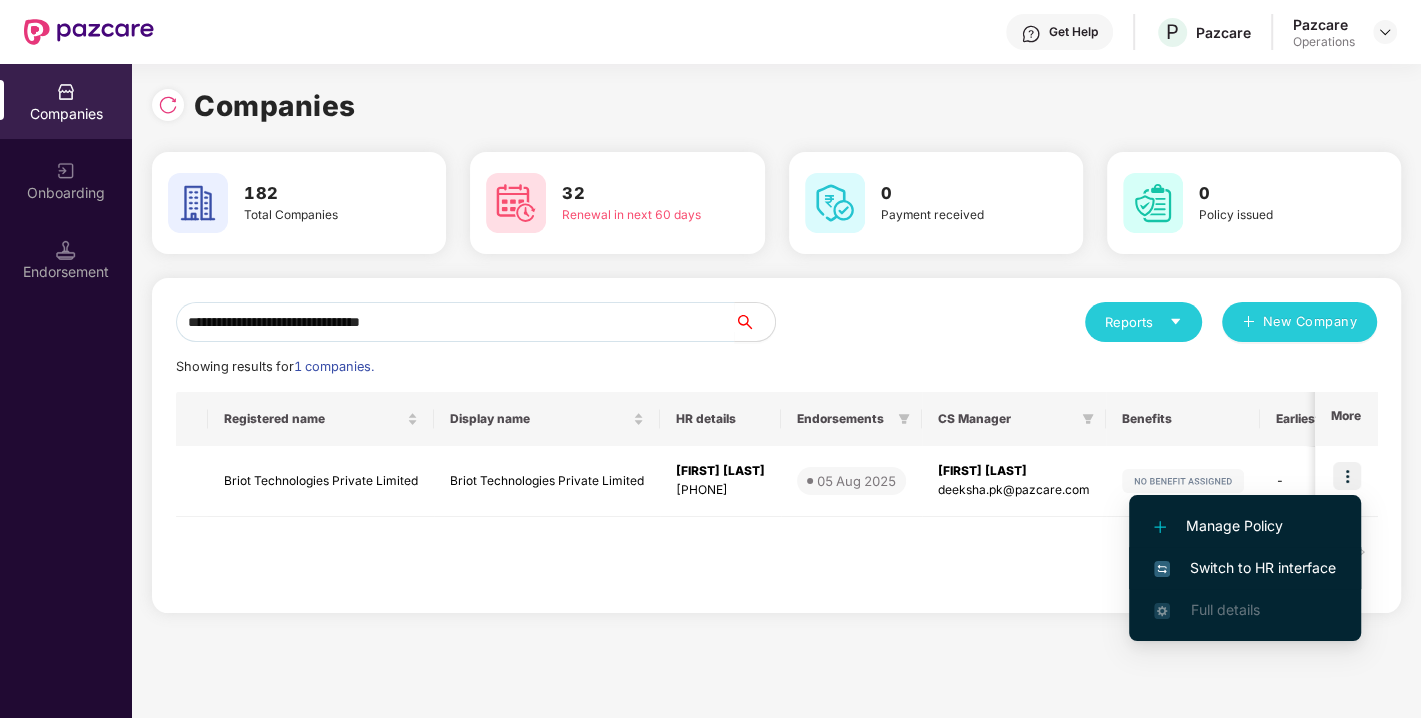 click on "Switch to HR interface" at bounding box center (1245, 568) 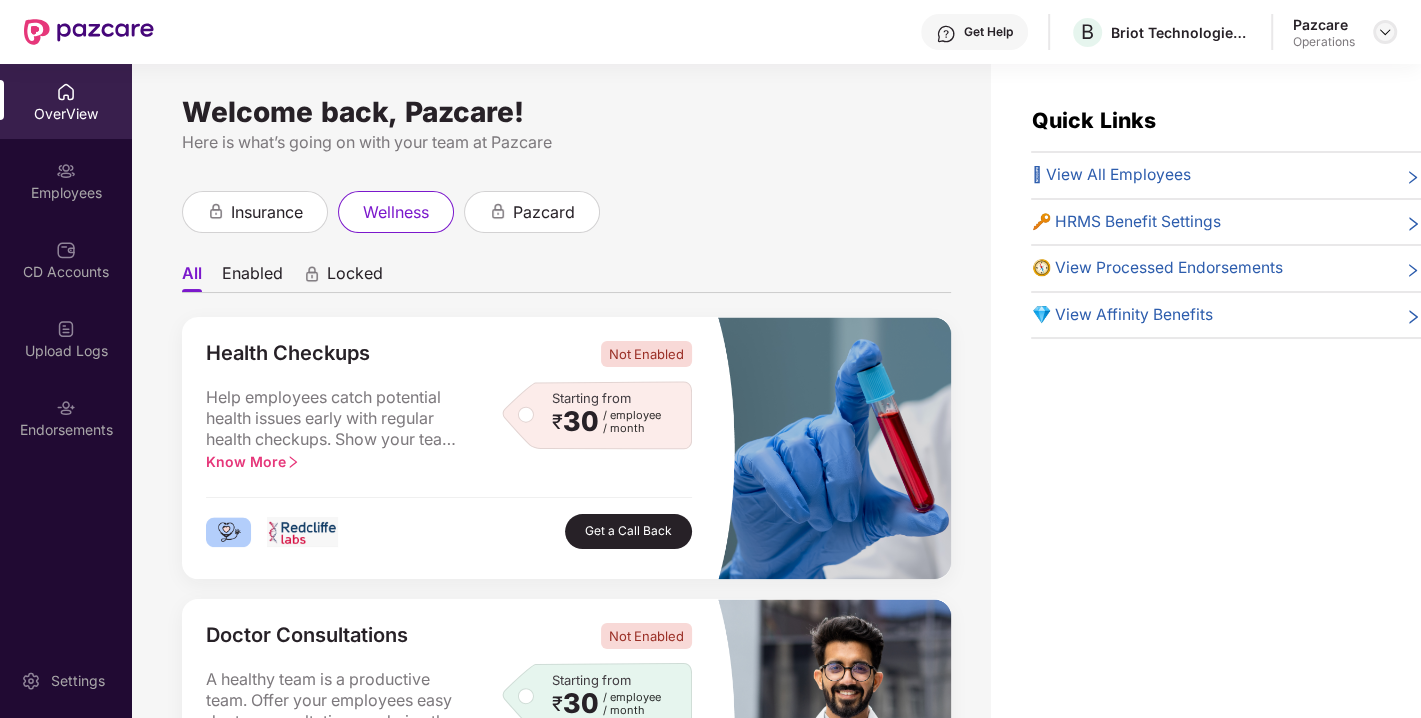click at bounding box center [1385, 32] 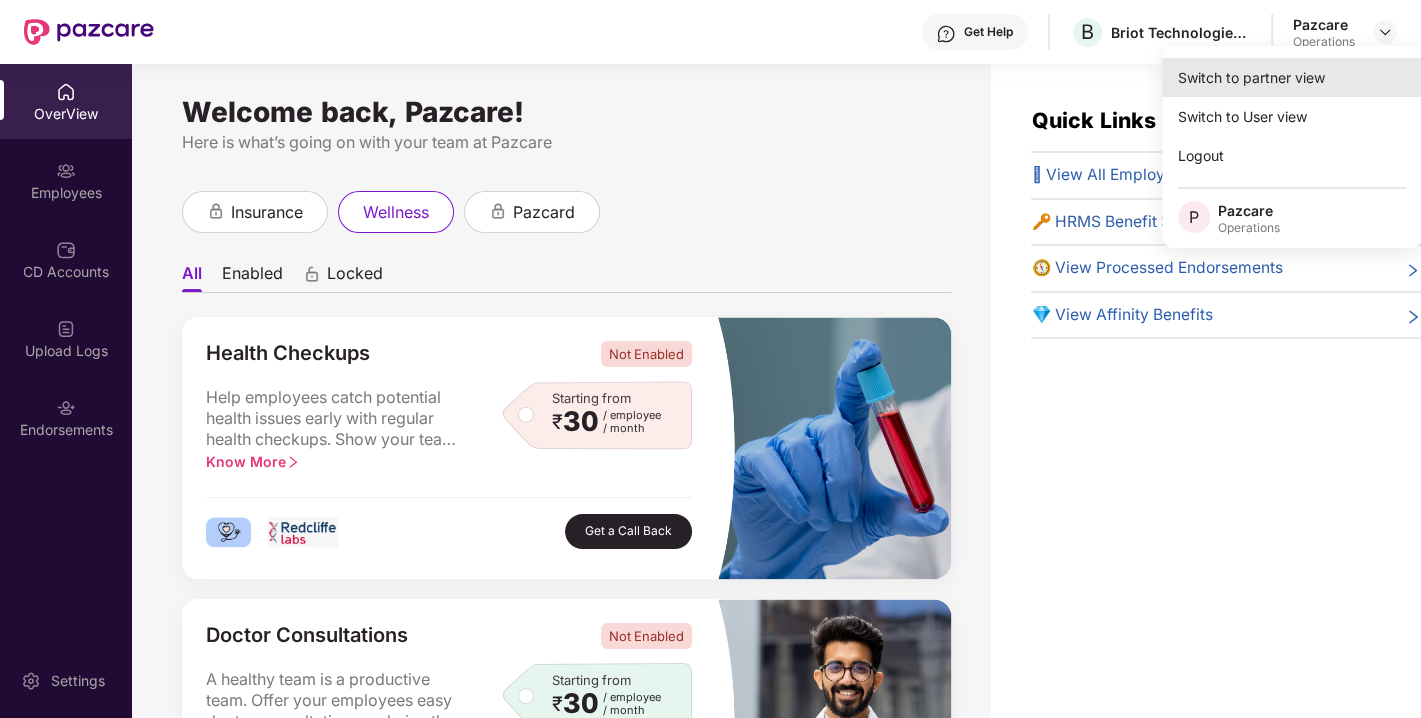 click on "Switch to partner view" at bounding box center [1292, 77] 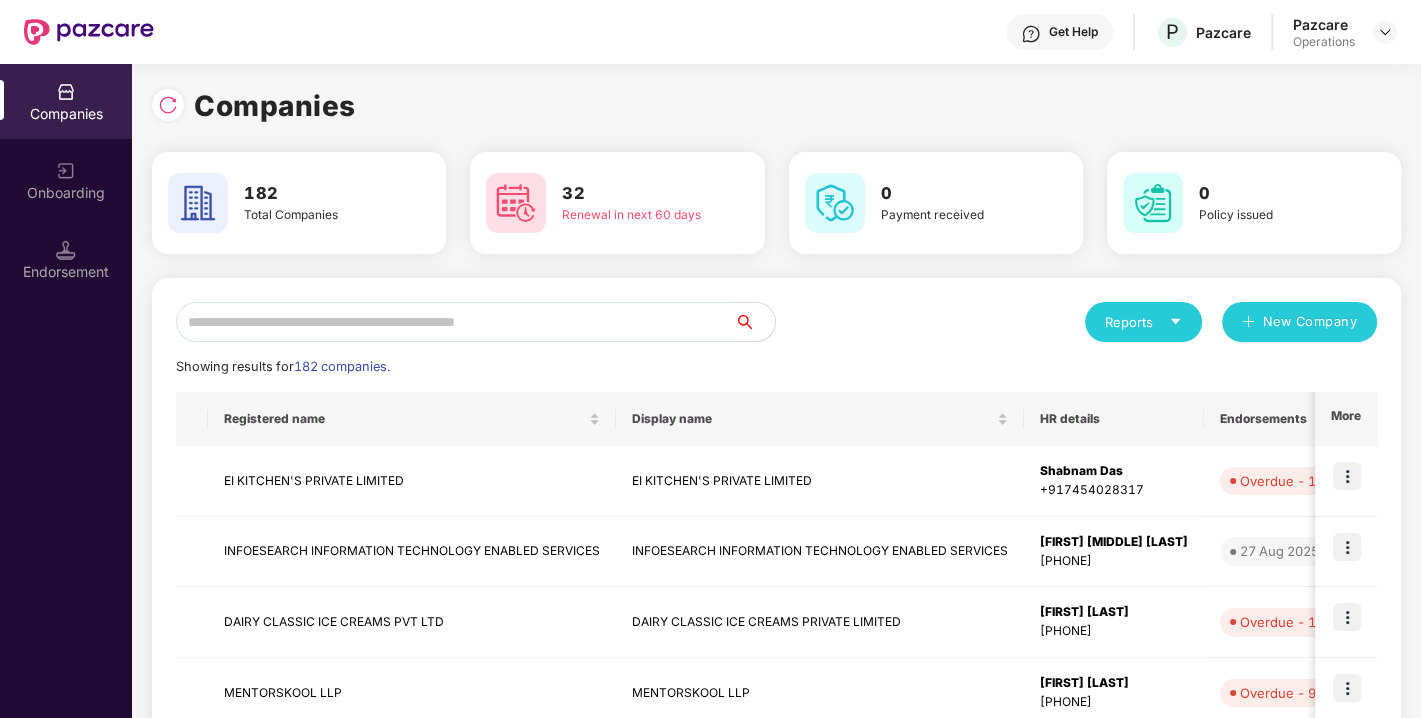 click at bounding box center (455, 322) 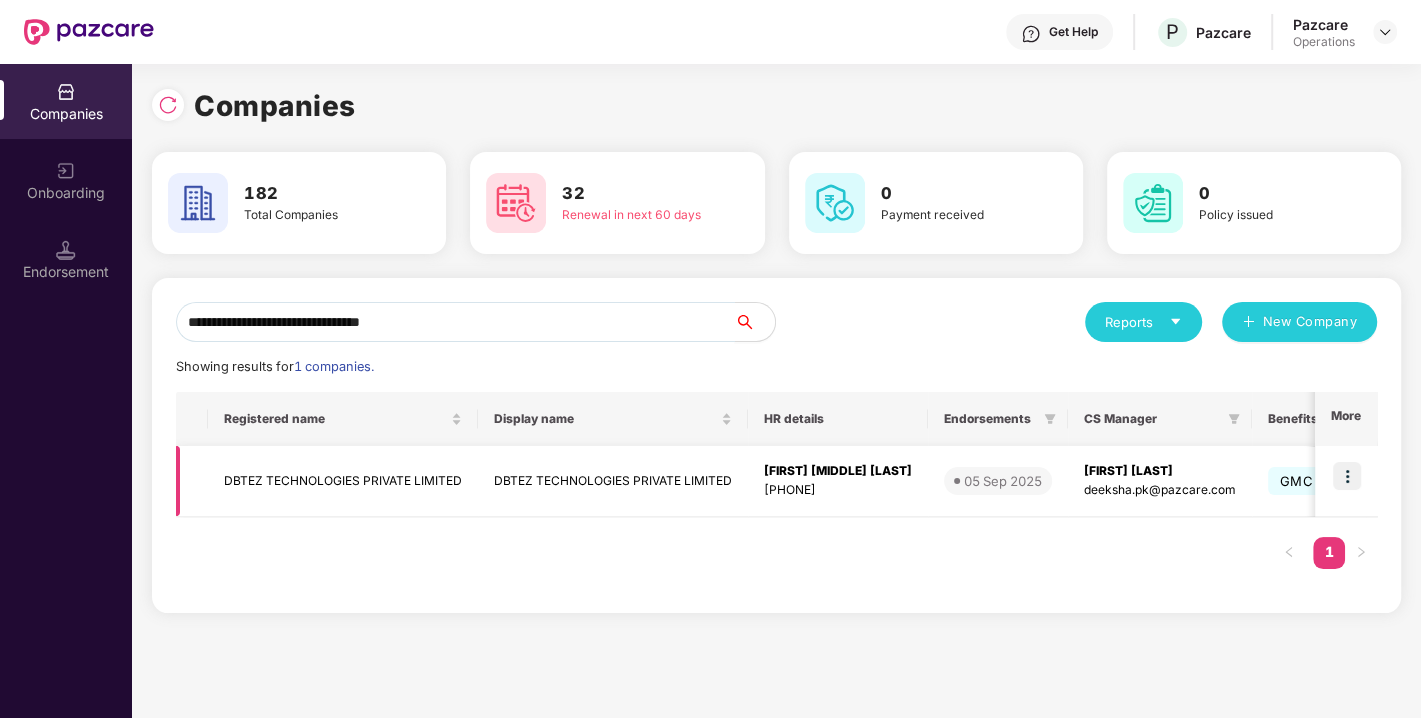type on "**********" 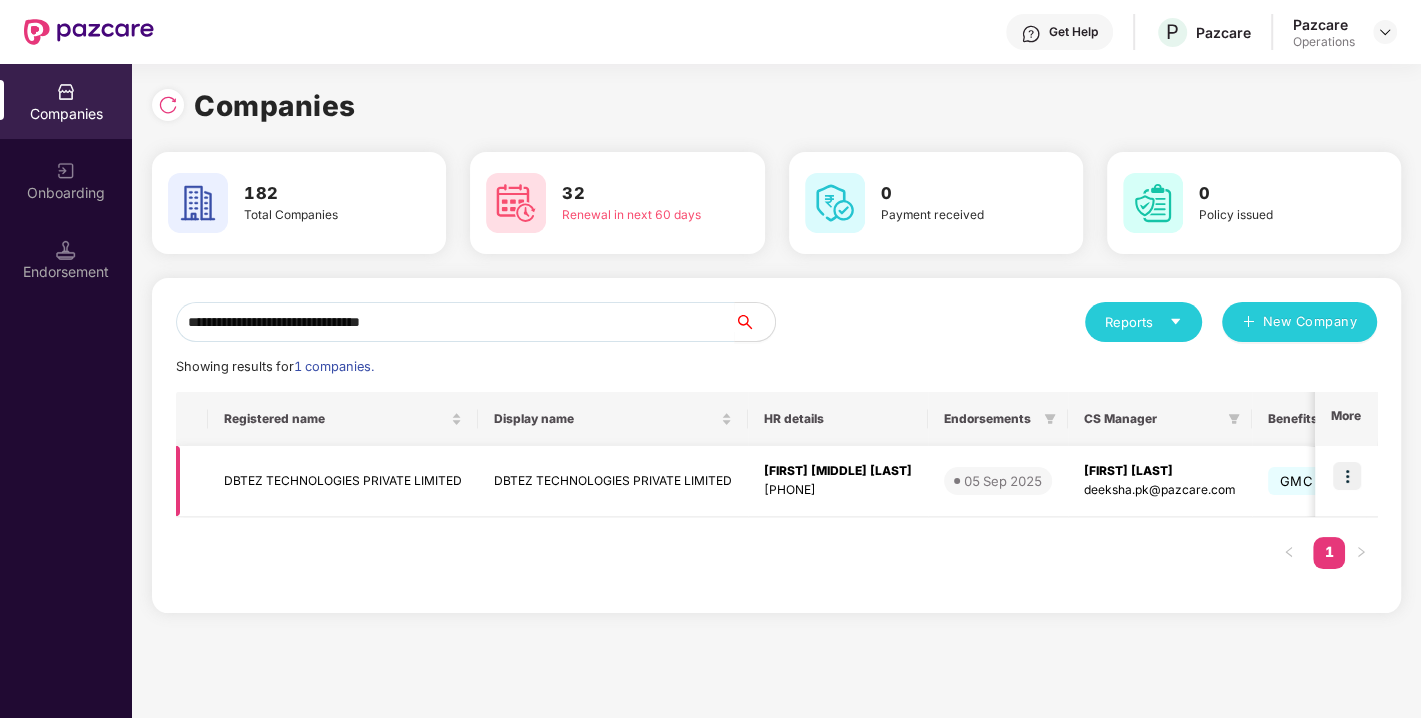 click at bounding box center (1347, 476) 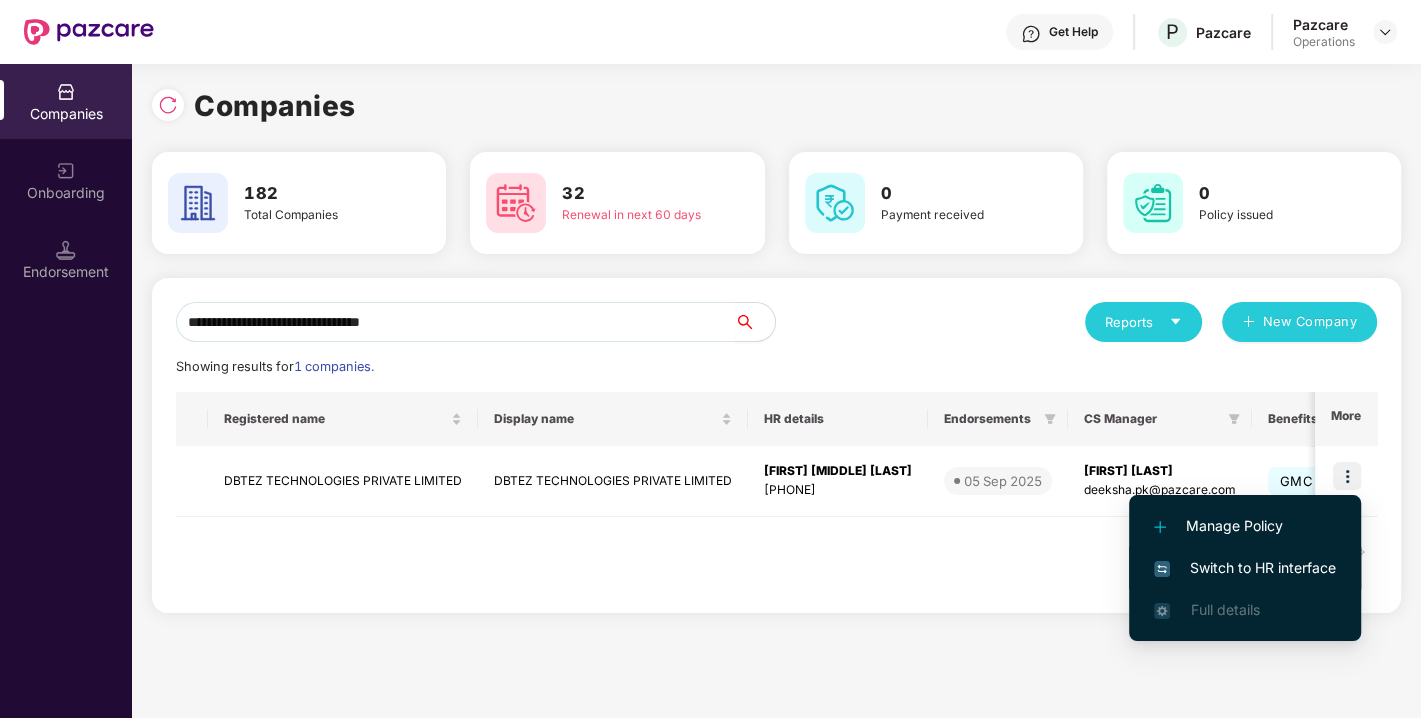click on "Switch to HR interface" at bounding box center [1245, 568] 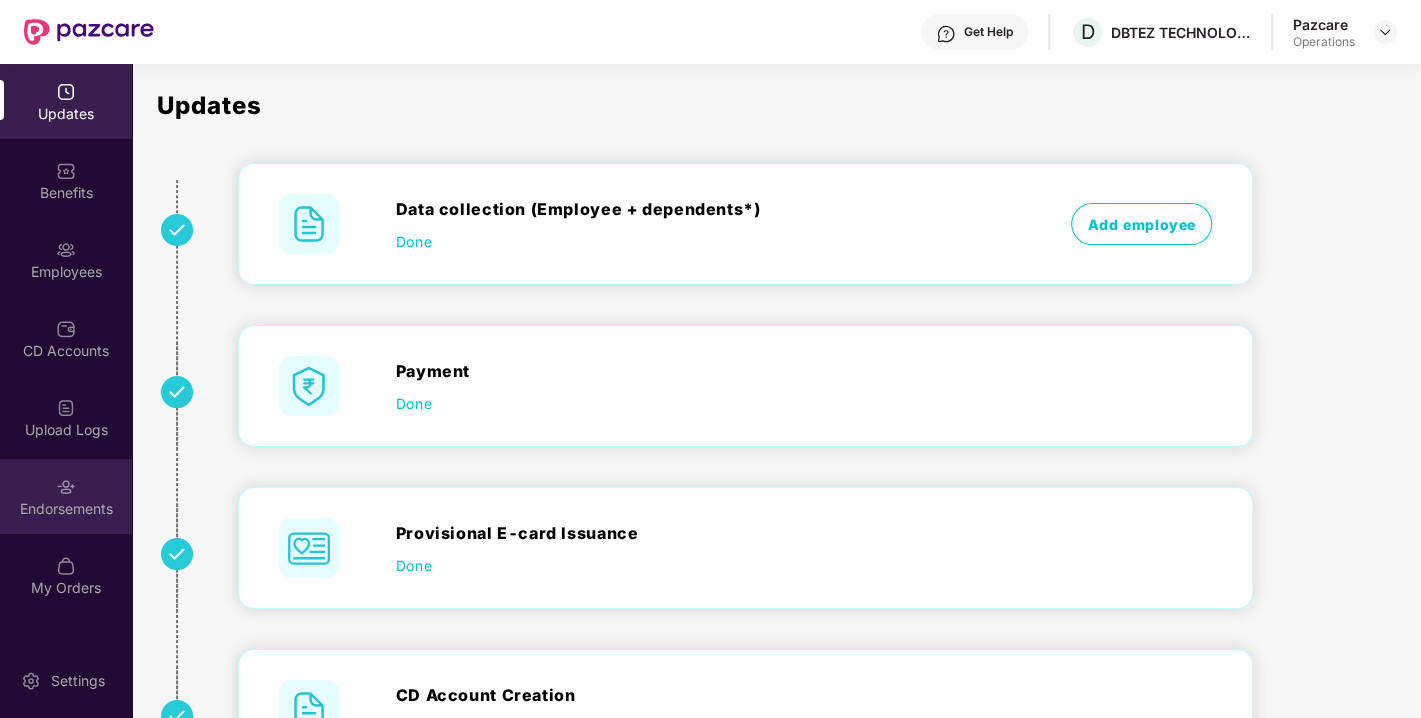 click on "Endorsements" at bounding box center [66, 509] 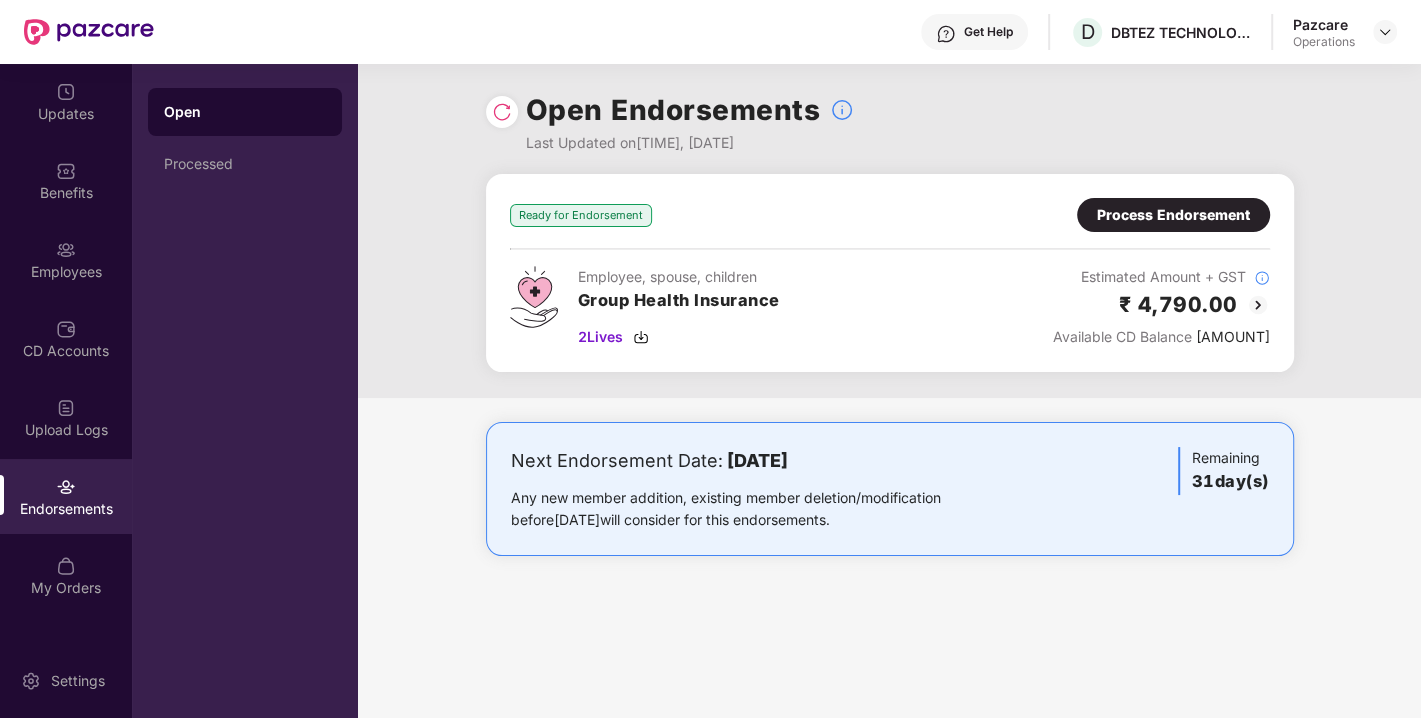click at bounding box center [502, 112] 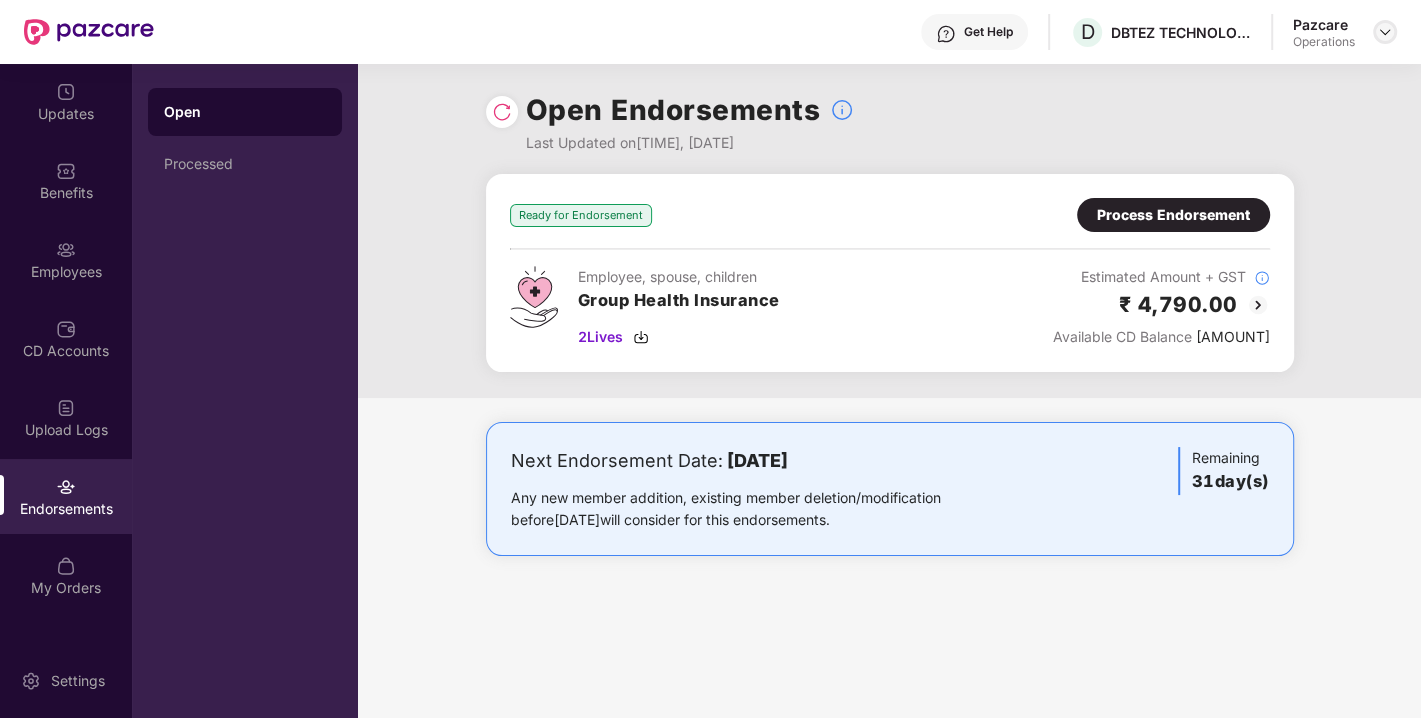 click at bounding box center (1385, 32) 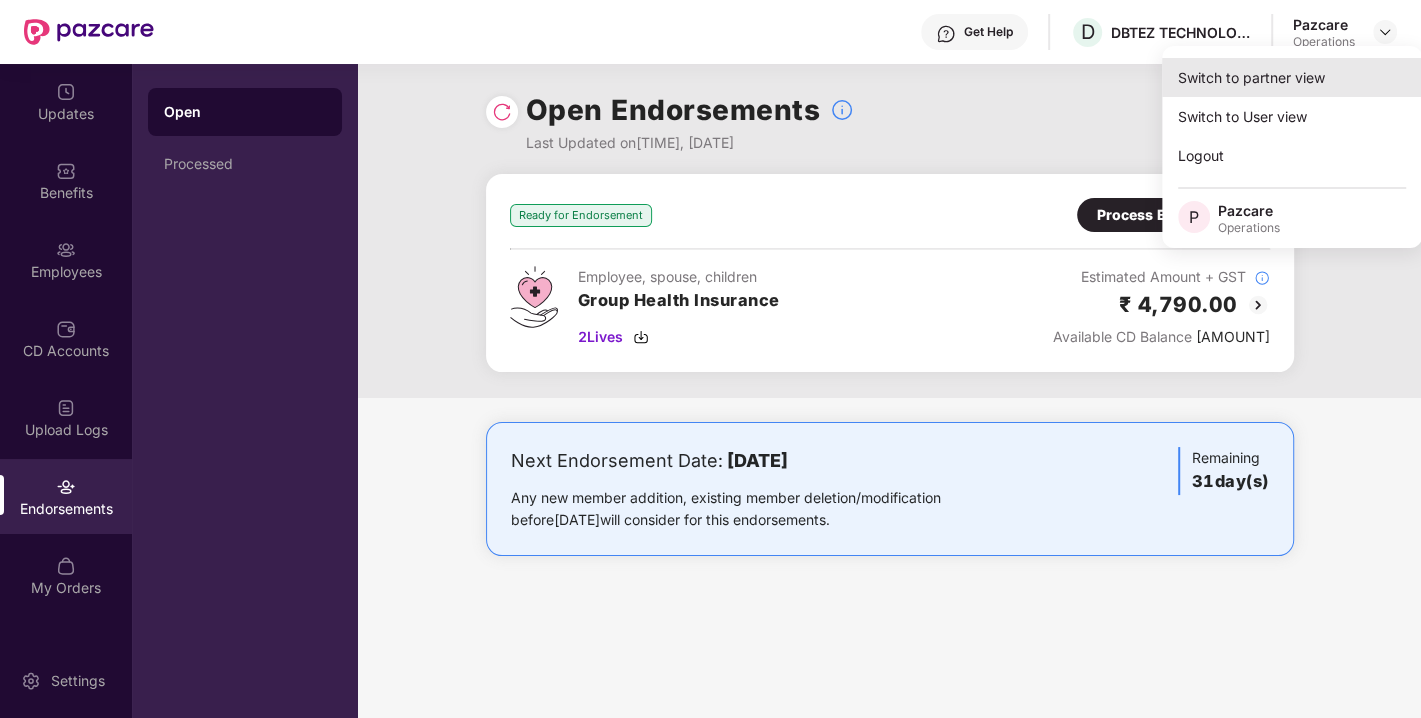 click on "Switch to partner view" at bounding box center (1292, 77) 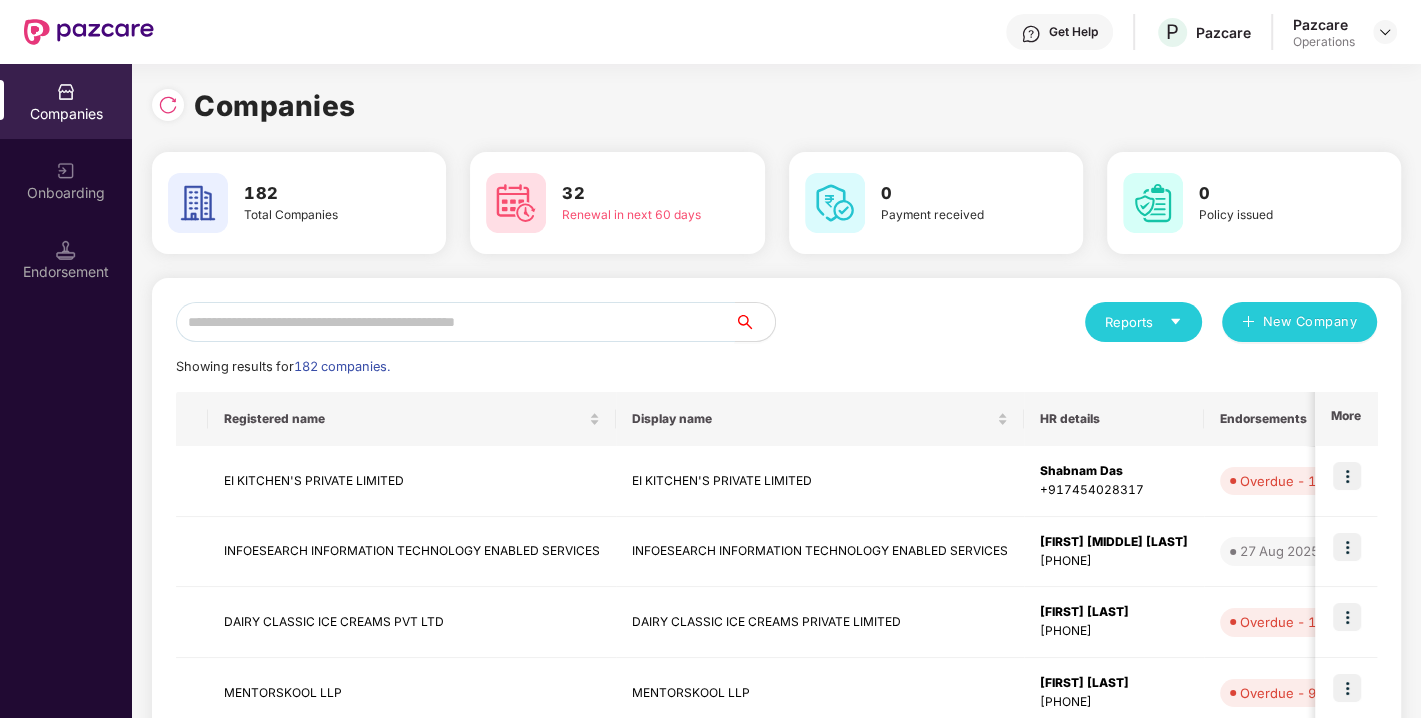click at bounding box center (455, 322) 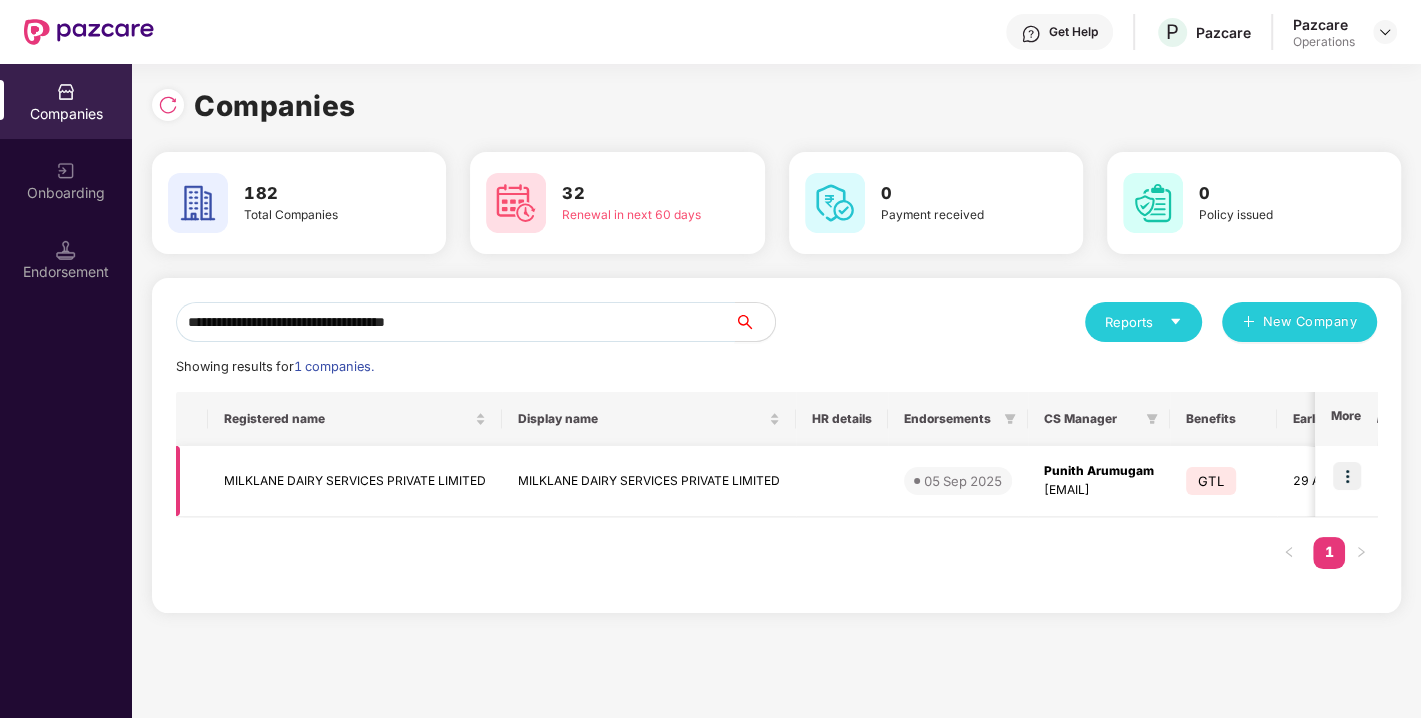 type on "**********" 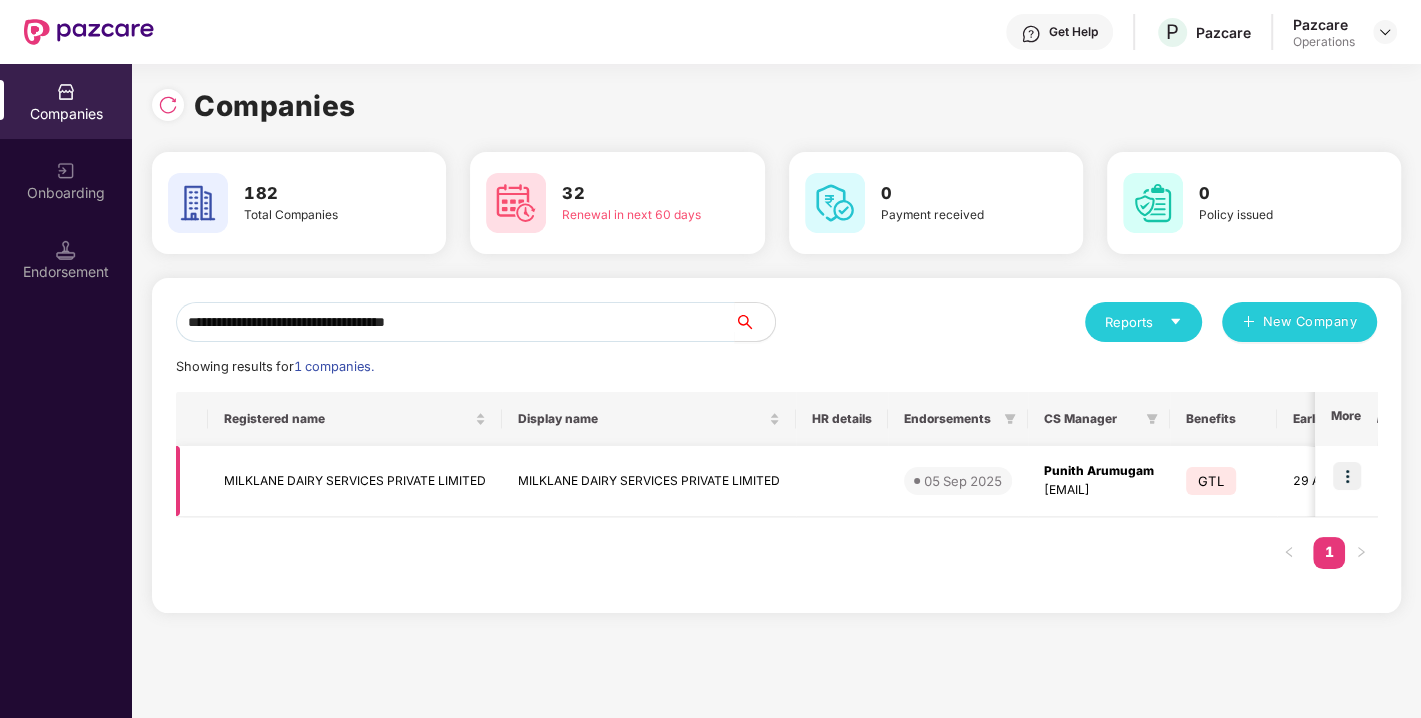 click at bounding box center (1347, 476) 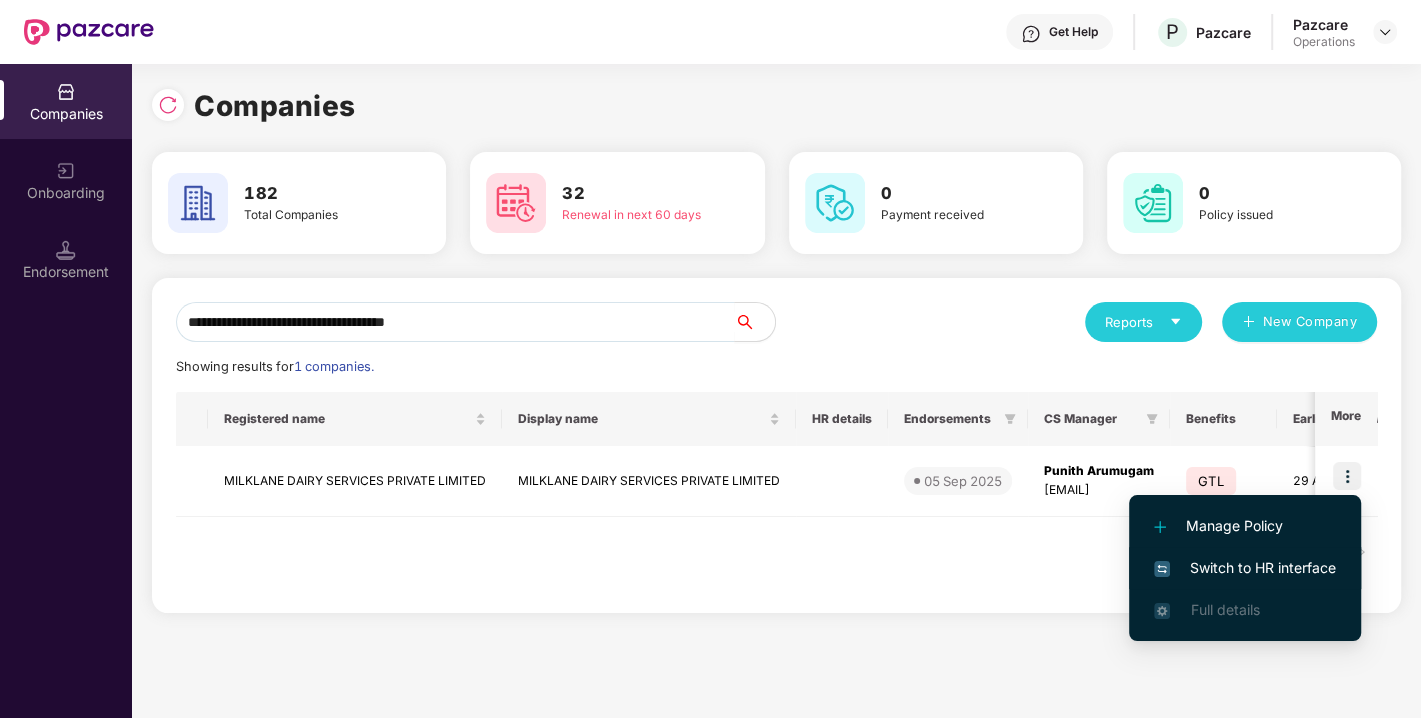 click on "Switch to HR interface" at bounding box center (1245, 568) 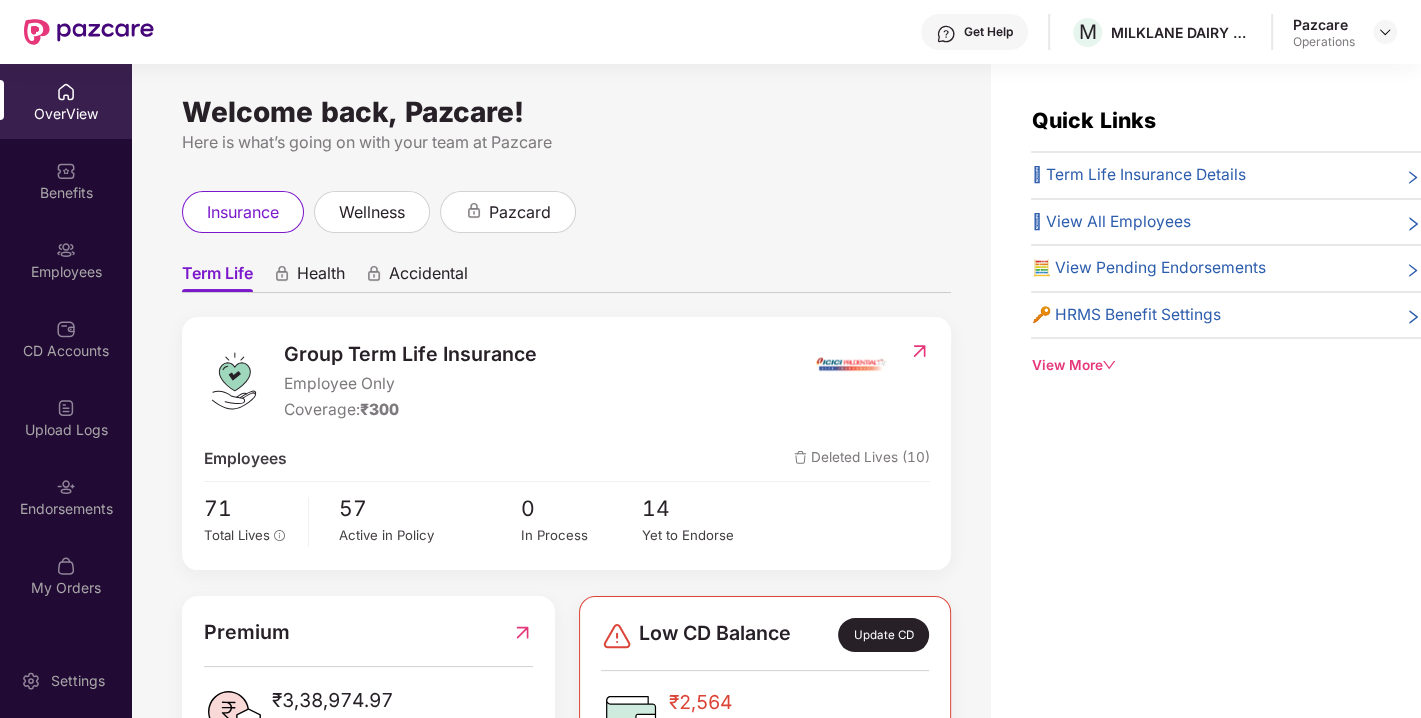 click on "Endorsements" at bounding box center (66, 496) 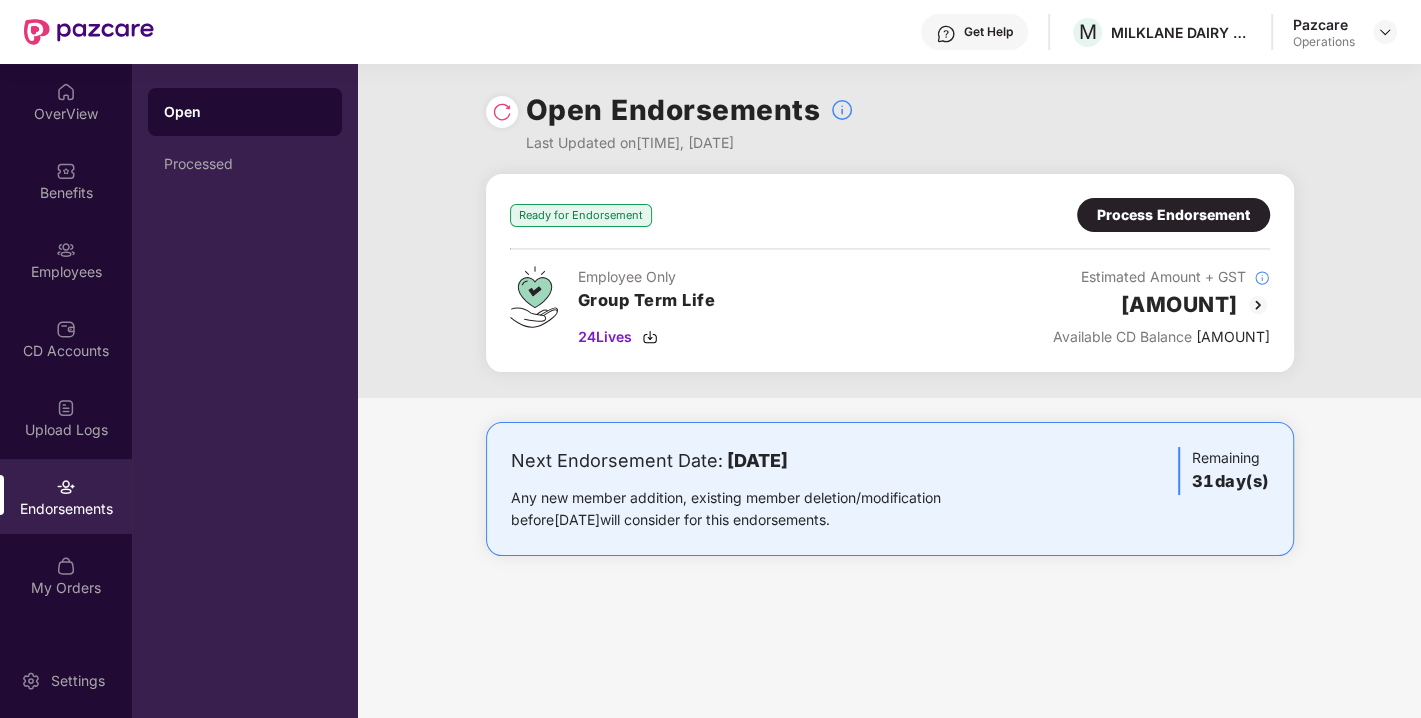 click at bounding box center [502, 112] 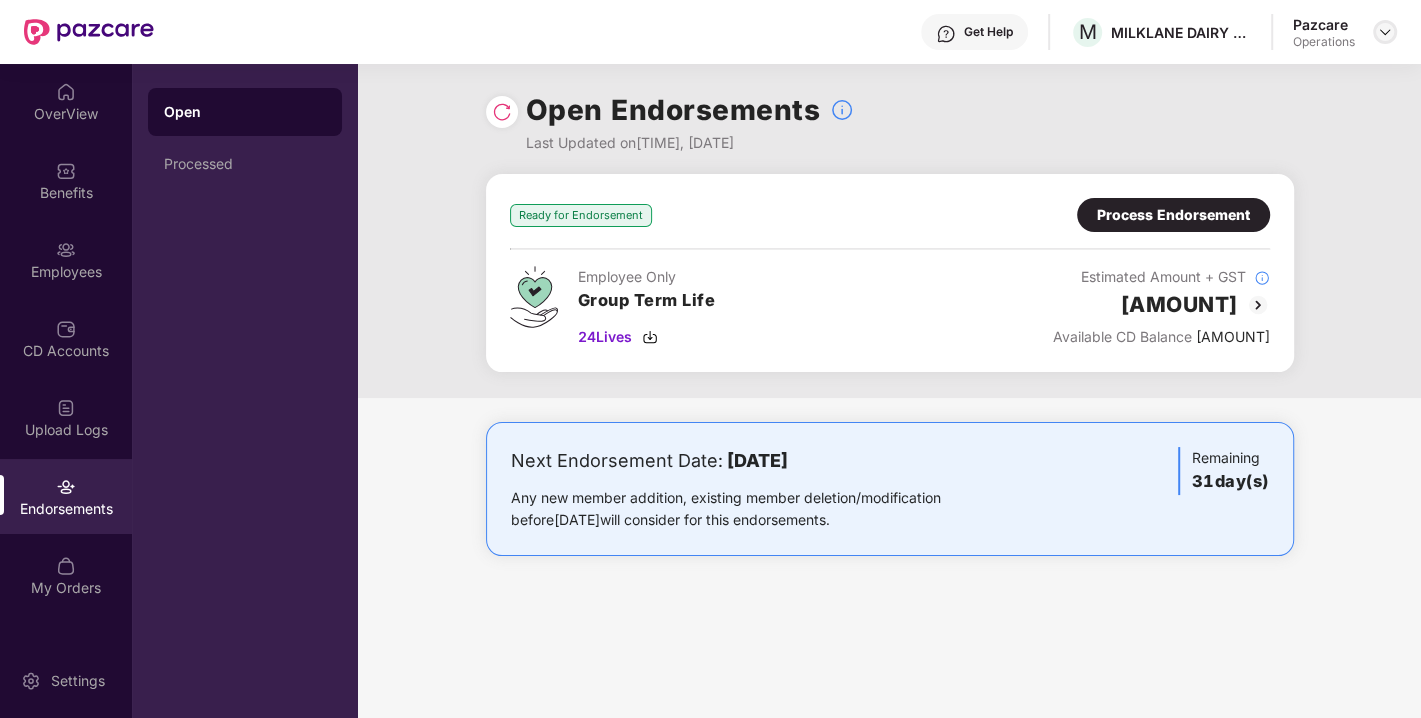 click at bounding box center (1385, 32) 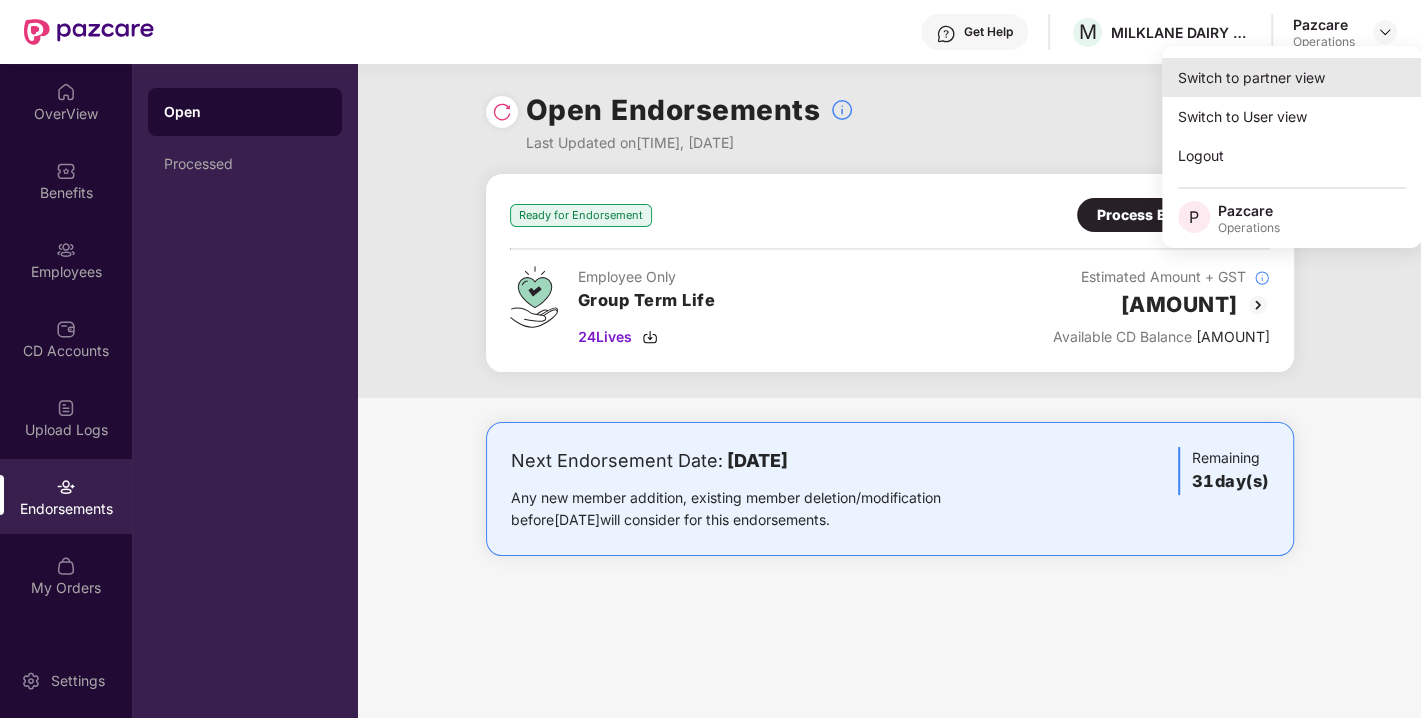 click on "Switch to partner view" at bounding box center [1292, 77] 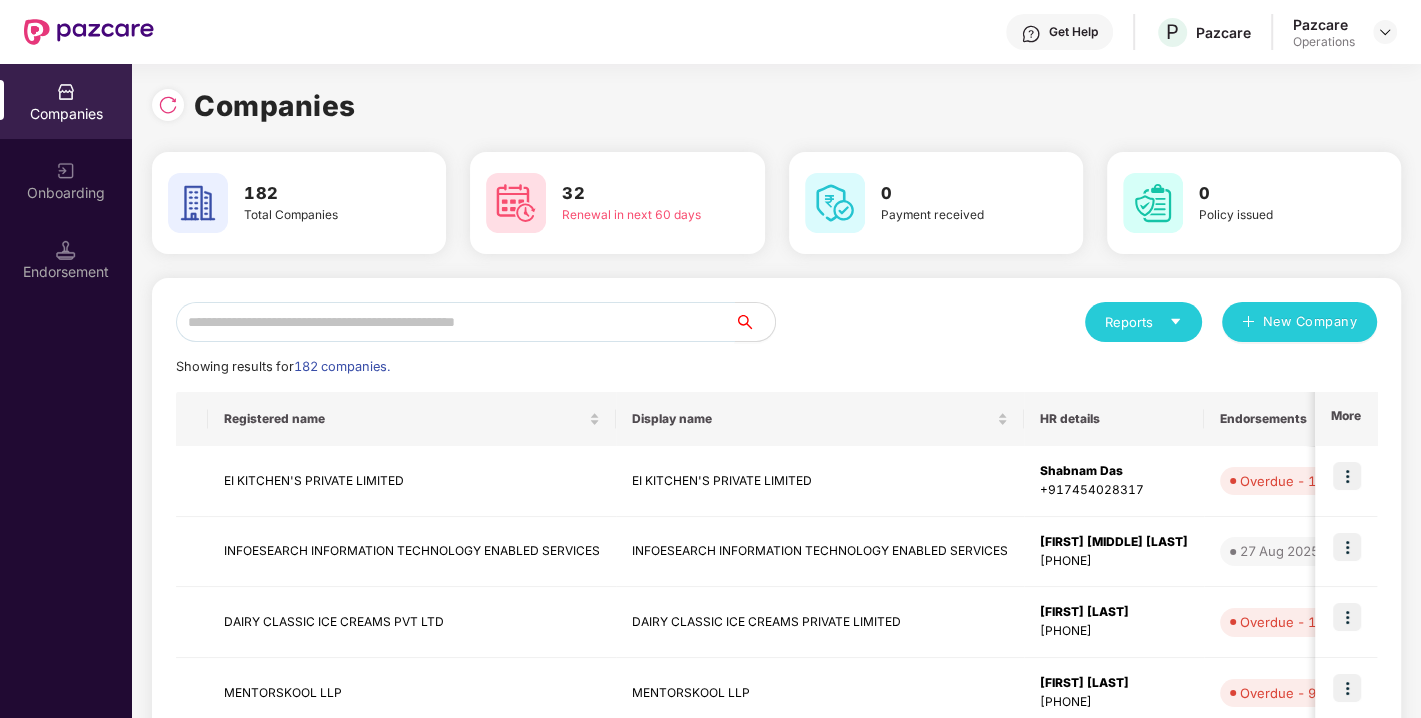 click at bounding box center (455, 322) 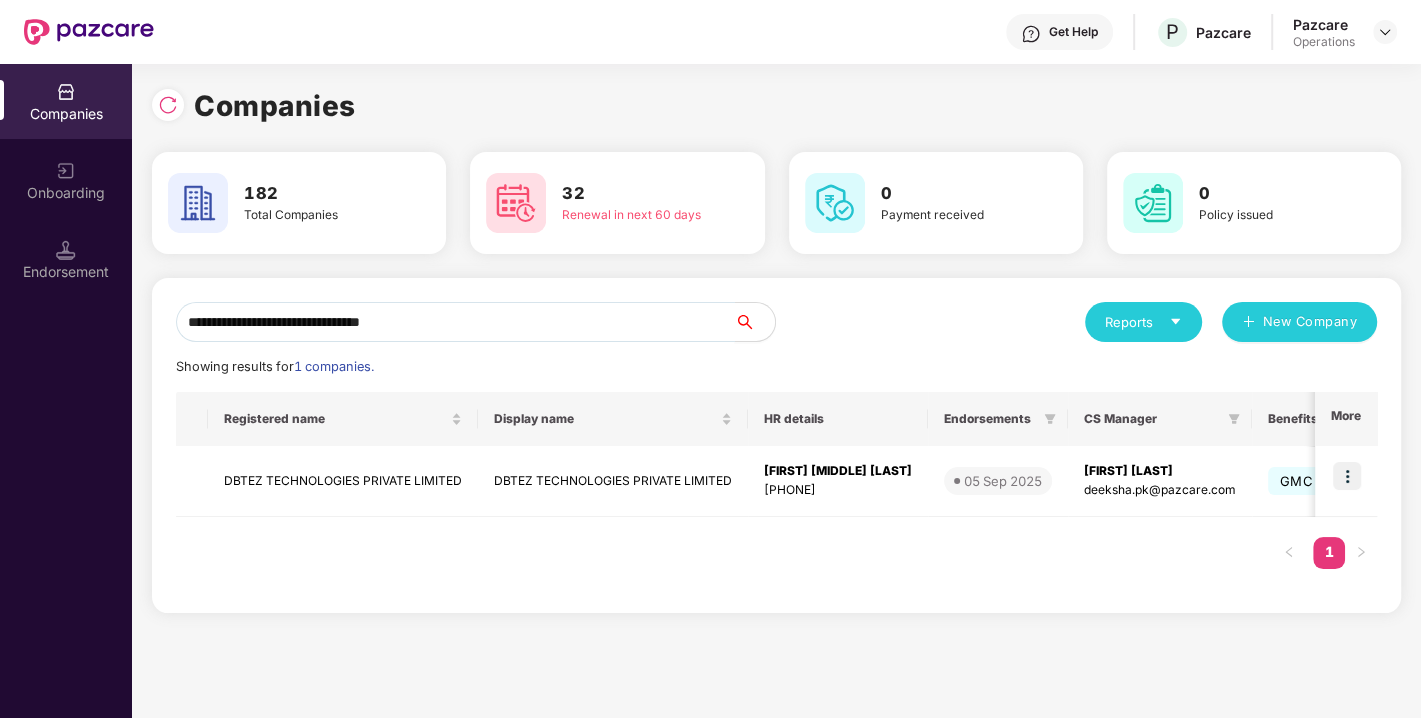 drag, startPoint x: 483, startPoint y: 328, endPoint x: 32, endPoint y: 372, distance: 453.14127 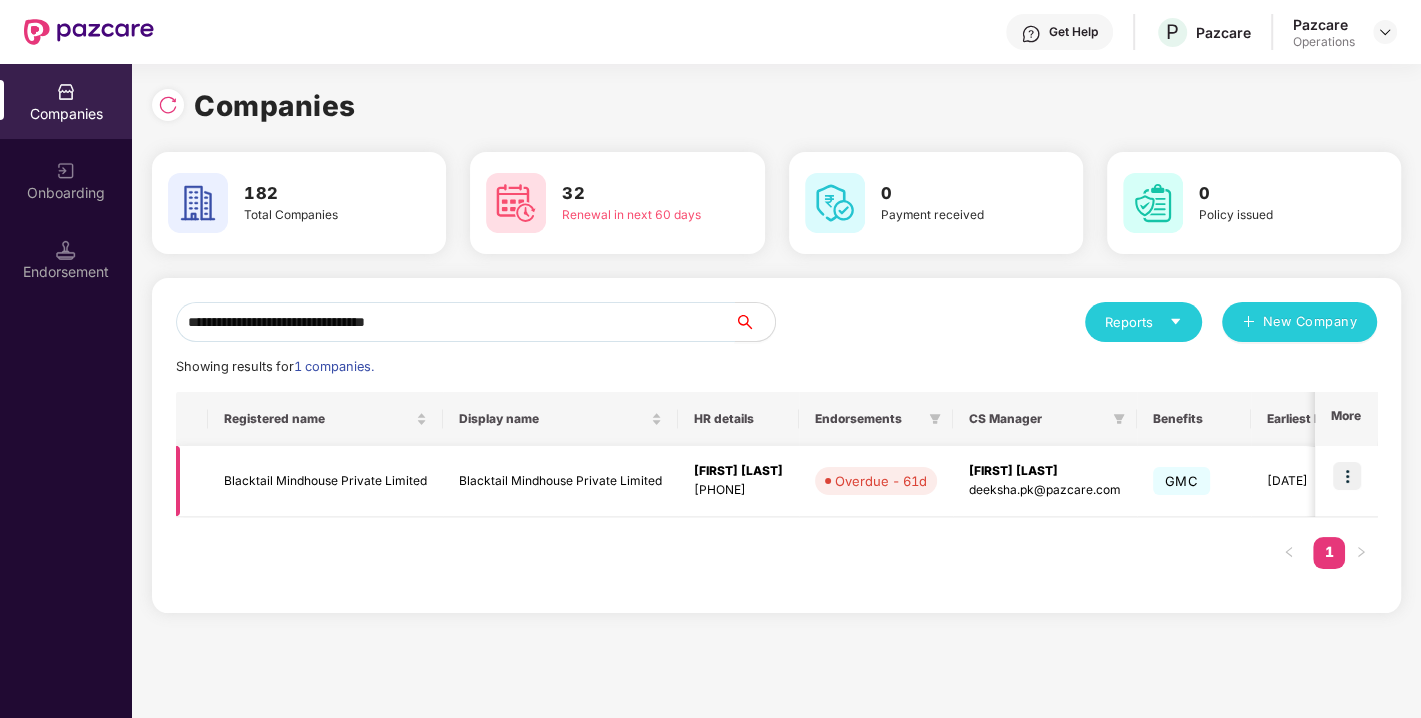type on "**********" 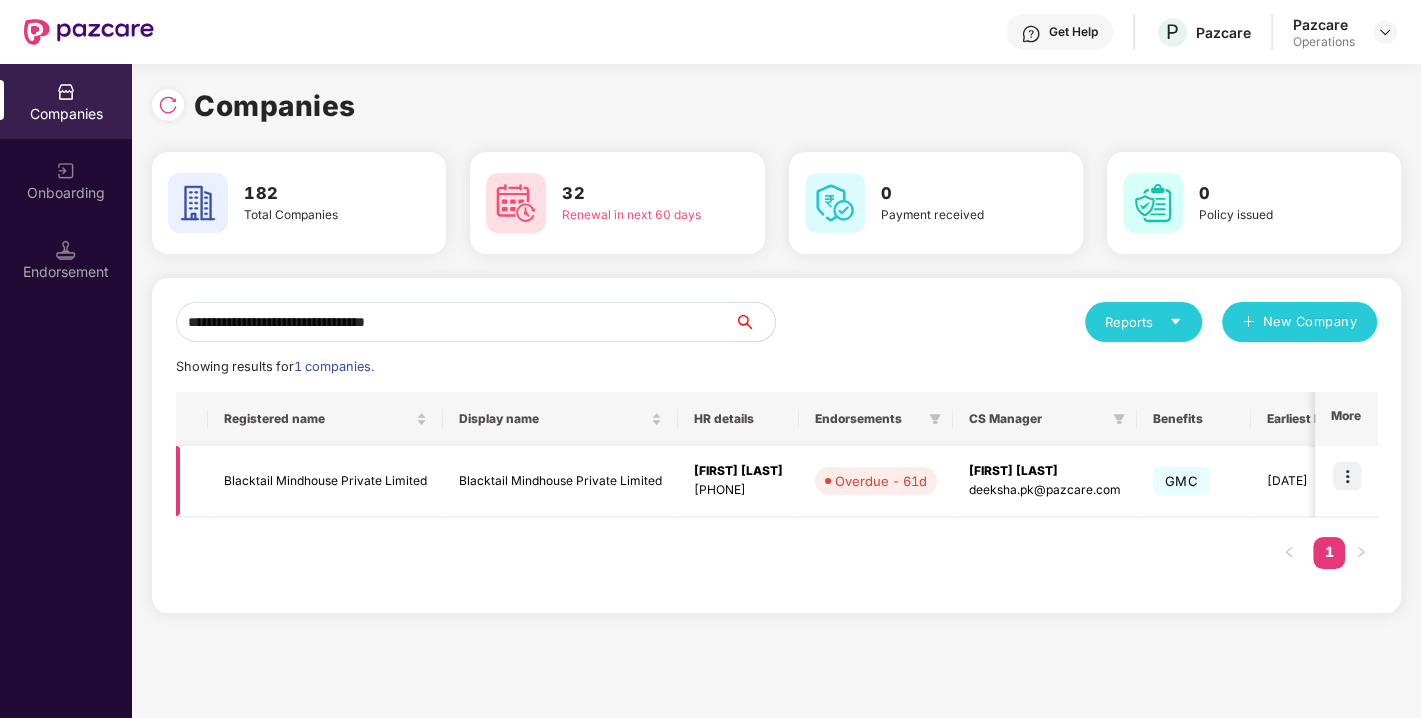 click at bounding box center (1347, 476) 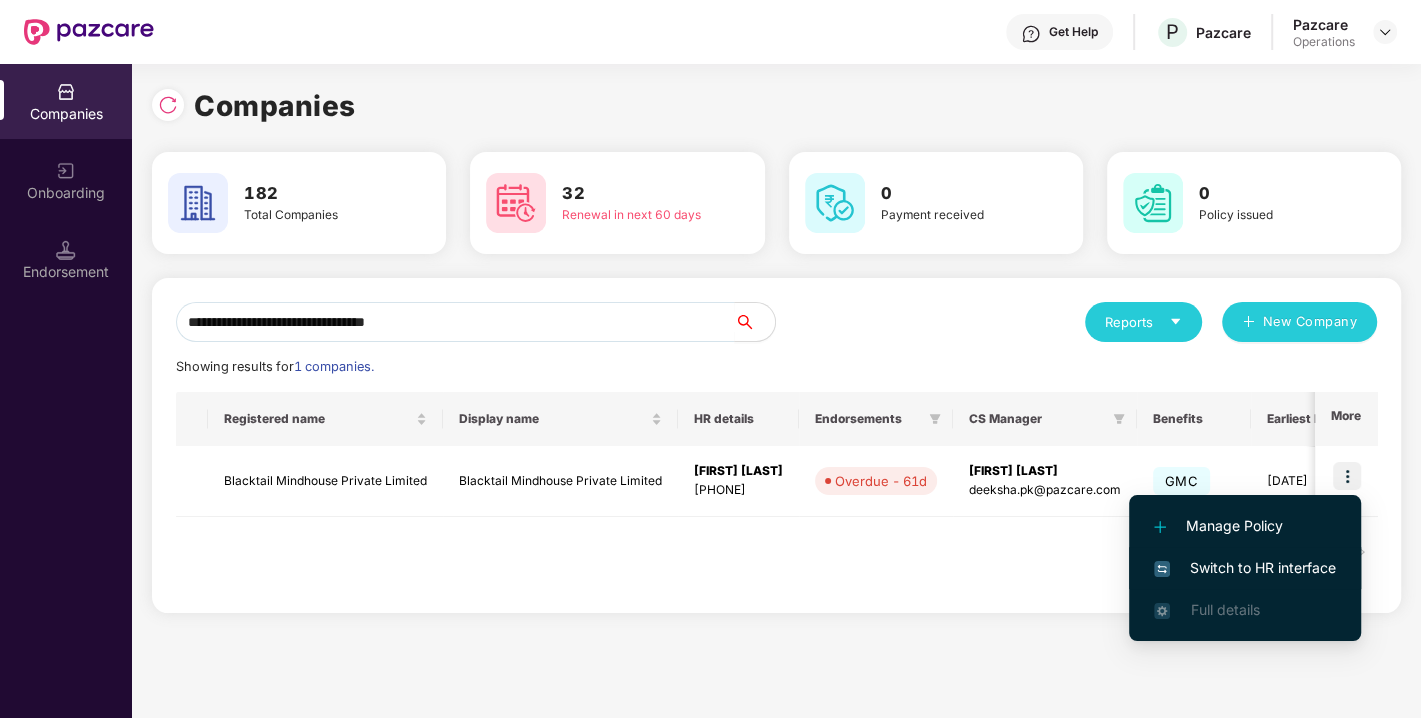 click on "Switch to HR interface" at bounding box center [1245, 568] 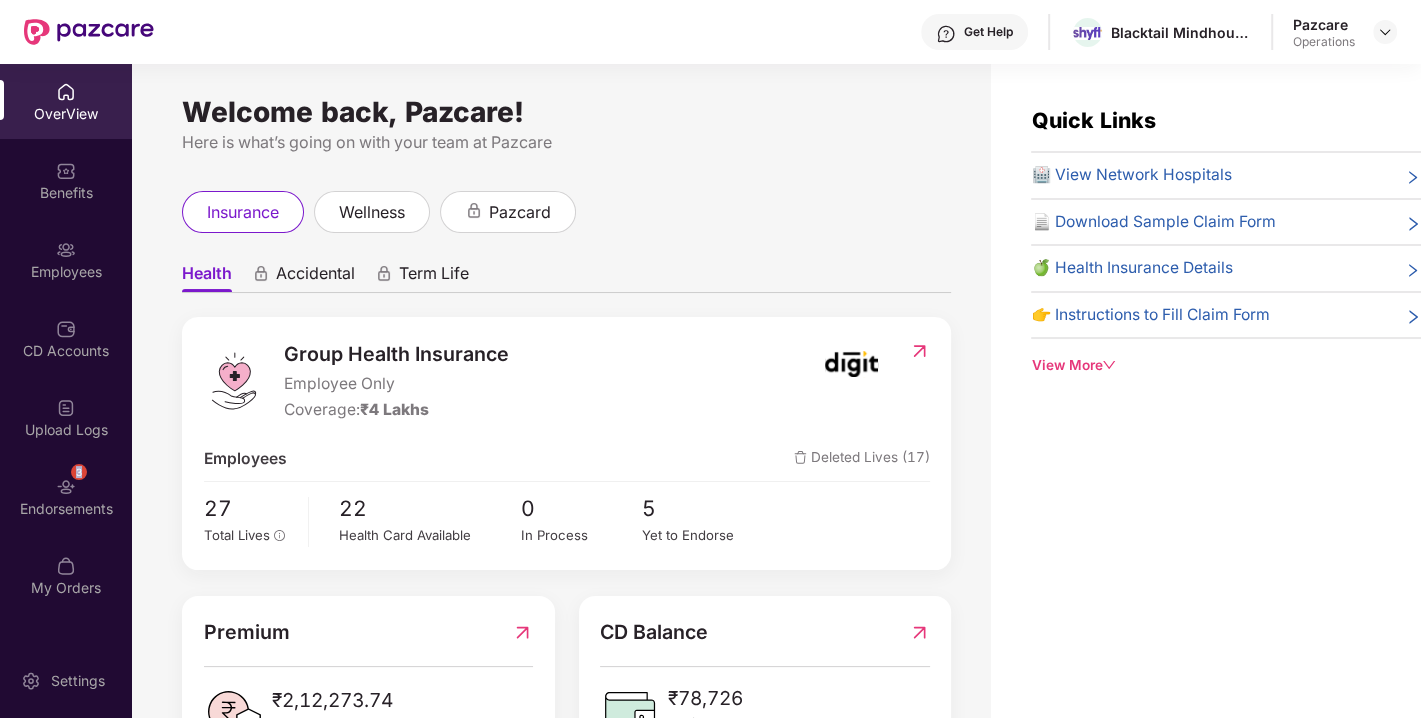 click on "3" at bounding box center [79, 472] 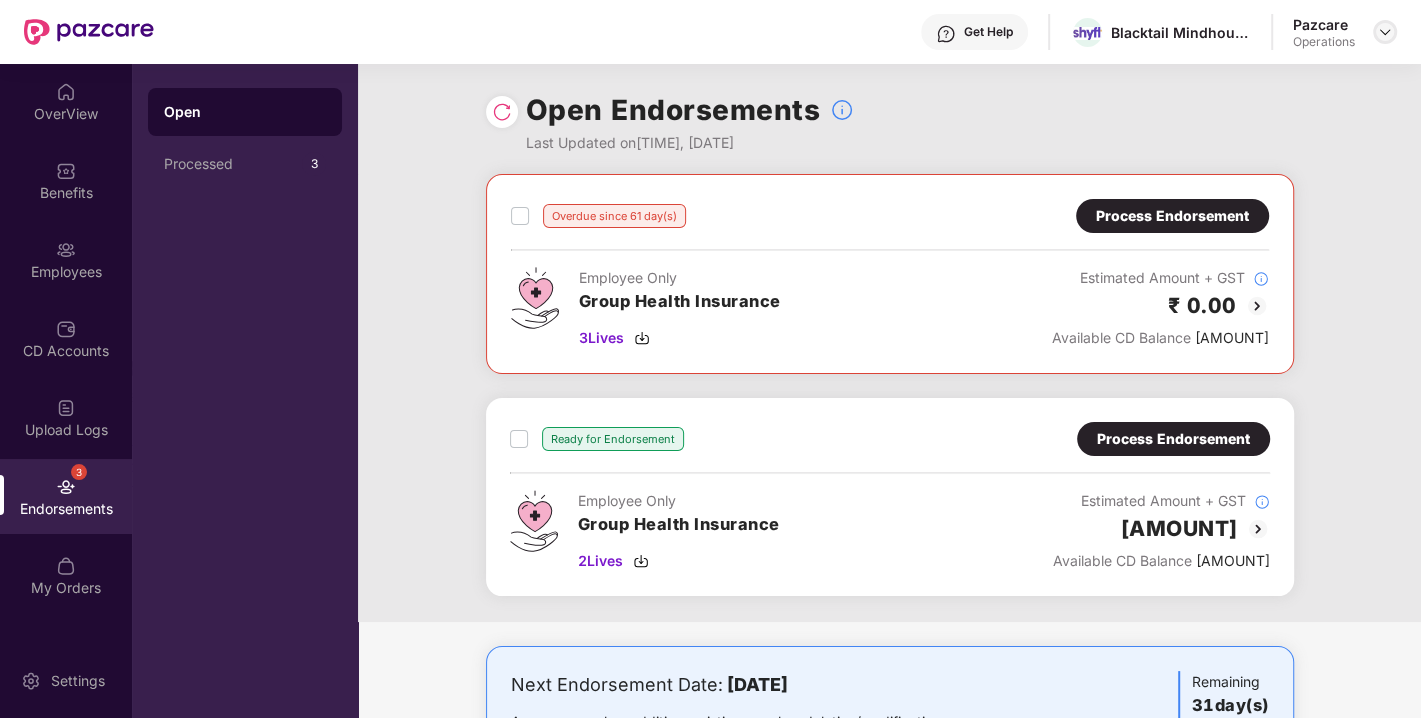 click at bounding box center [1385, 32] 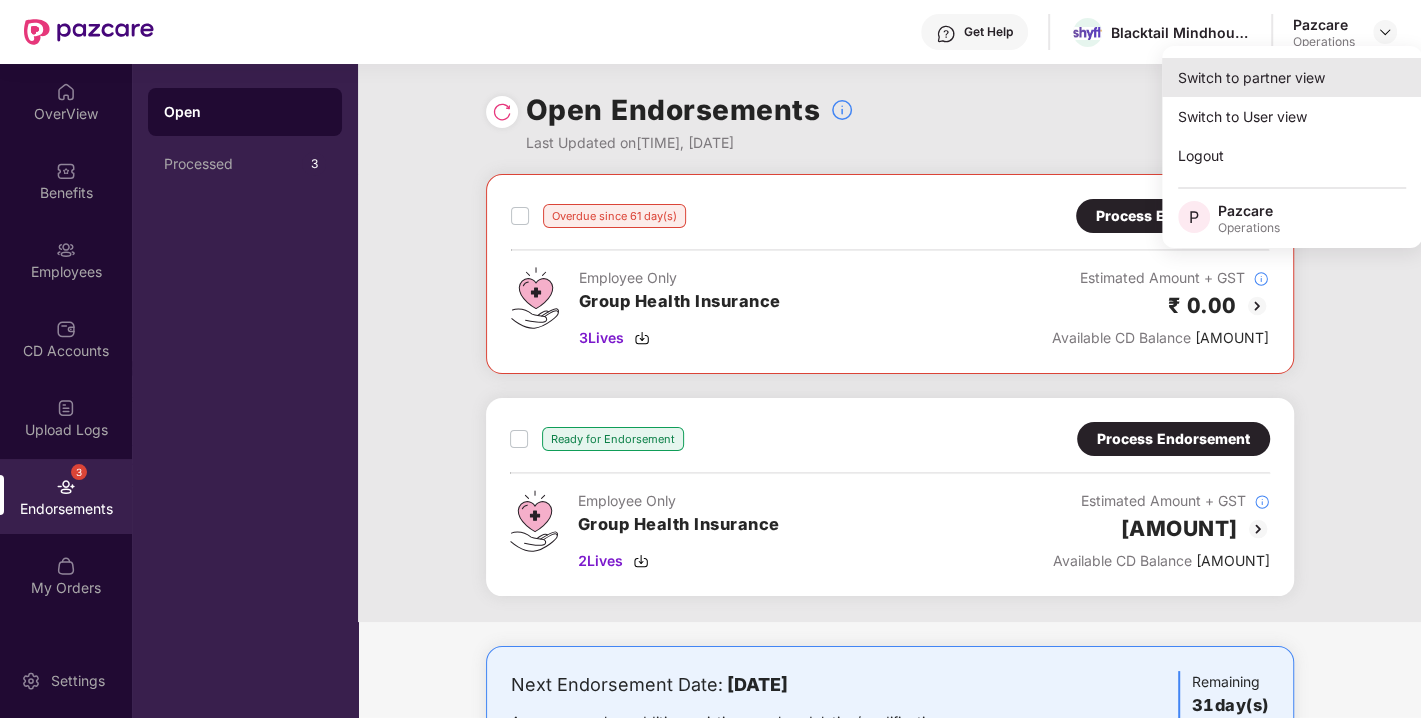 click on "Switch to partner view" at bounding box center [1292, 77] 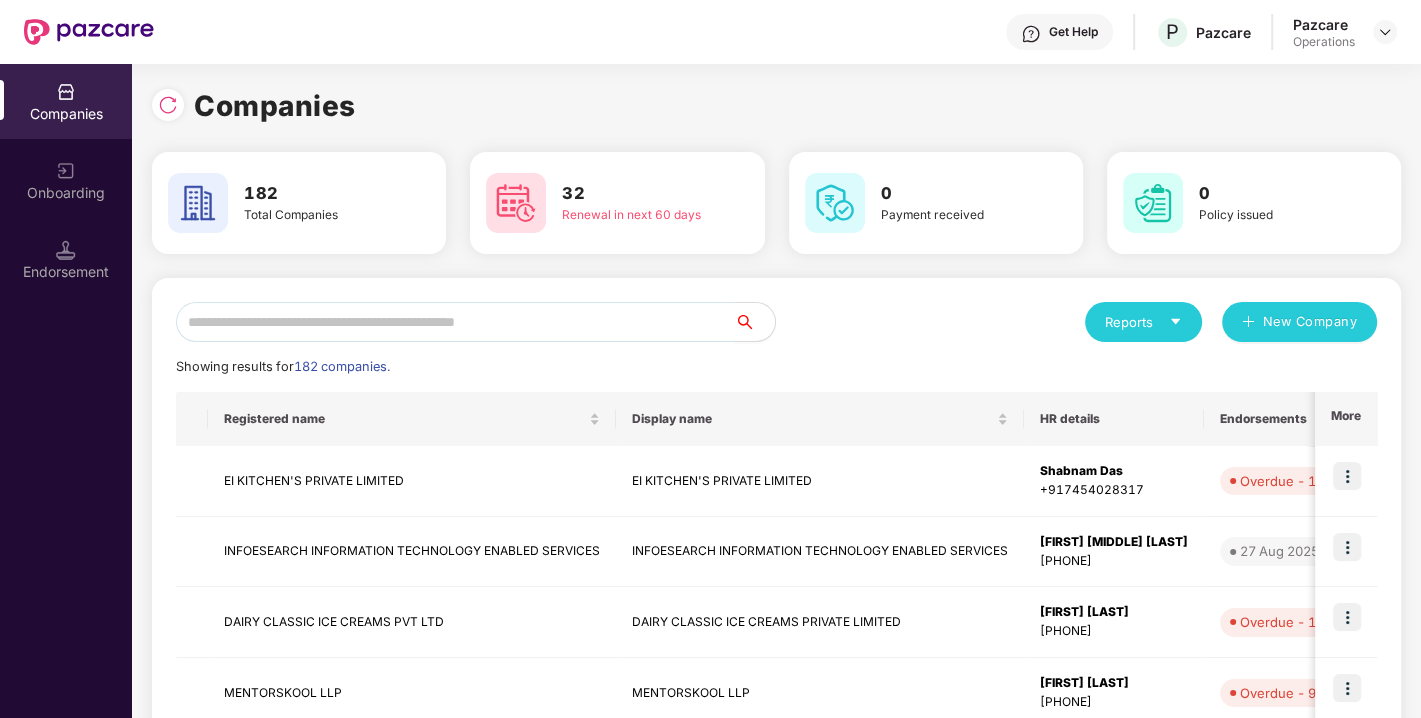 click at bounding box center [455, 322] 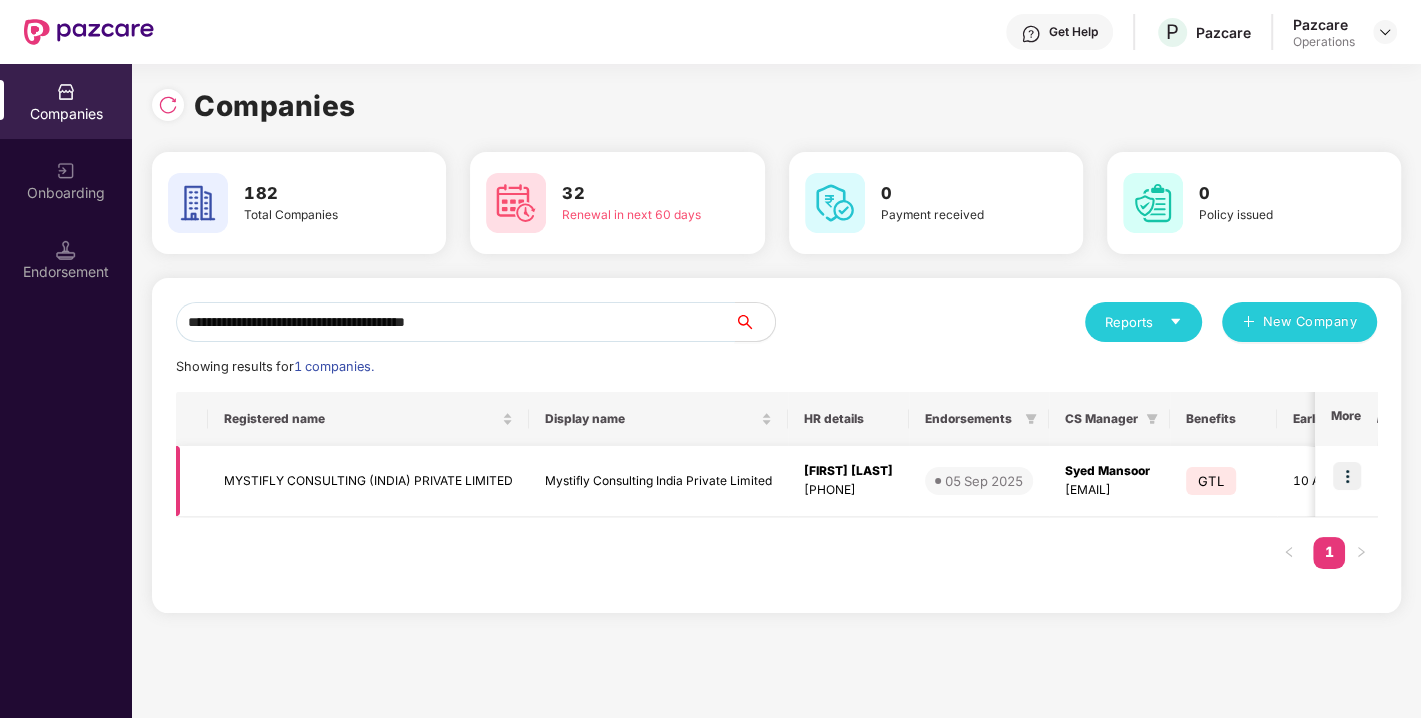 type on "**********" 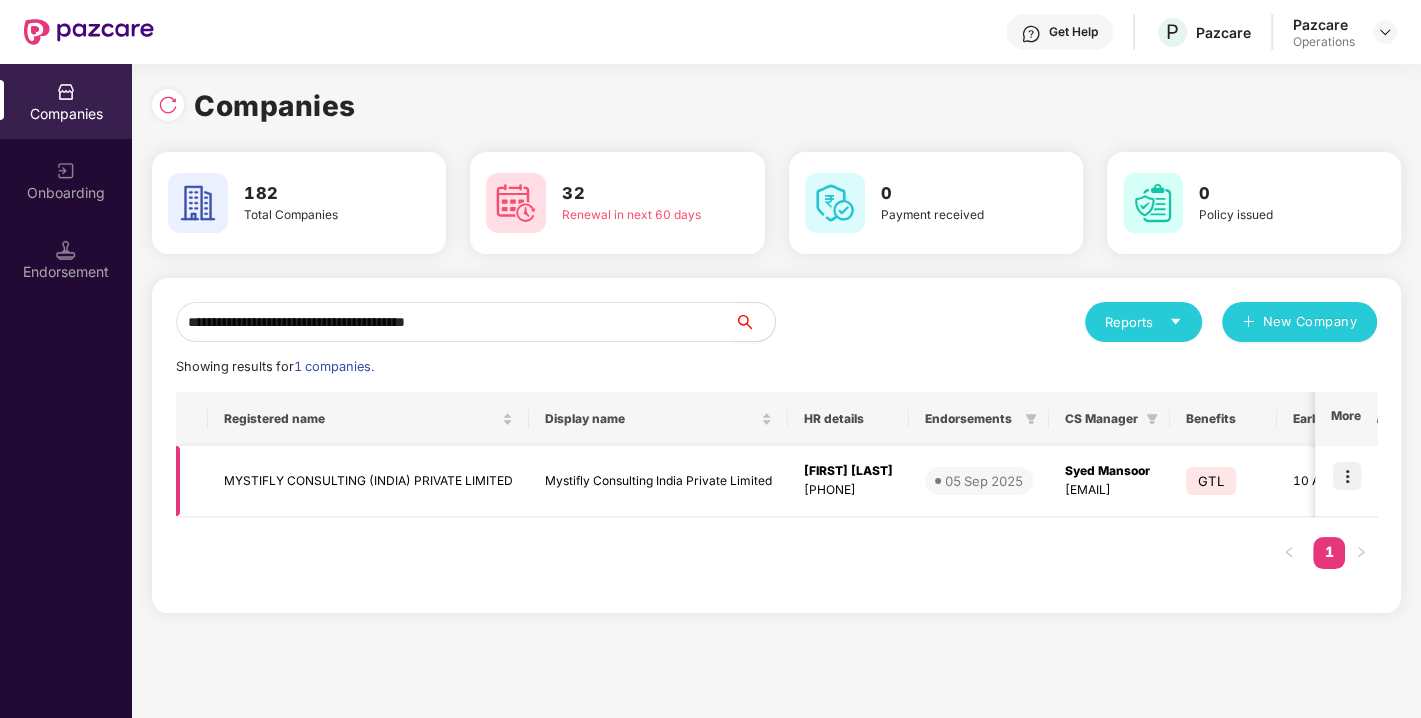 click at bounding box center (1347, 476) 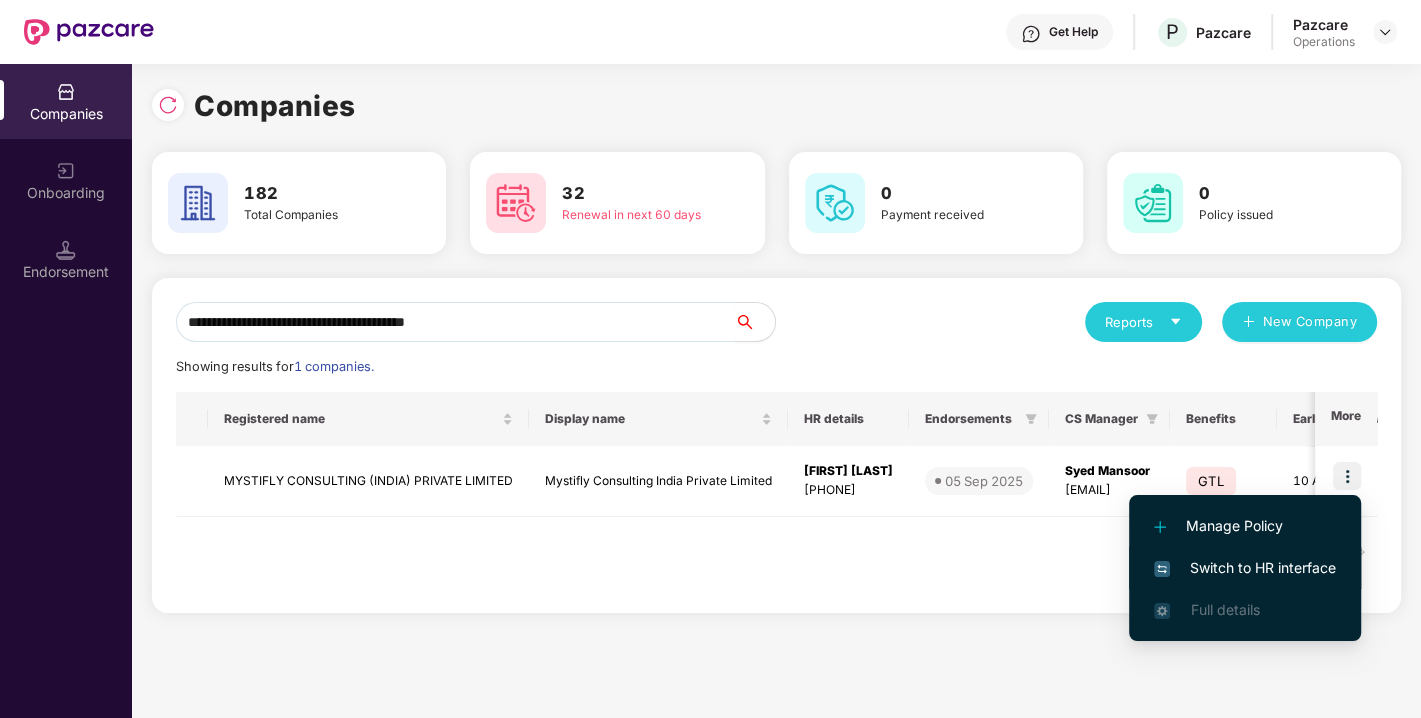 click on "Switch to HR interface" at bounding box center (1245, 568) 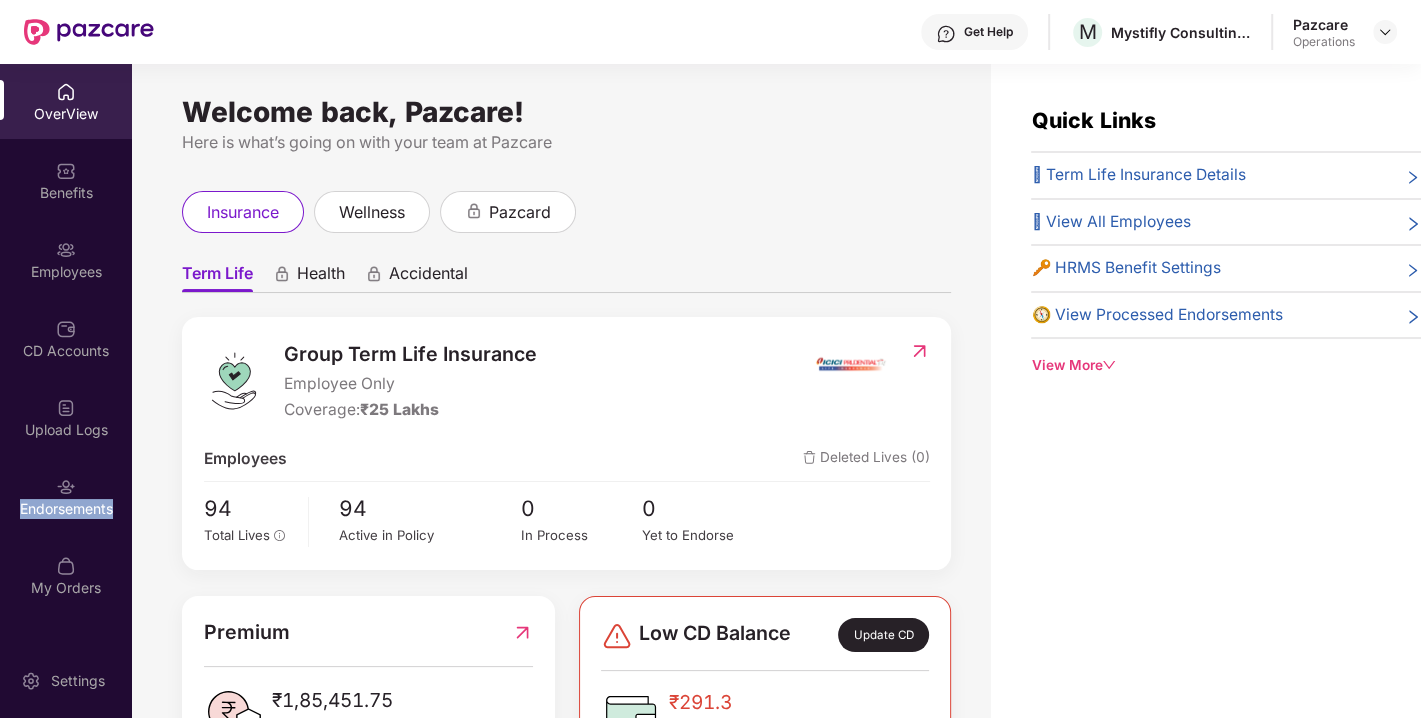 click on "Endorsements" at bounding box center (66, 509) 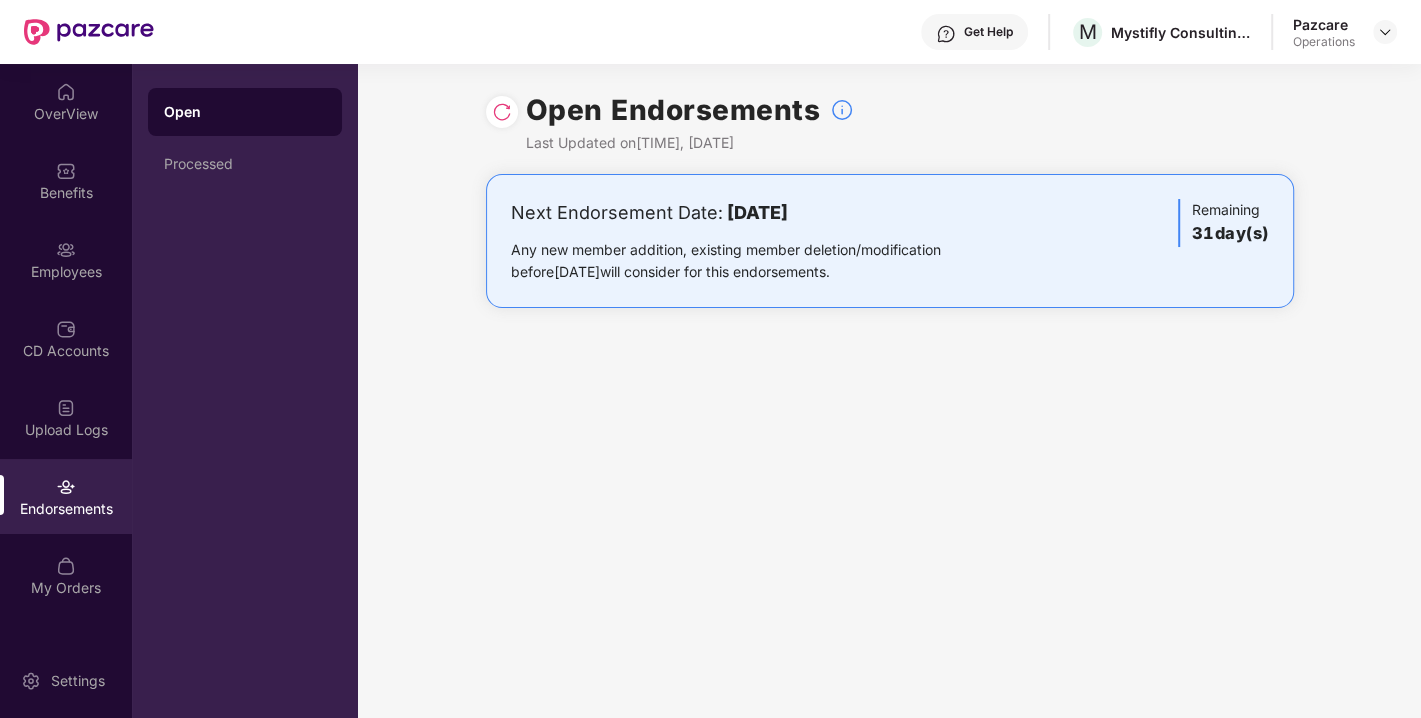 click at bounding box center [502, 112] 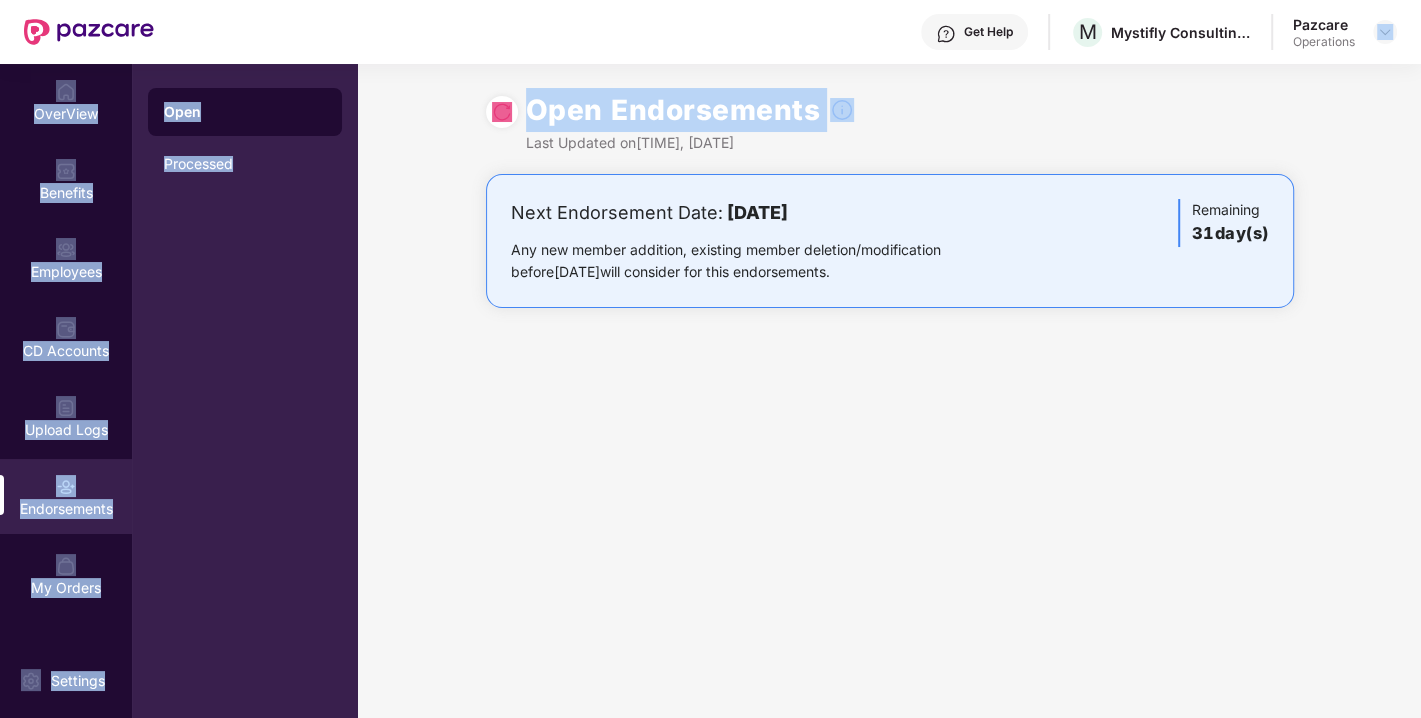 drag, startPoint x: 1380, startPoint y: 41, endPoint x: 1268, endPoint y: 69, distance: 115.44696 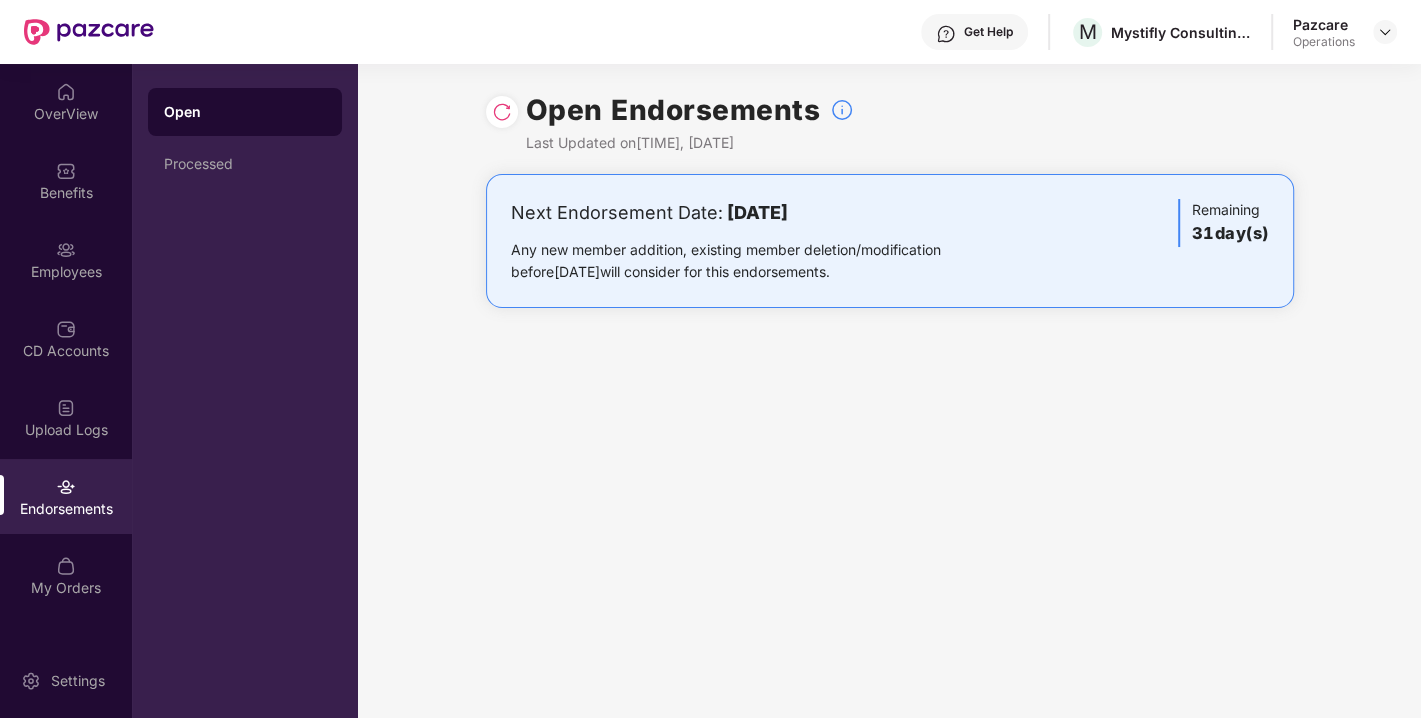 click on "Open Endorsements Last Updated on  [TIME], [DATE]" at bounding box center (889, 119) 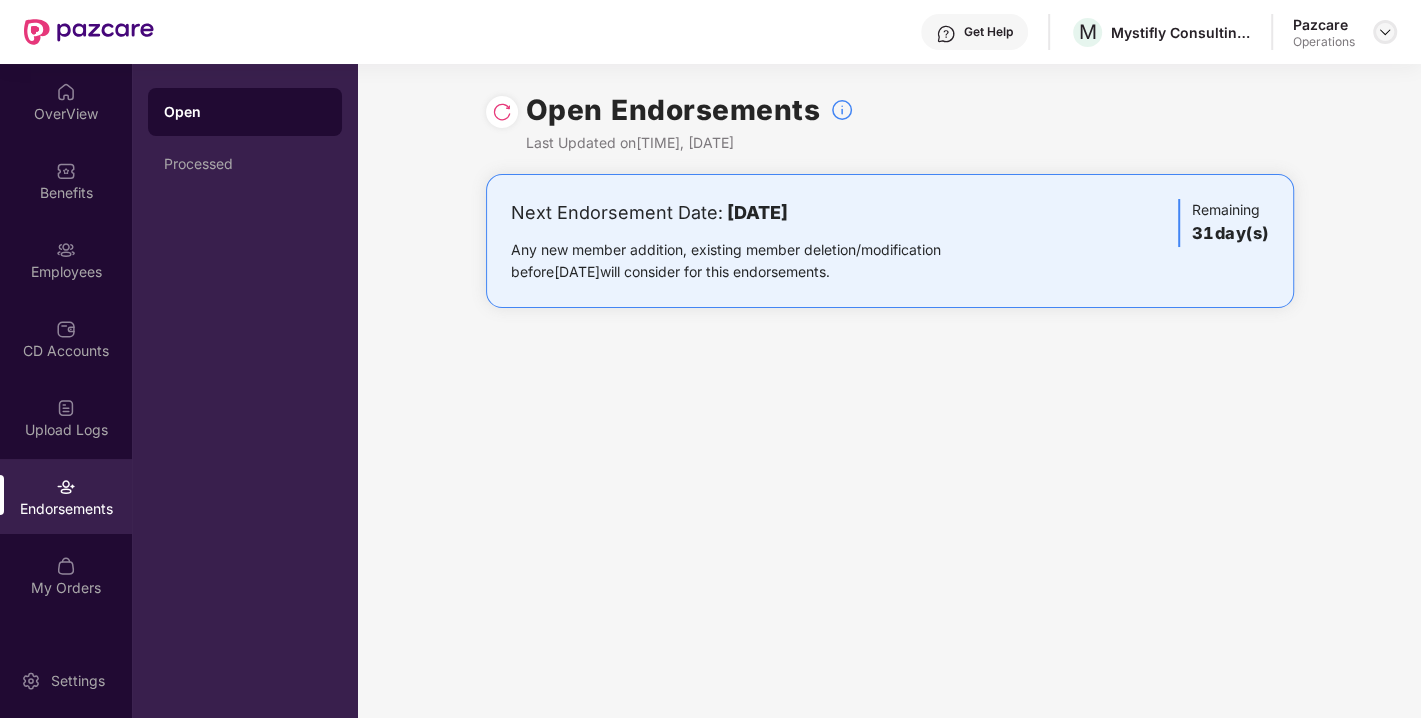 click at bounding box center [1385, 32] 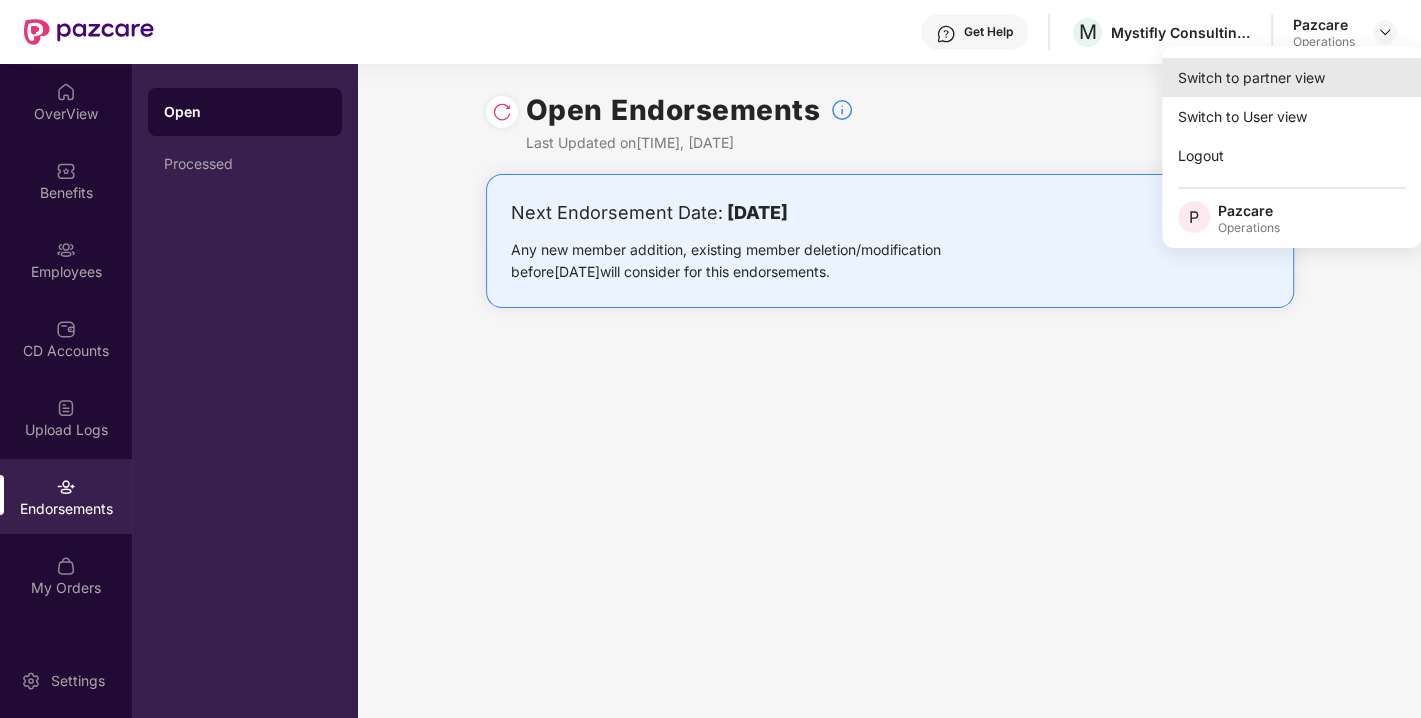 click on "Switch to partner view" at bounding box center [1292, 77] 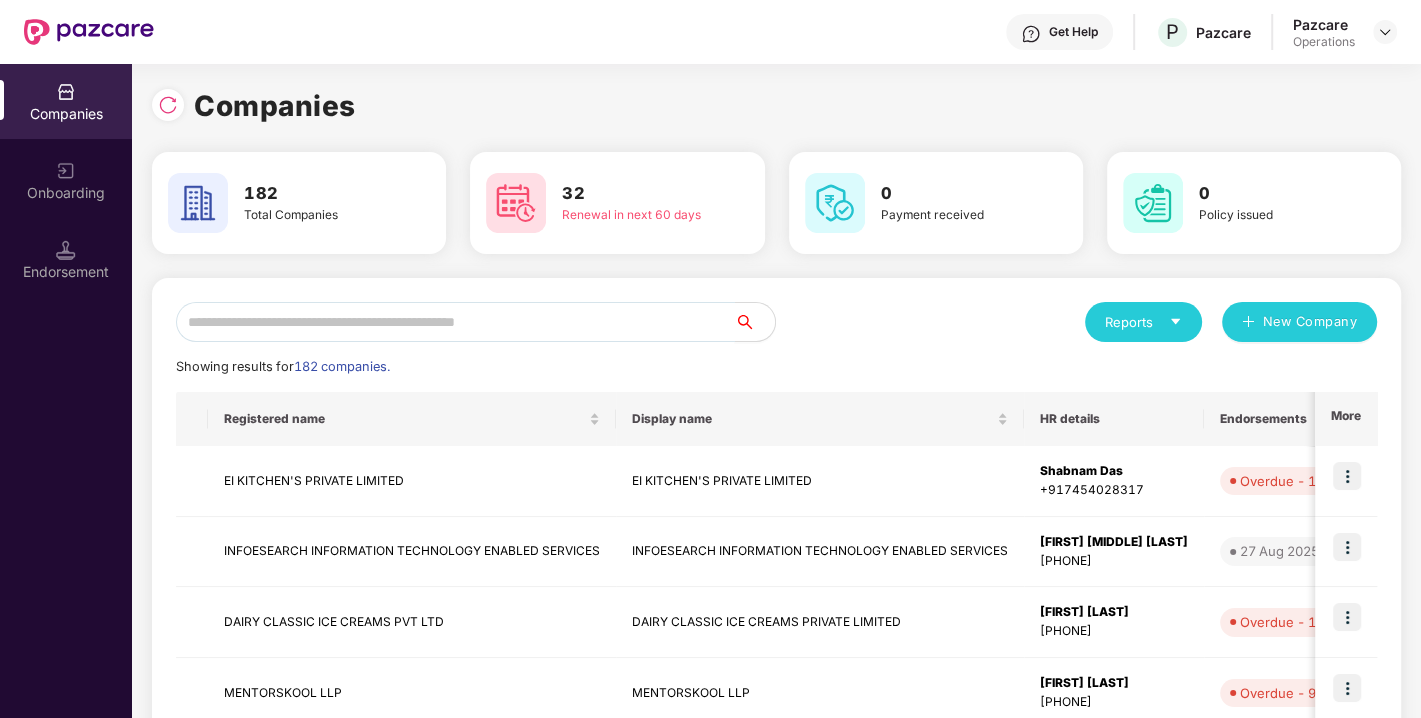 click at bounding box center (455, 322) 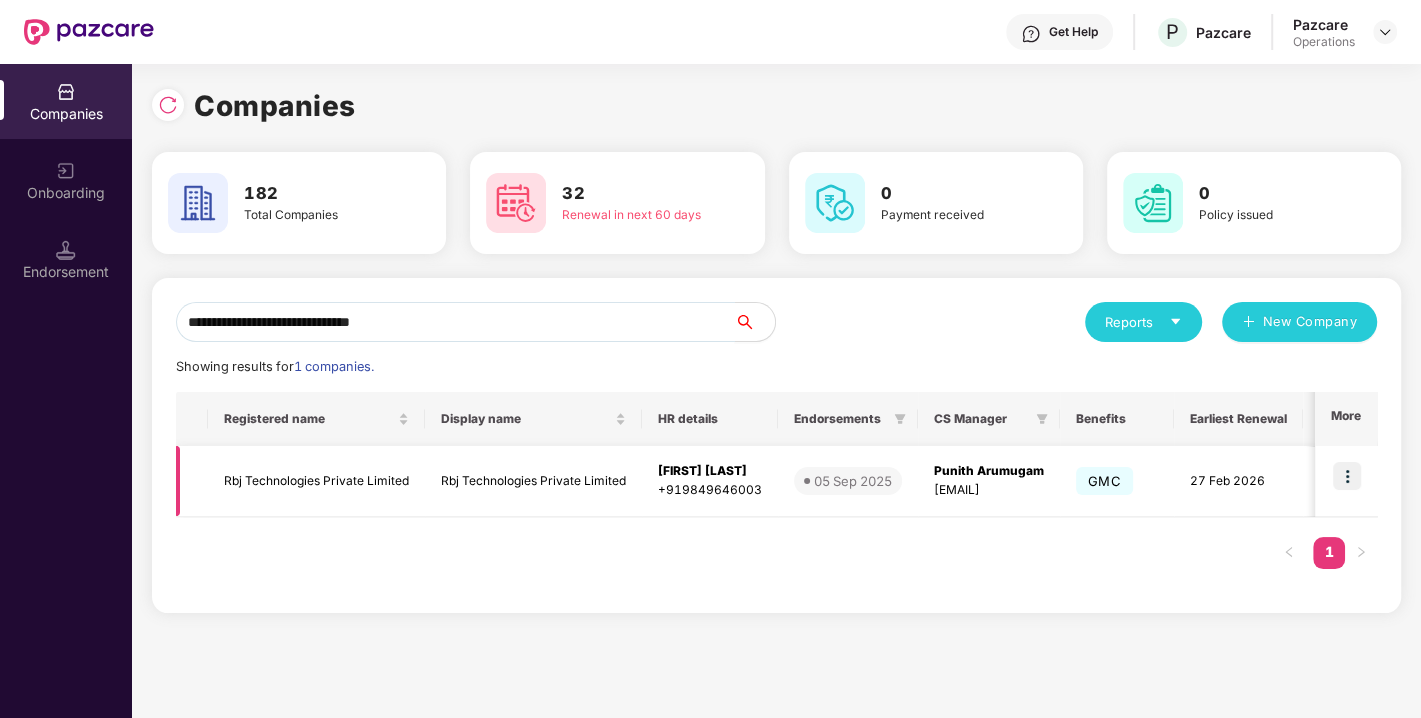 type on "**********" 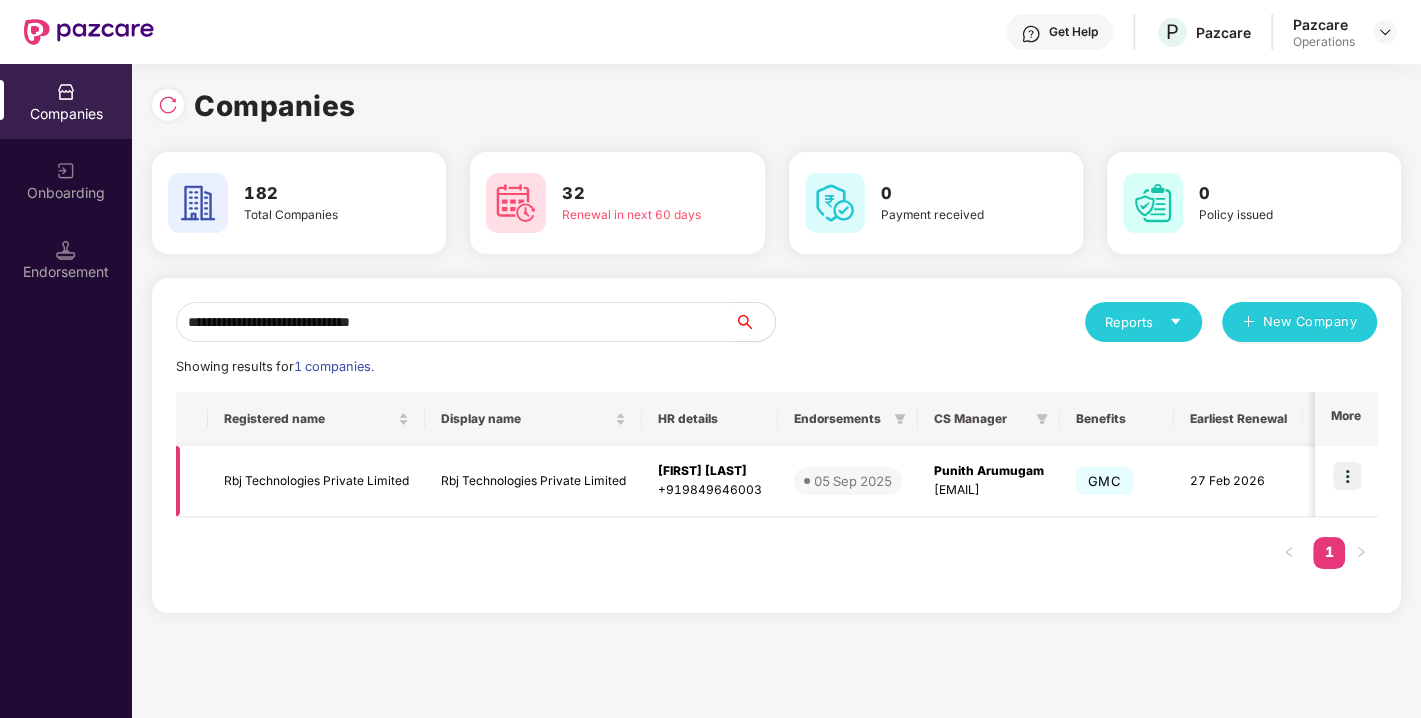 click at bounding box center (1347, 476) 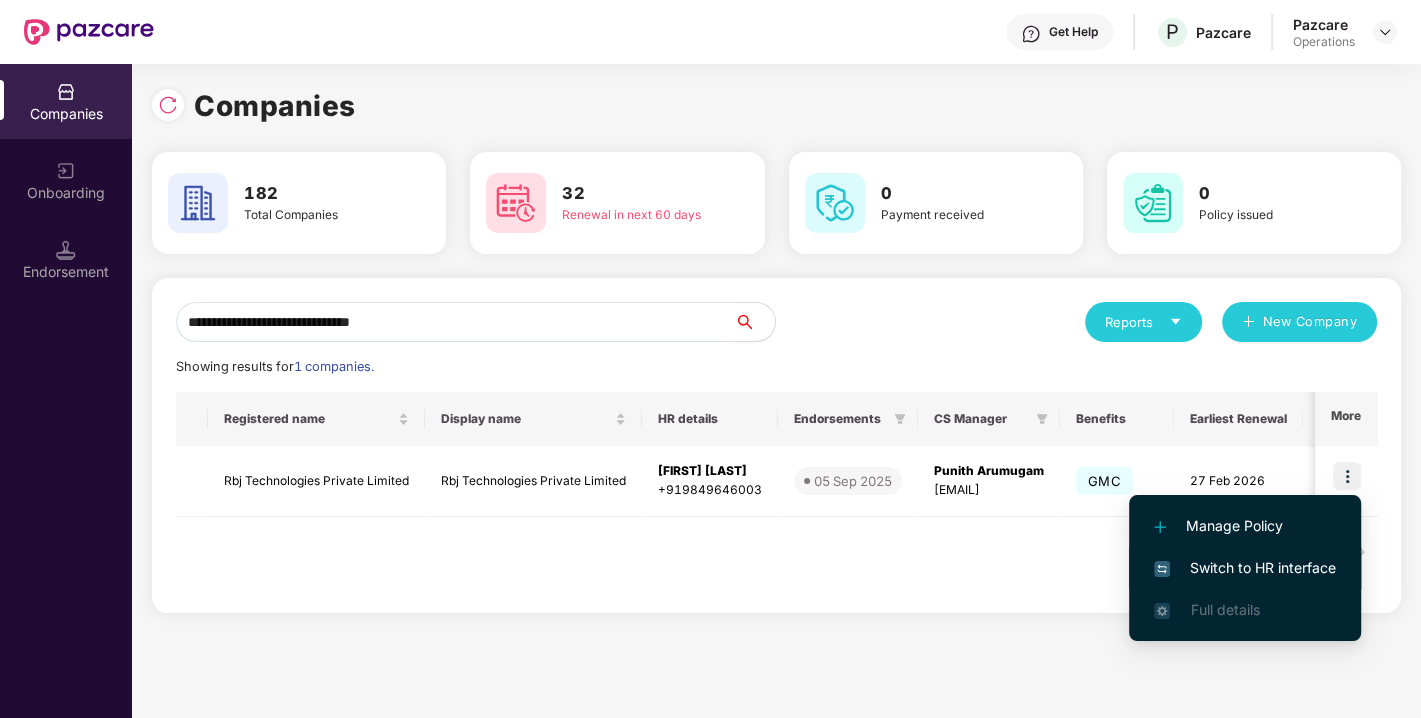 click on "Switch to HR interface" at bounding box center (1245, 568) 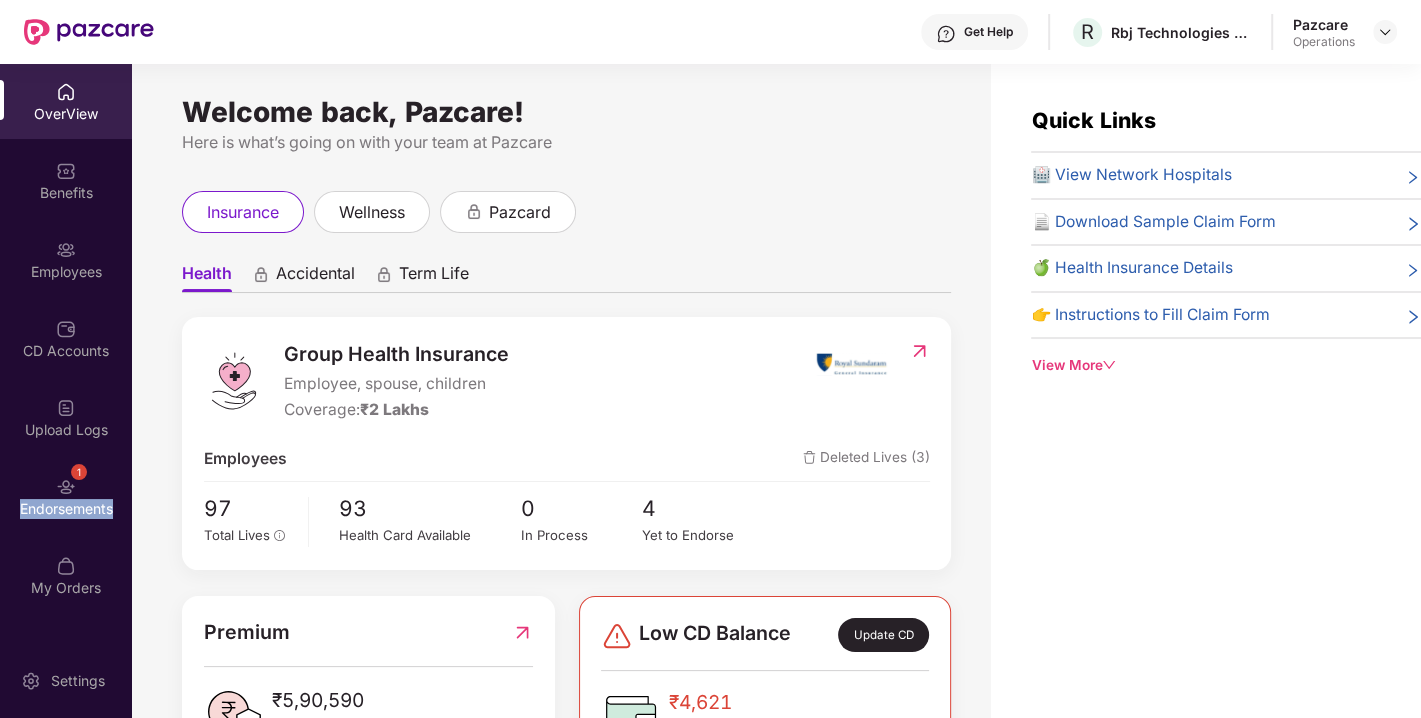 click on "Endorsements" at bounding box center [66, 509] 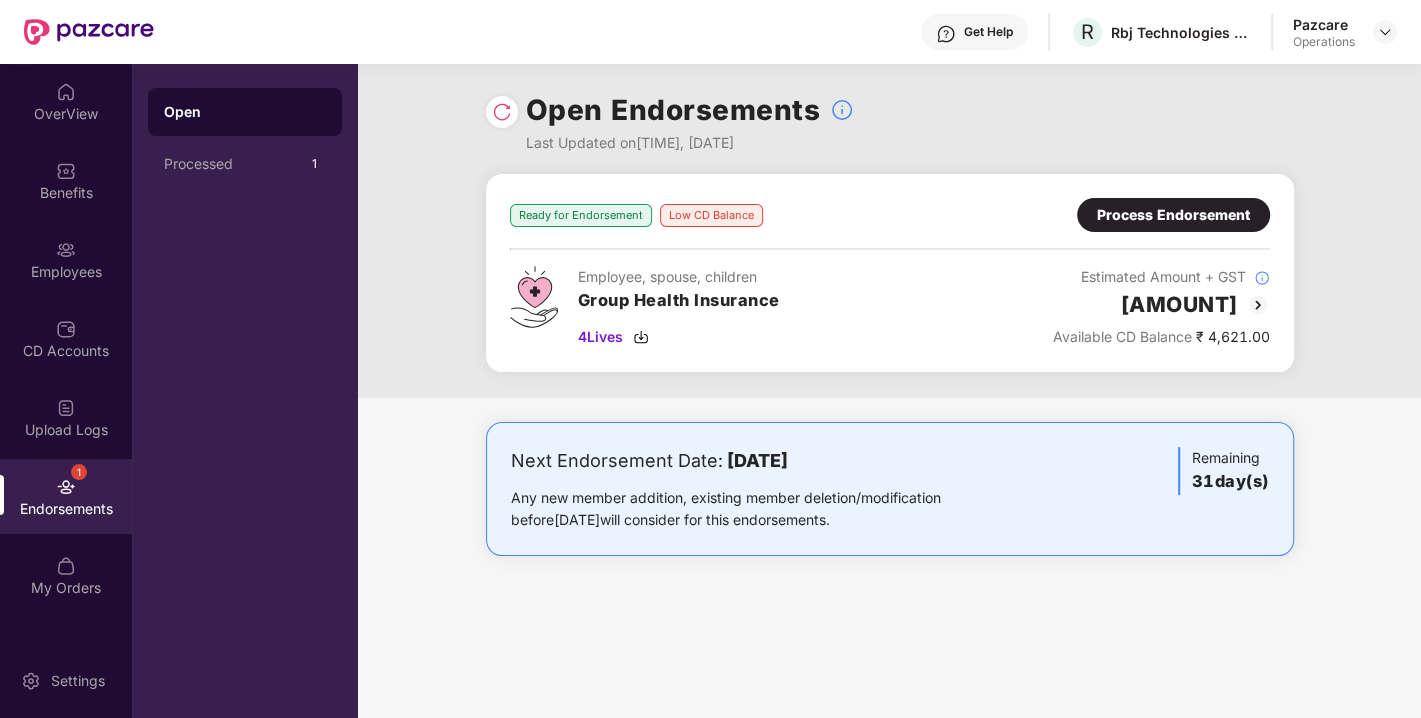 click on "Process Endorsement" at bounding box center [1173, 215] 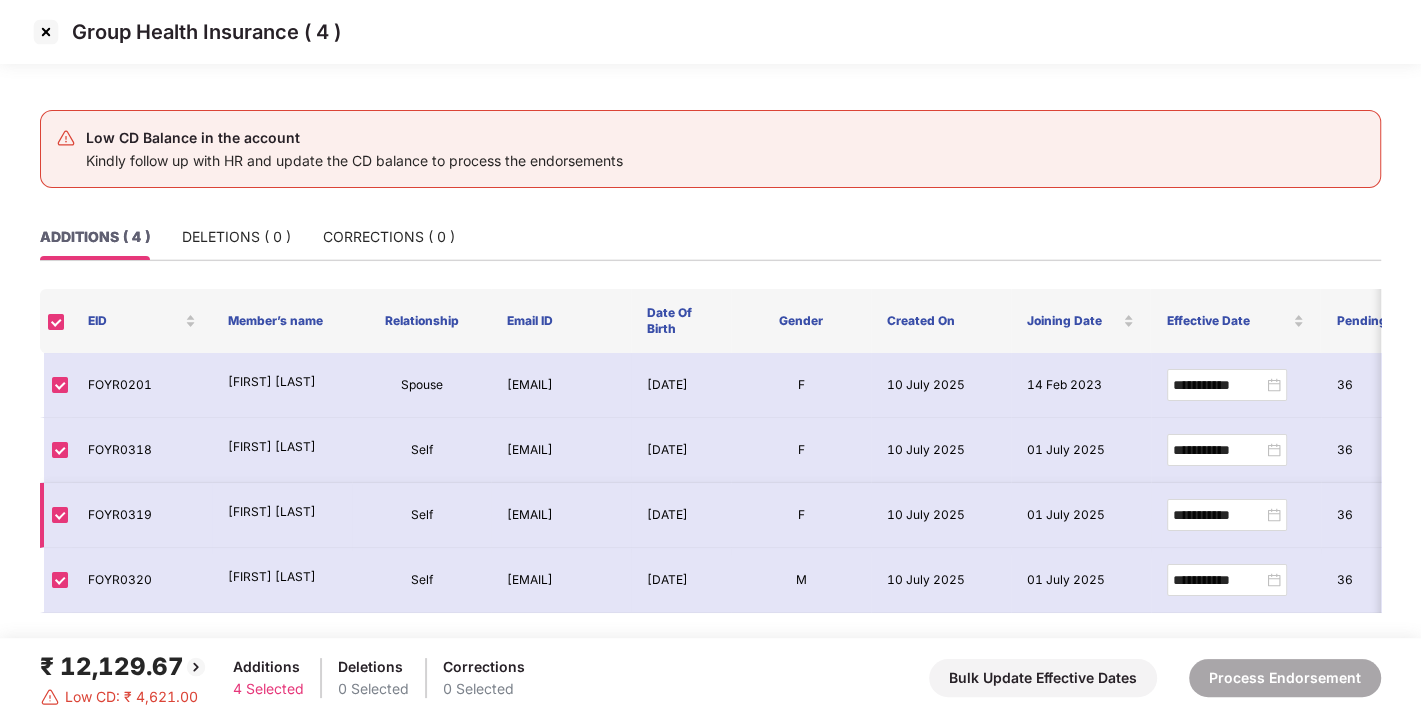 scroll, scrollTop: 0, scrollLeft: 0, axis: both 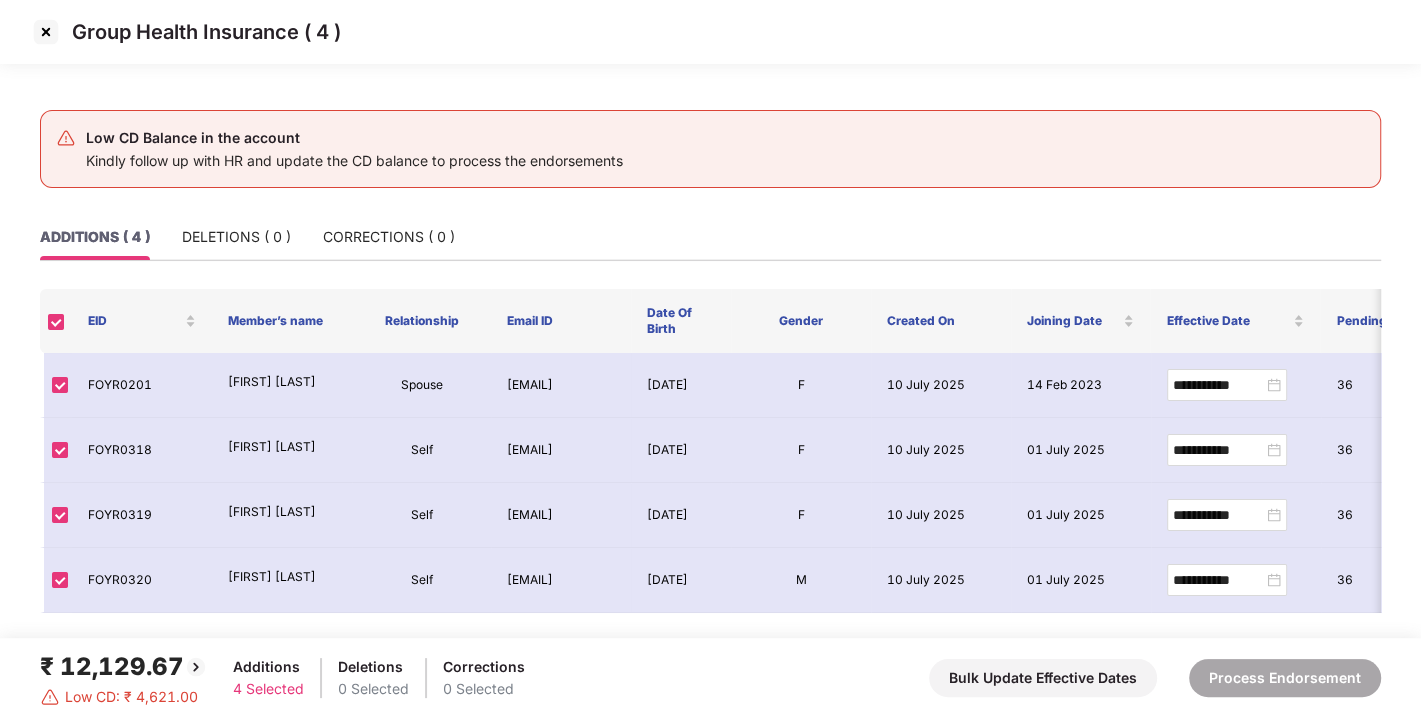 click at bounding box center [46, 32] 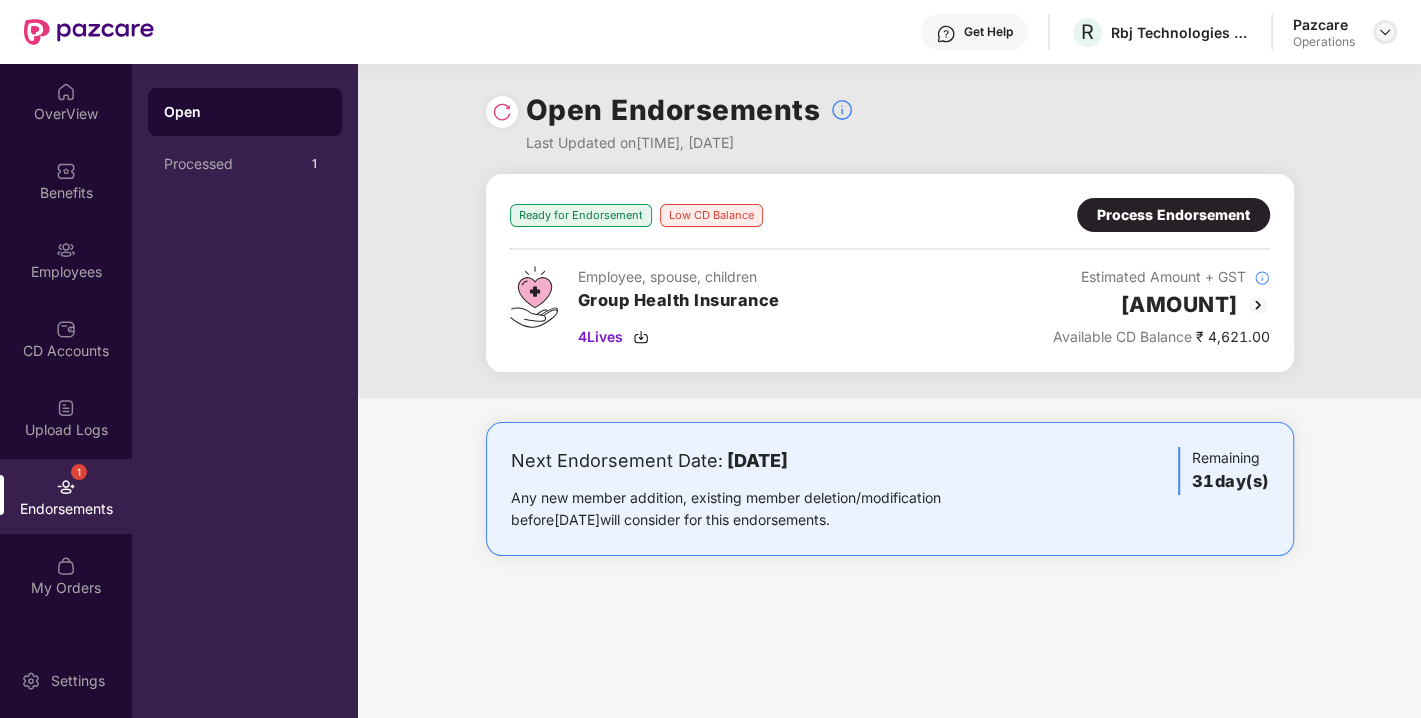 click at bounding box center [1385, 32] 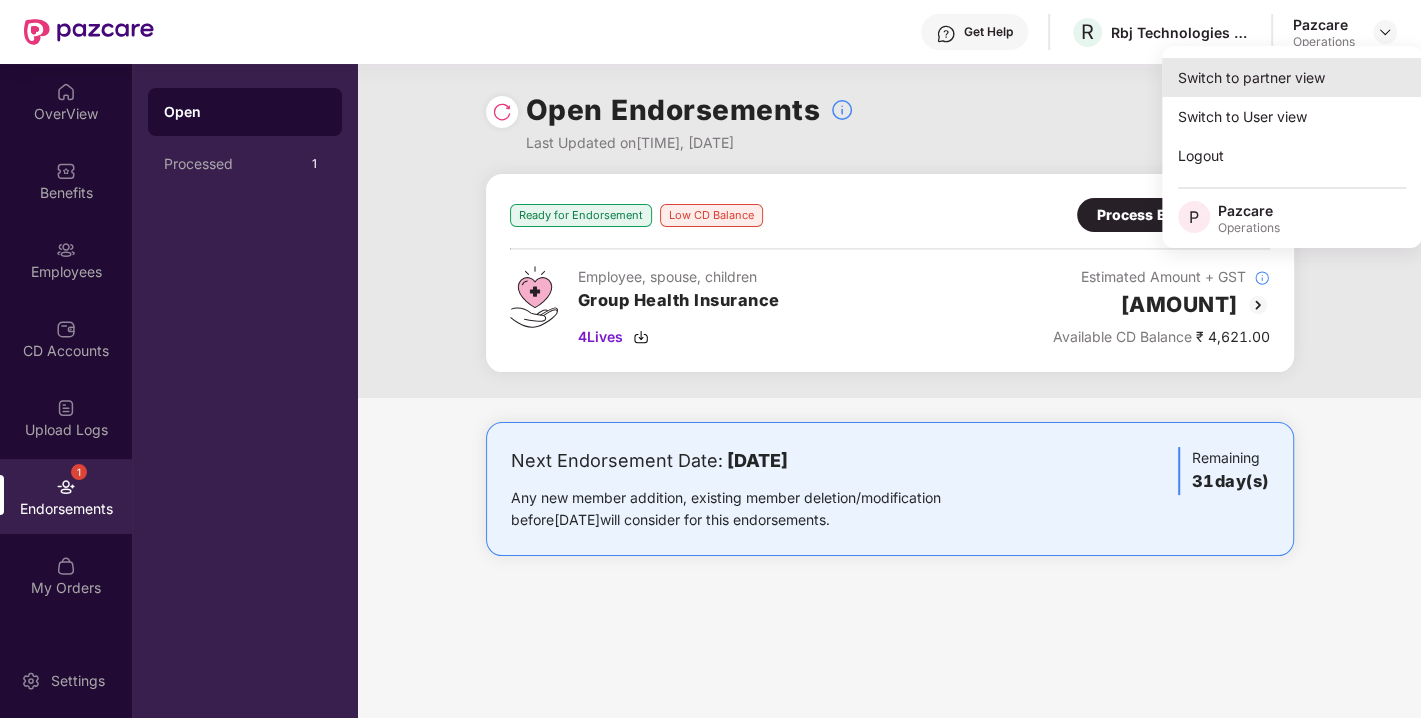 click on "Switch to partner view" at bounding box center [1292, 77] 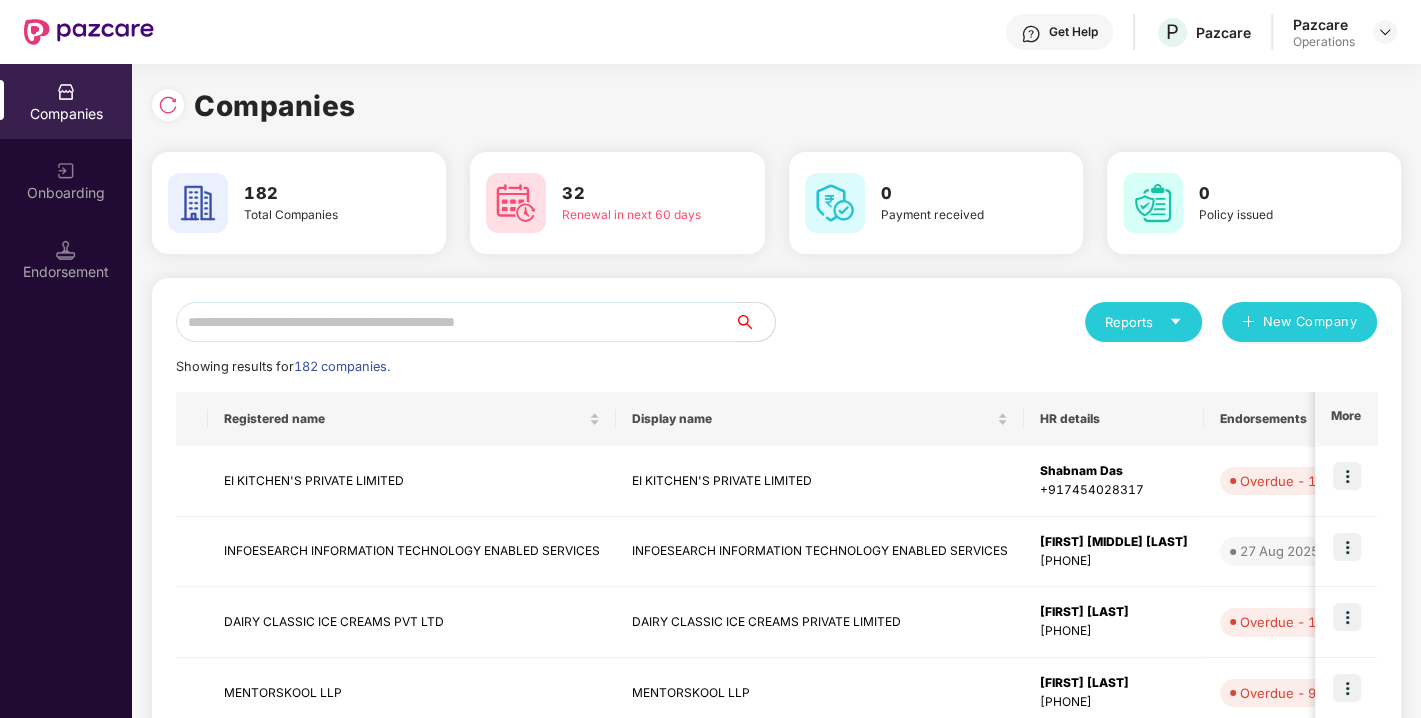 click at bounding box center (455, 322) 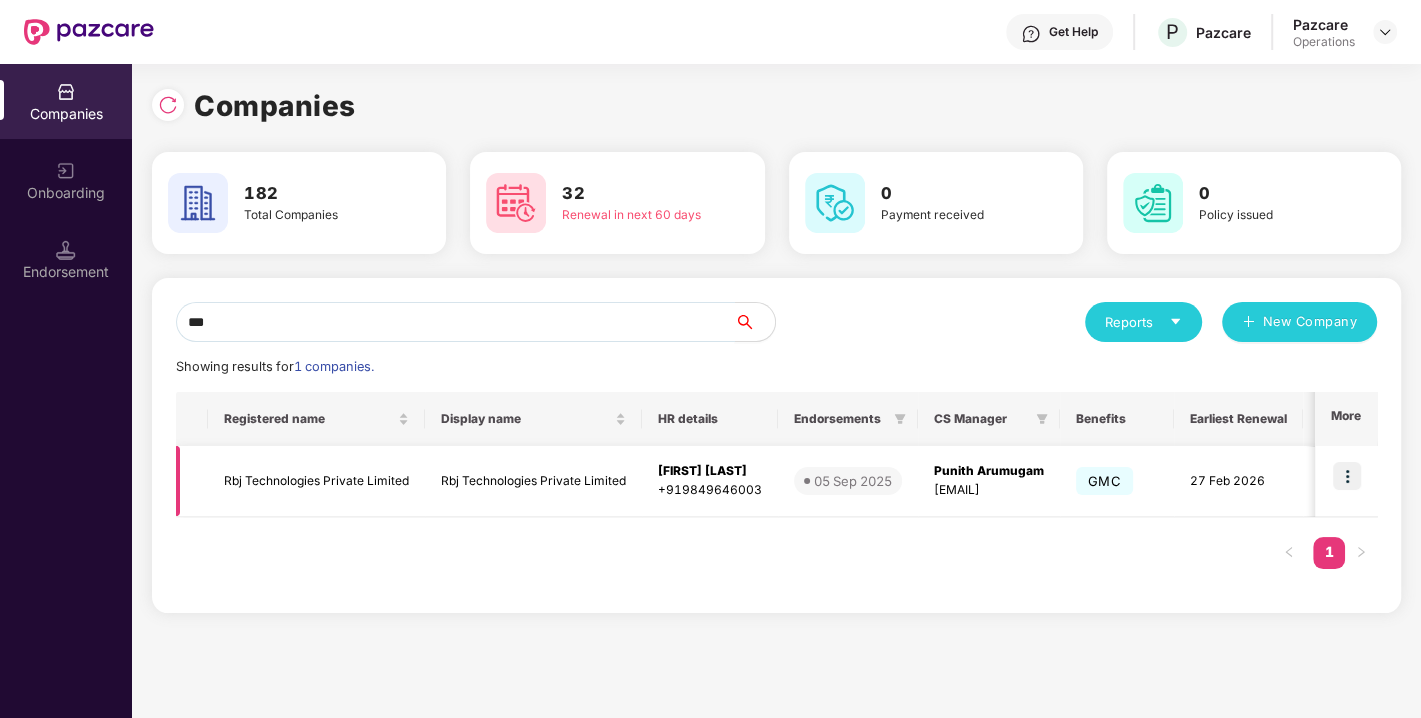 type on "***" 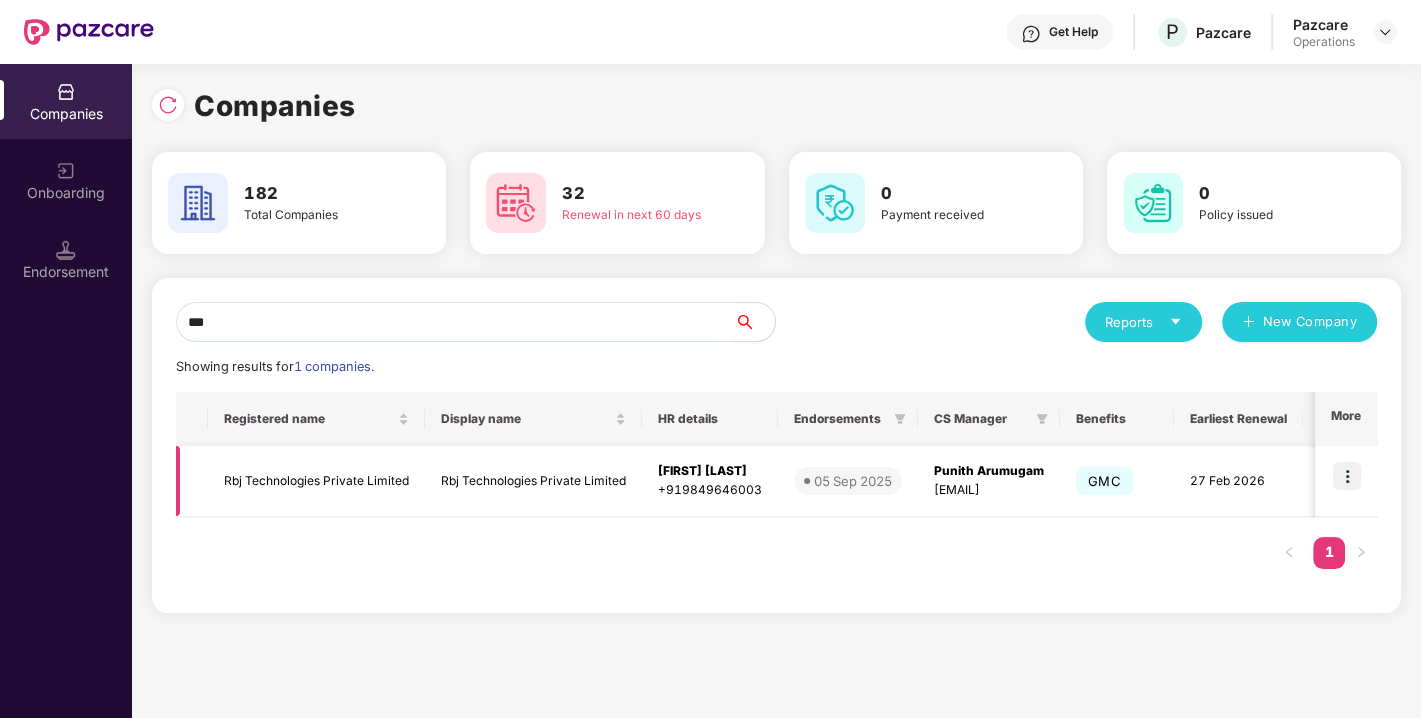 click on "Rbj Technologies Private Limited" at bounding box center [316, 481] 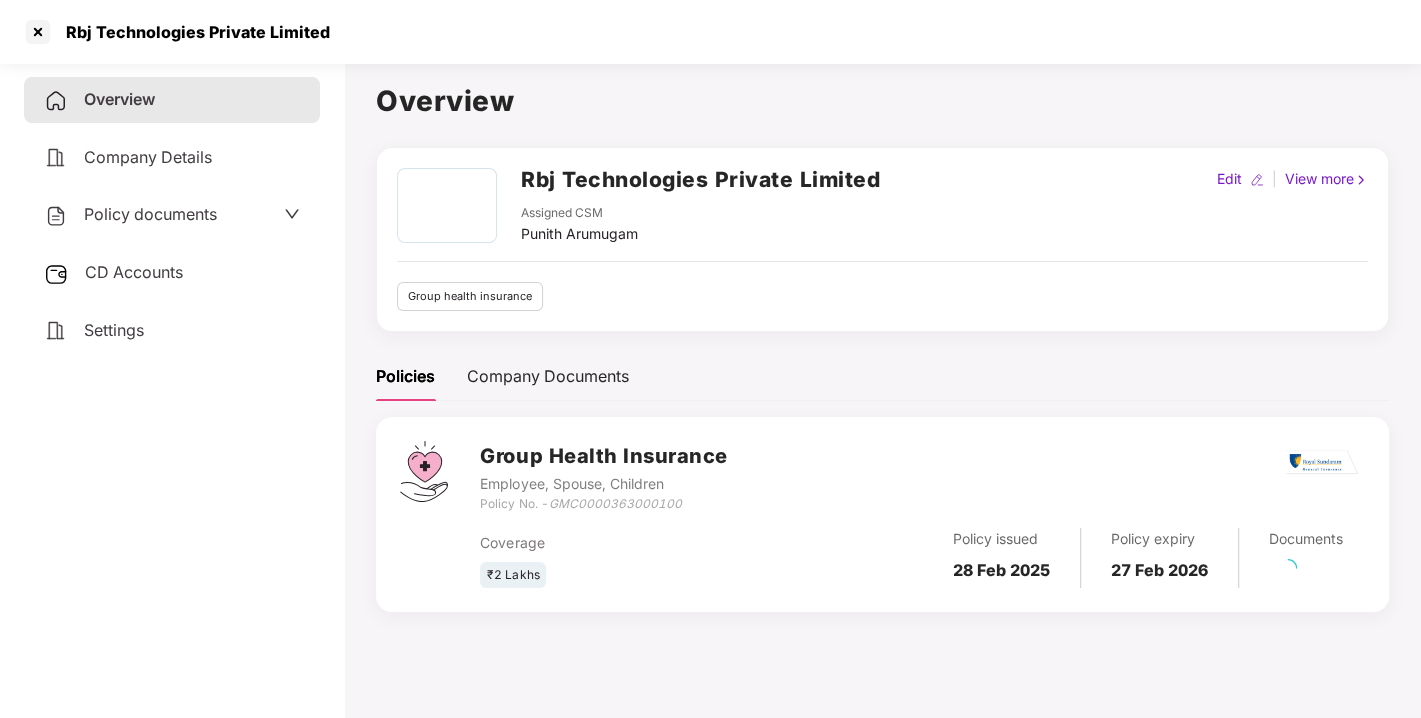click on "Rbj Technologies Private Limited" at bounding box center (700, 179) 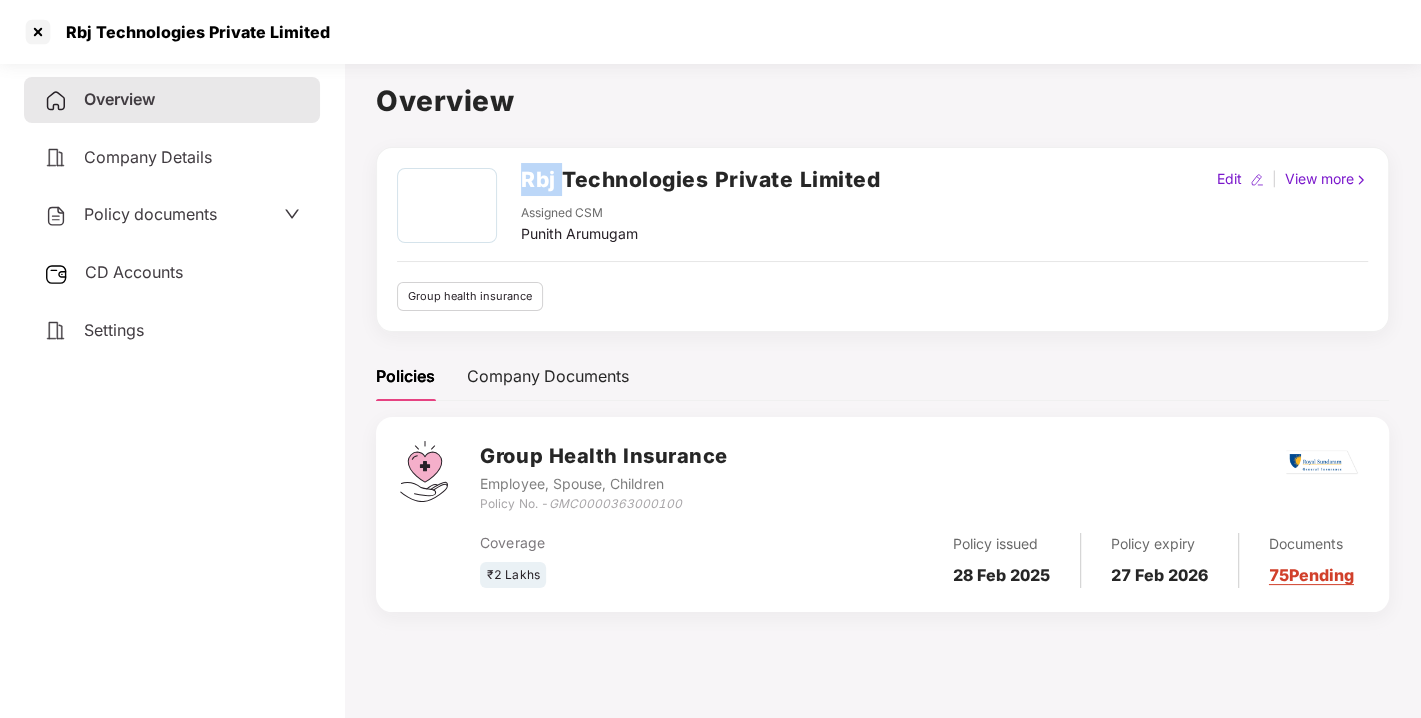 click on "Rbj Technologies Private Limited" at bounding box center [700, 179] 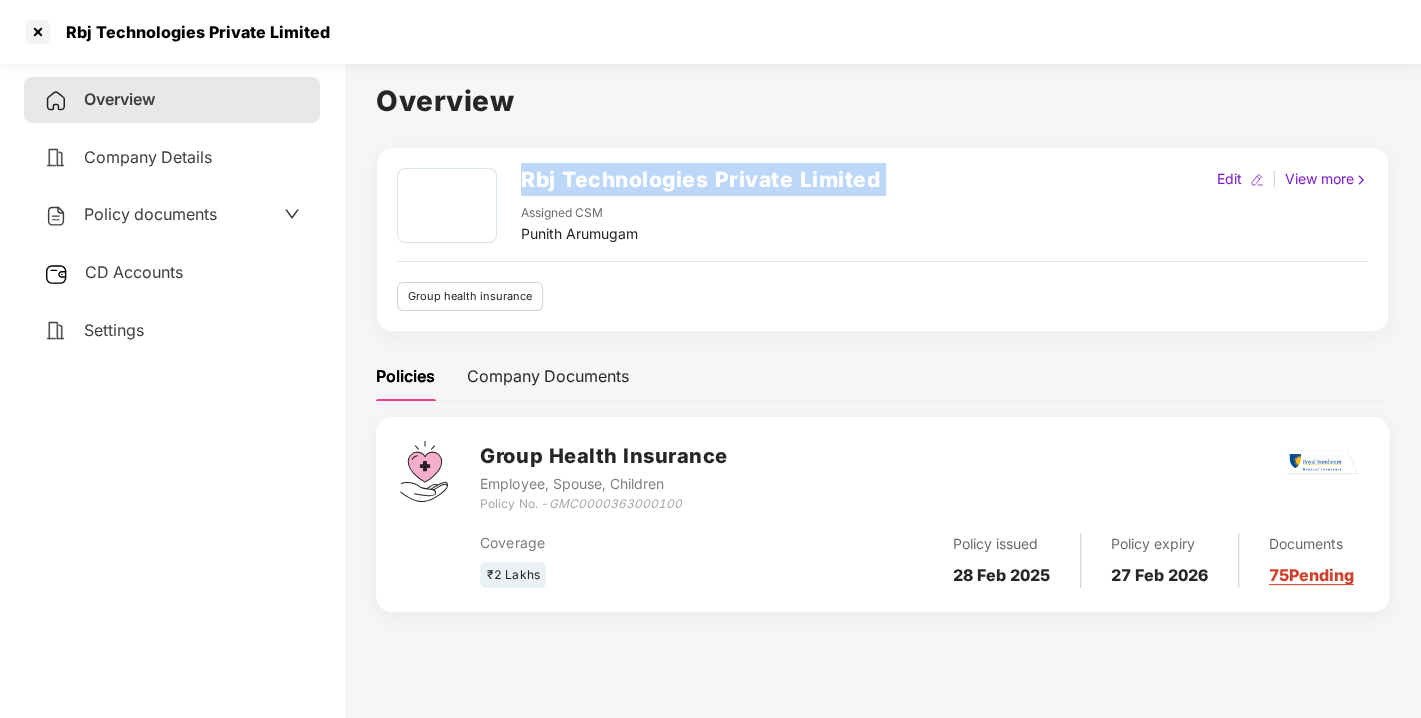 click on "Rbj Technologies Private Limited" at bounding box center [700, 179] 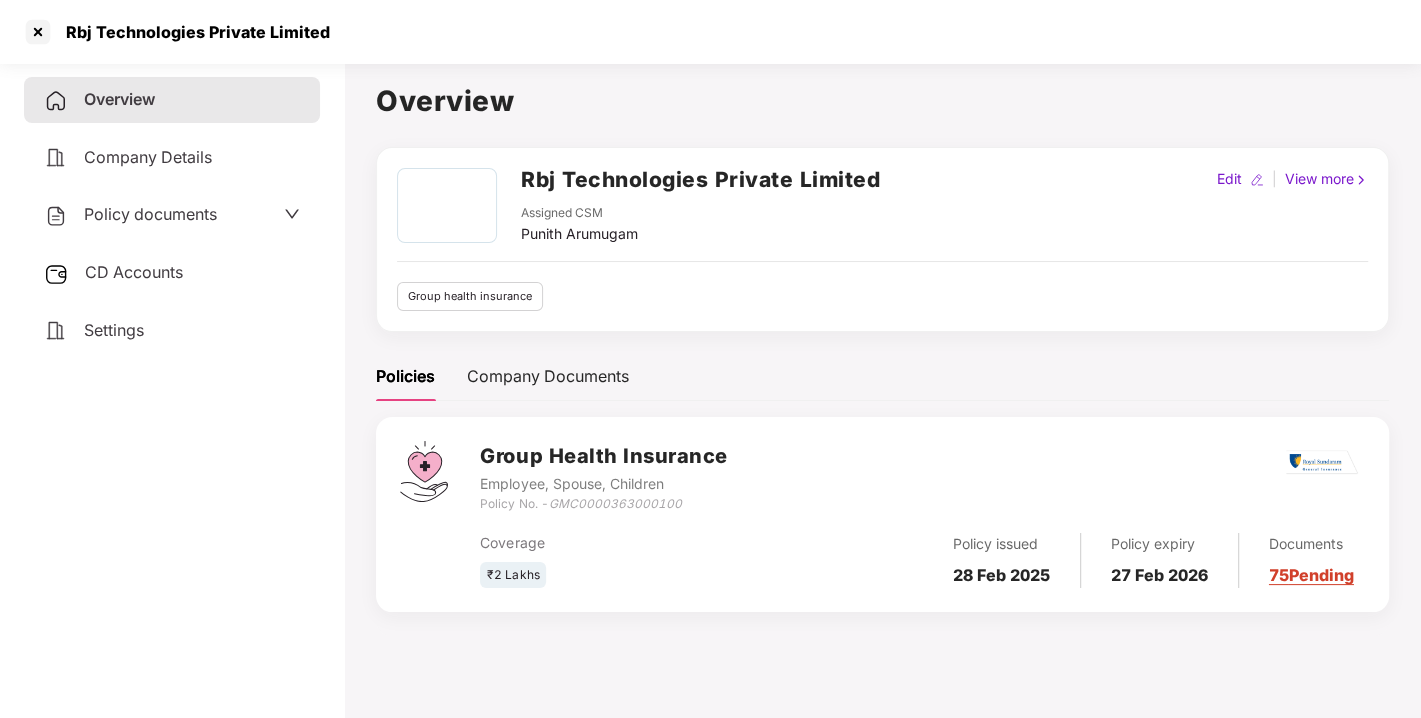 click on "GMC0000363000100" at bounding box center (614, 503) 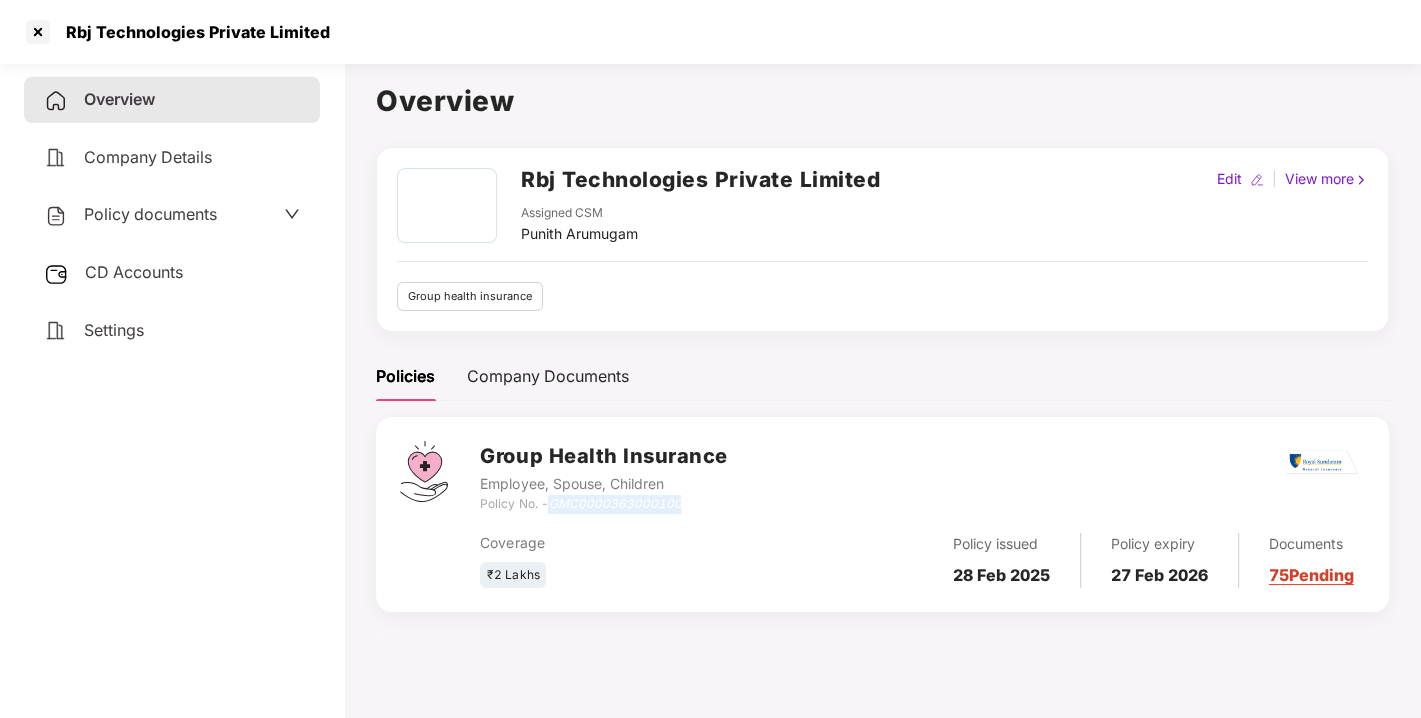 copy on "GMC0000363000100" 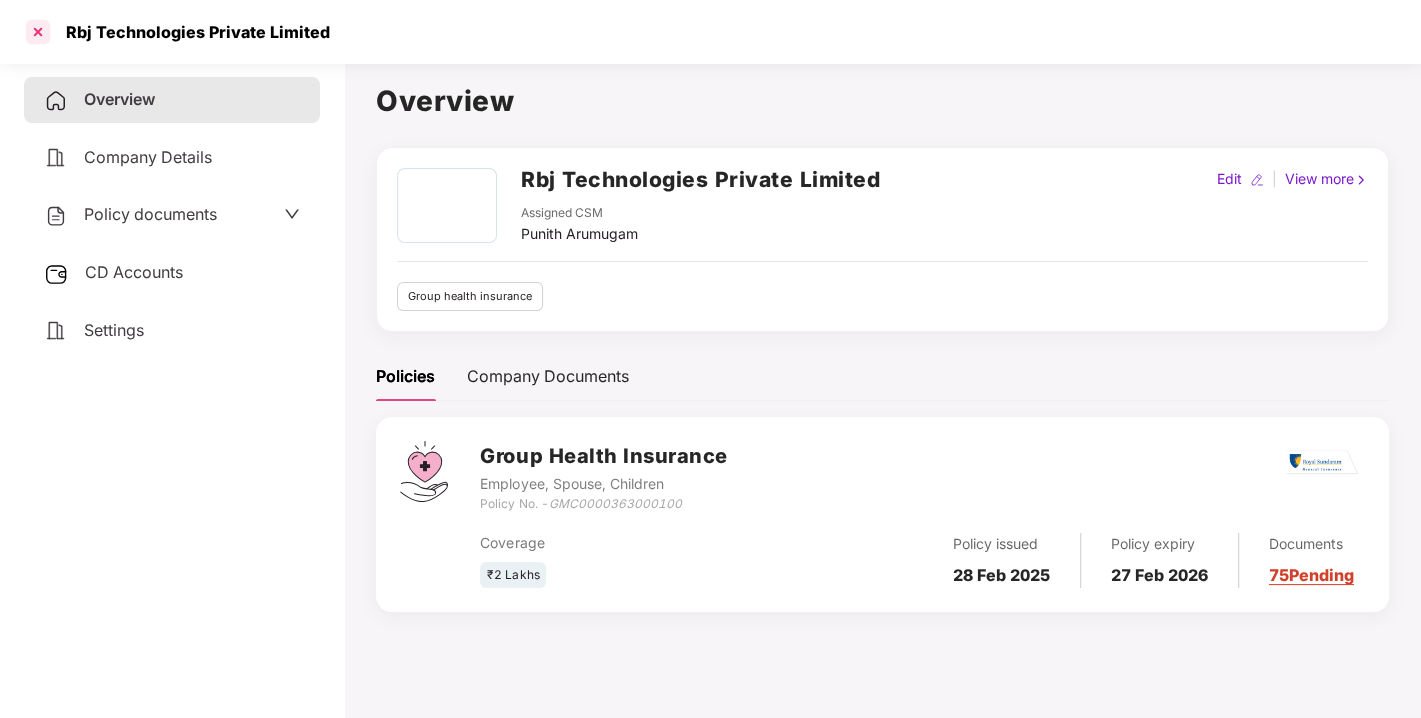 click at bounding box center [38, 32] 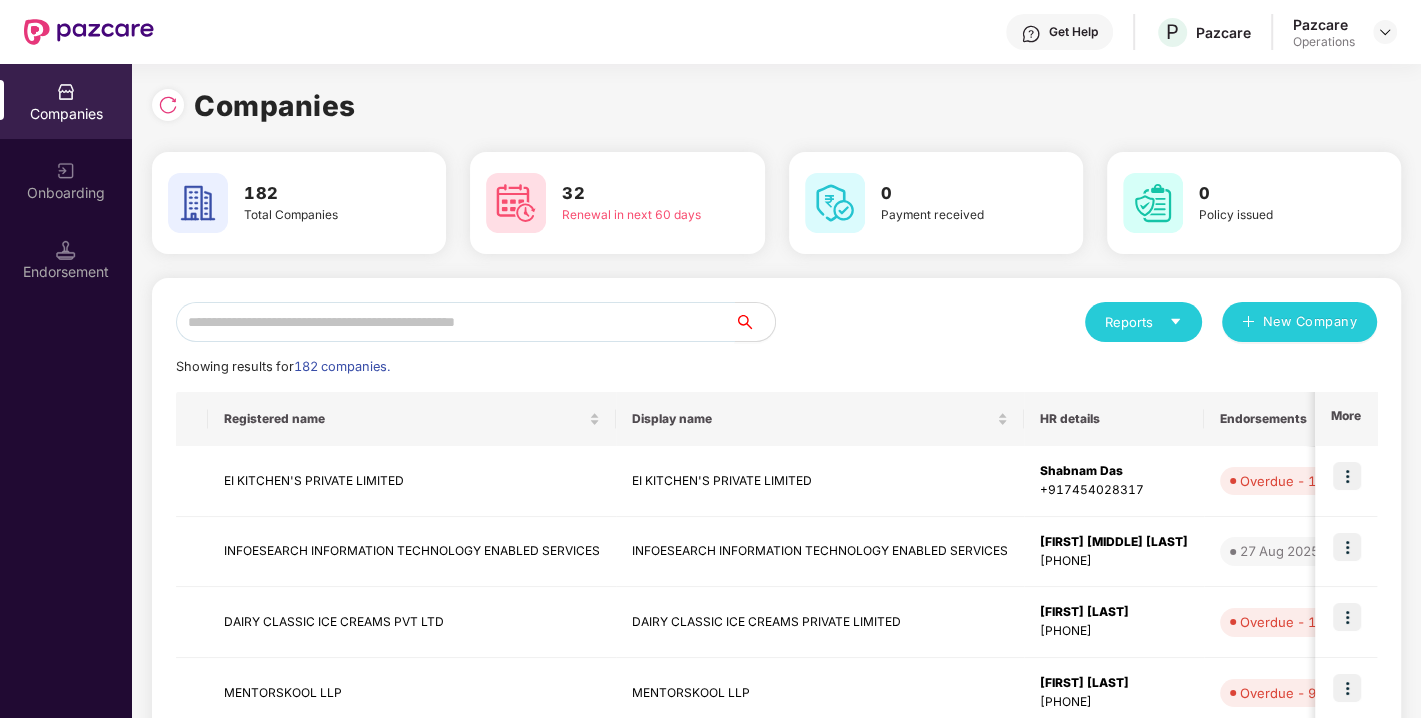 click at bounding box center [455, 322] 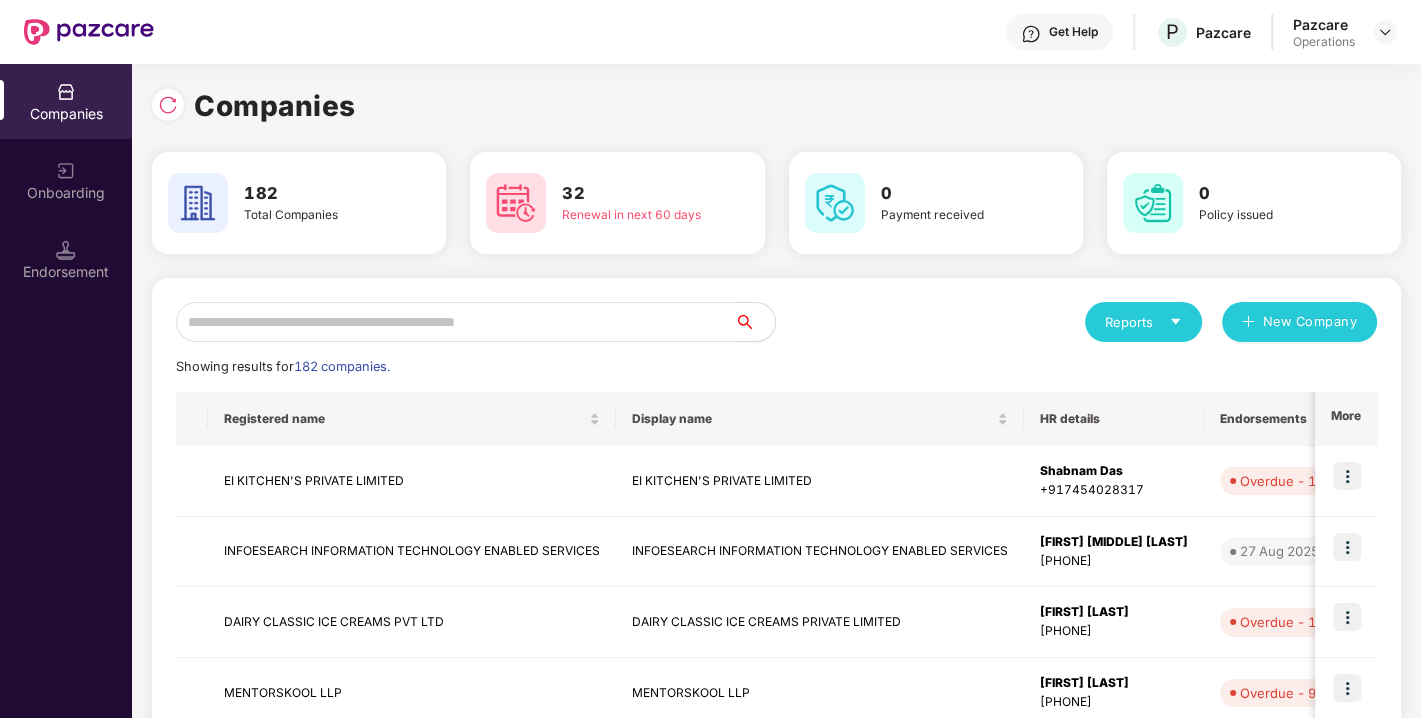 click on "Reports  New Company Showing results for  182 companies. Registered name Display name HR details Endorsements CS Manager Benefits Earliest Renewal Issues Total Premium More                       EI KITCHEN'S PRIVATE LIMITED EI KITCHEN'S PRIVATE LIMITED [FIRST] [LAST] [PHONE] Overdue - 112d [FIRST] [LAST] [EMAIL] GMC [DATE] 0 [AMOUNT] INFOESEARCH INFORMATION TECHNOLOGY ENABLED SERVICES INFOESEARCH INFORMATION TECHNOLOGY ENABLED SERVICES [FIRST] [MIDDLE] [LAST] [PHONE] [DATE] [FIRST] [LAST] [EMAIL] GPA [DATE] 0 [AMOUNT] DAIRY CLASSIC ICE CREAMS PVT LTD DAIRY CLASSIC ICE CREAMS PRIVATE LIMITED [FIRST] [LAST] [PHONE] Overdue - 10d [FIRST] [LAST] [EMAIL] GPA [DATE] 0 [AMOUNT] MENTORSKOOL LLP MENTORSKOOL LLP [FIRST] [LAST] [PHONE] Overdue - 91d [FIRST] [LAST] [EMAIL] GPA [DATE] 0 [AMOUNT] MYDEA VENTURES PRIVATE LIMITED MYDEA VENTURES PRIVATE LIMITED [FIRST] [LAST] GMC" at bounding box center (776, 763) 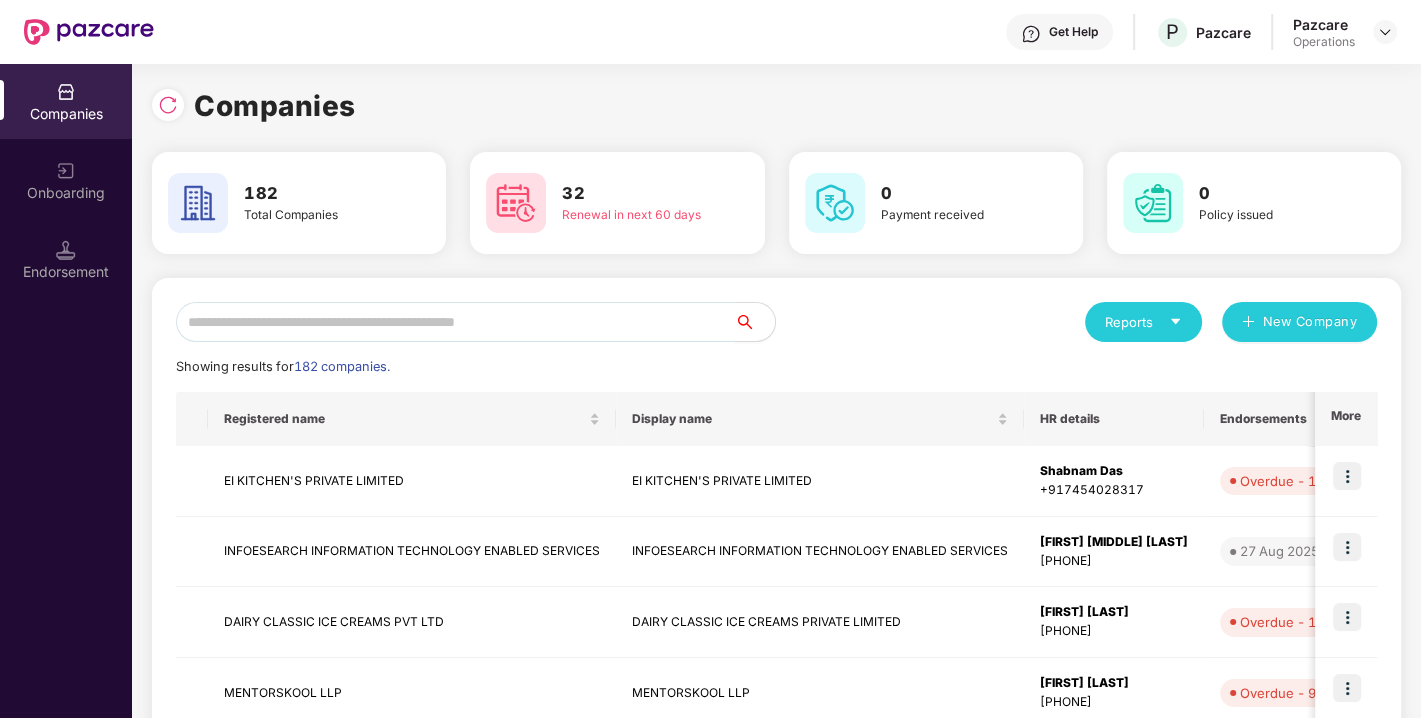 click at bounding box center [455, 322] 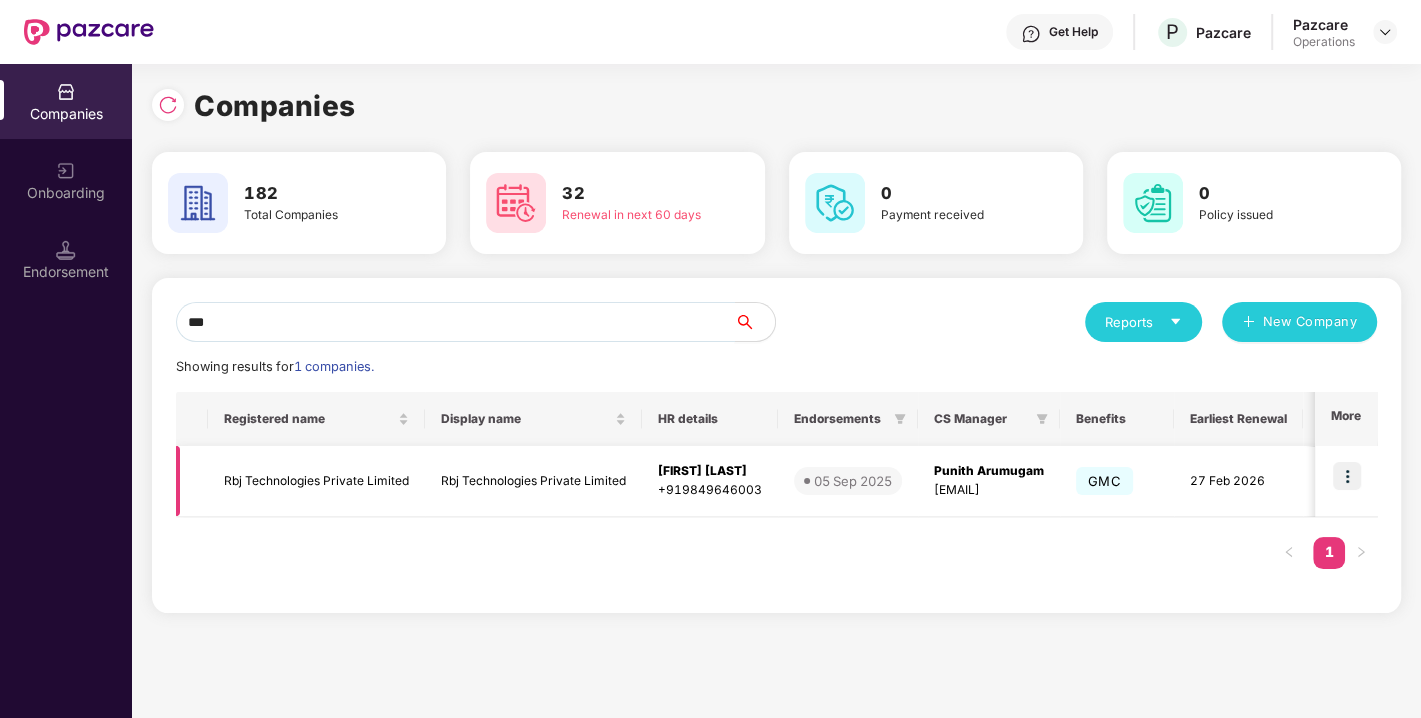 type on "***" 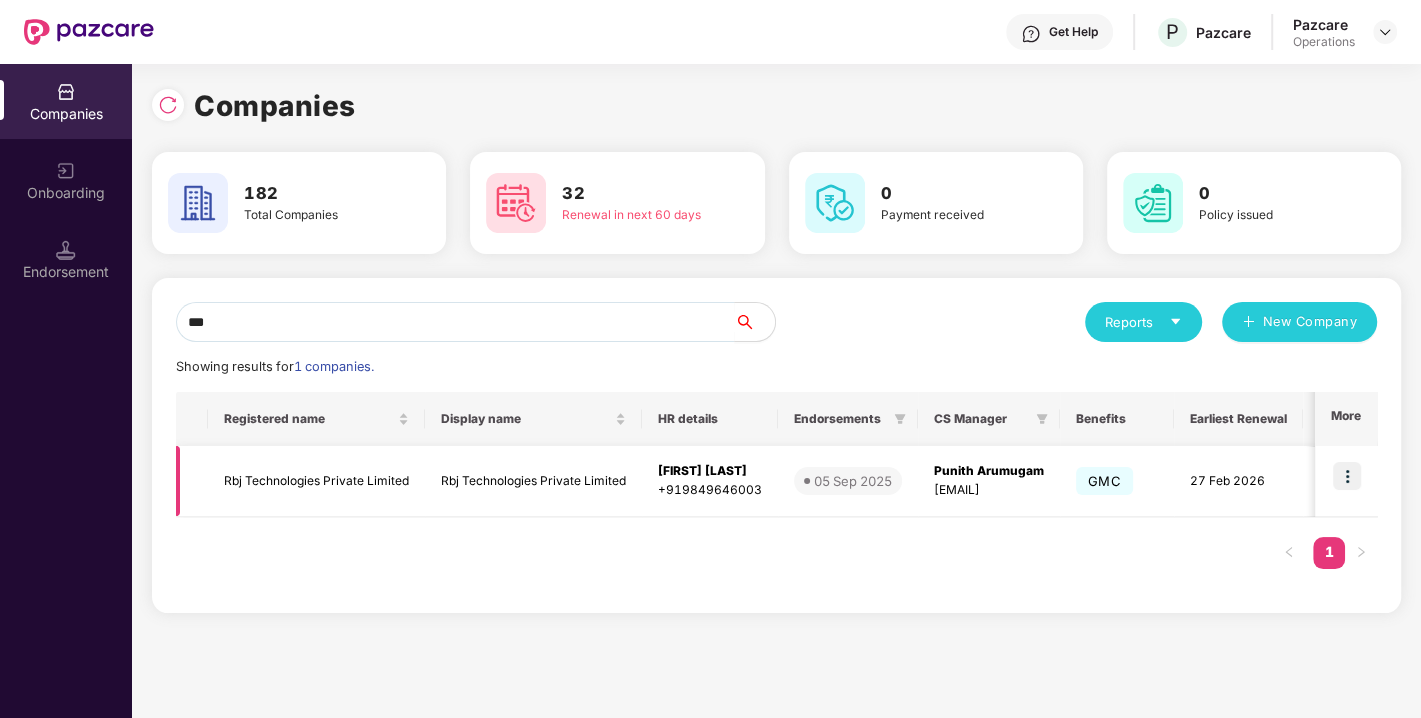 click at bounding box center [1347, 476] 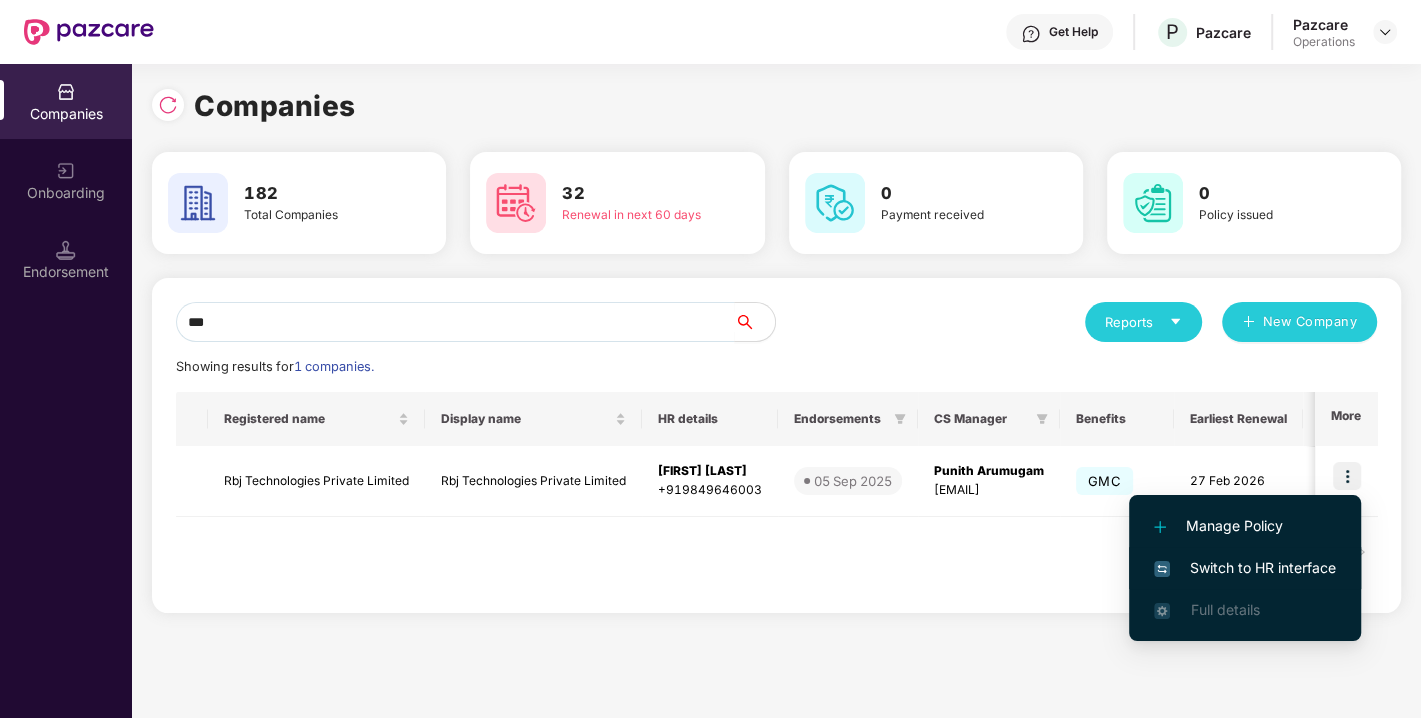 click on "Switch to HR interface" at bounding box center [1245, 568] 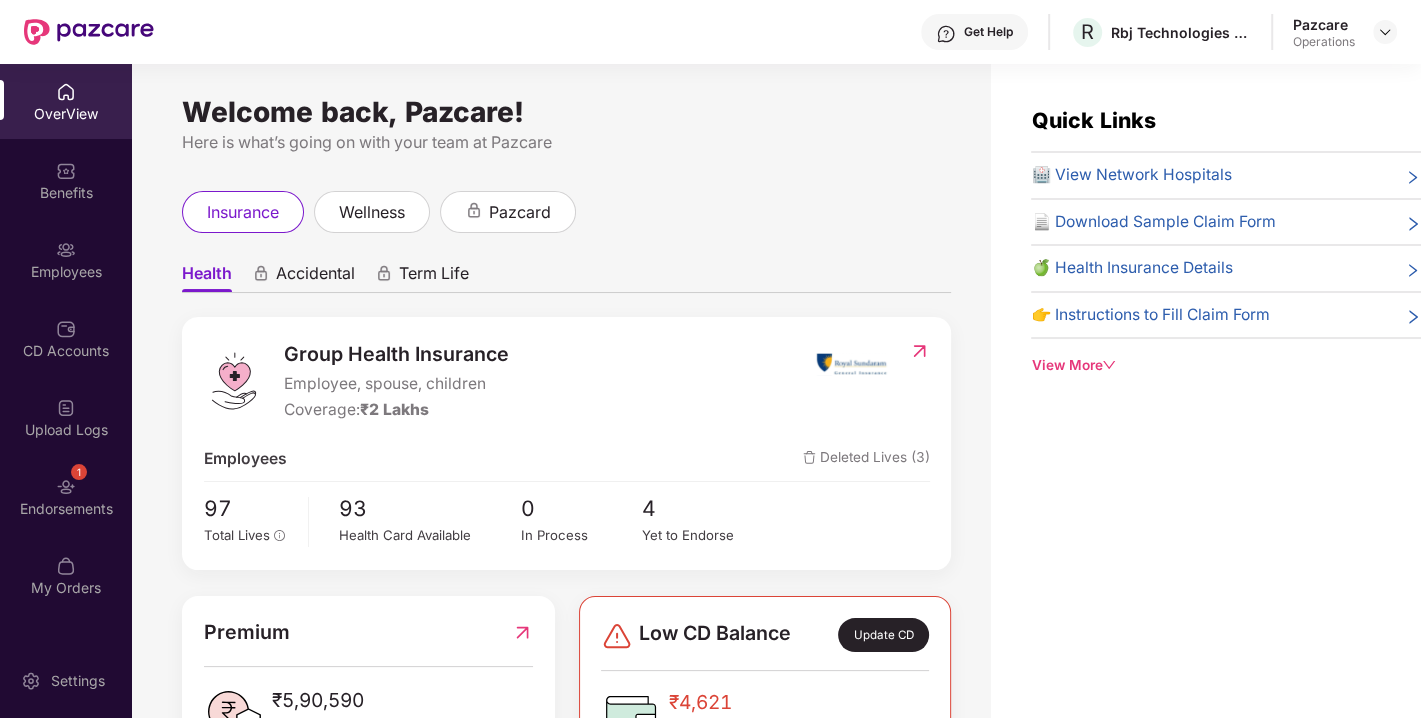 click on "Endorsements" at bounding box center [66, 509] 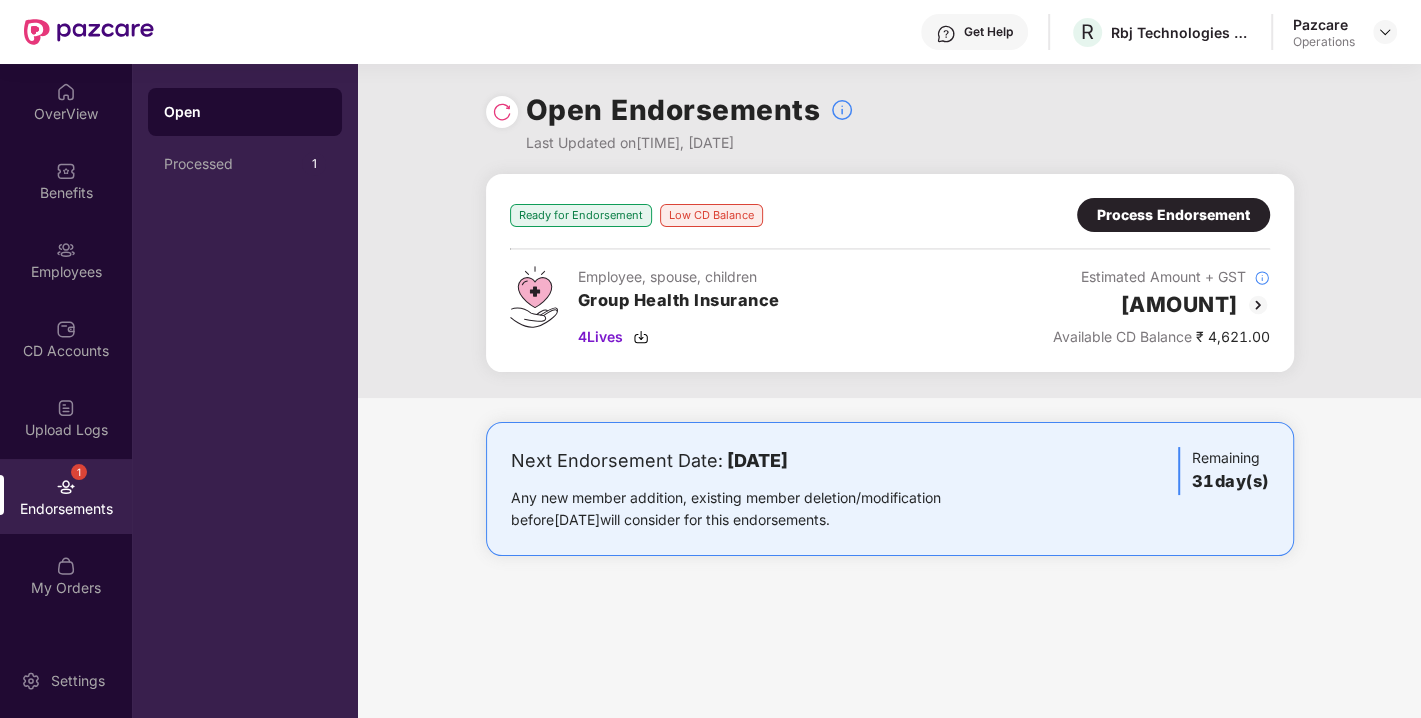 click at bounding box center [1258, 305] 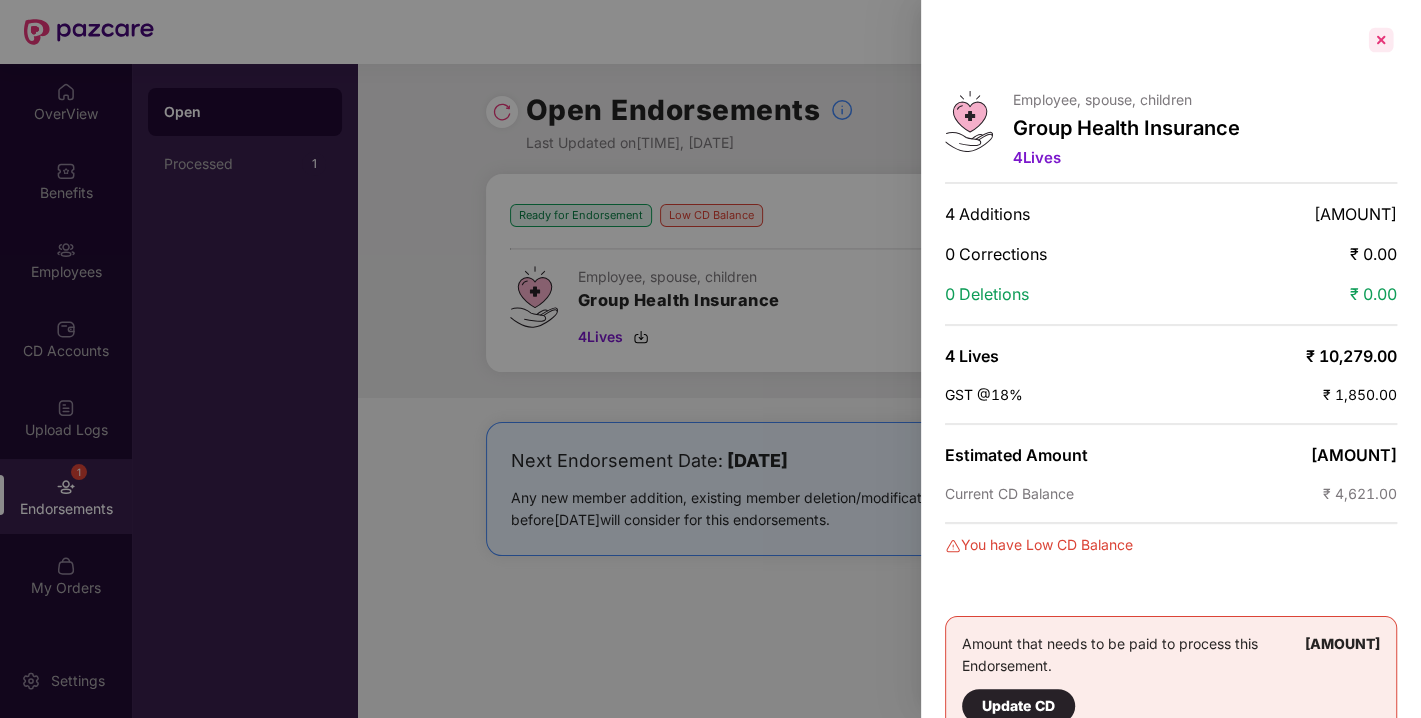 click at bounding box center (1381, 40) 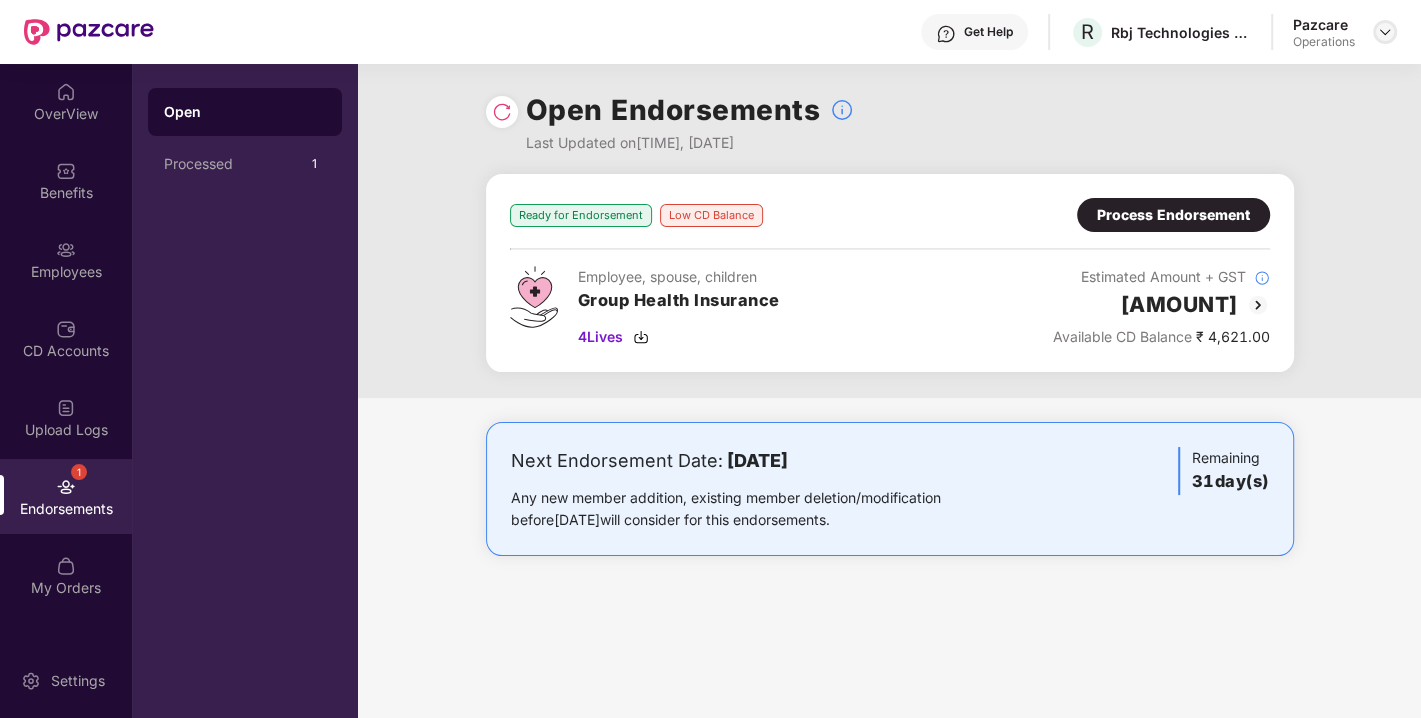 click at bounding box center (1385, 32) 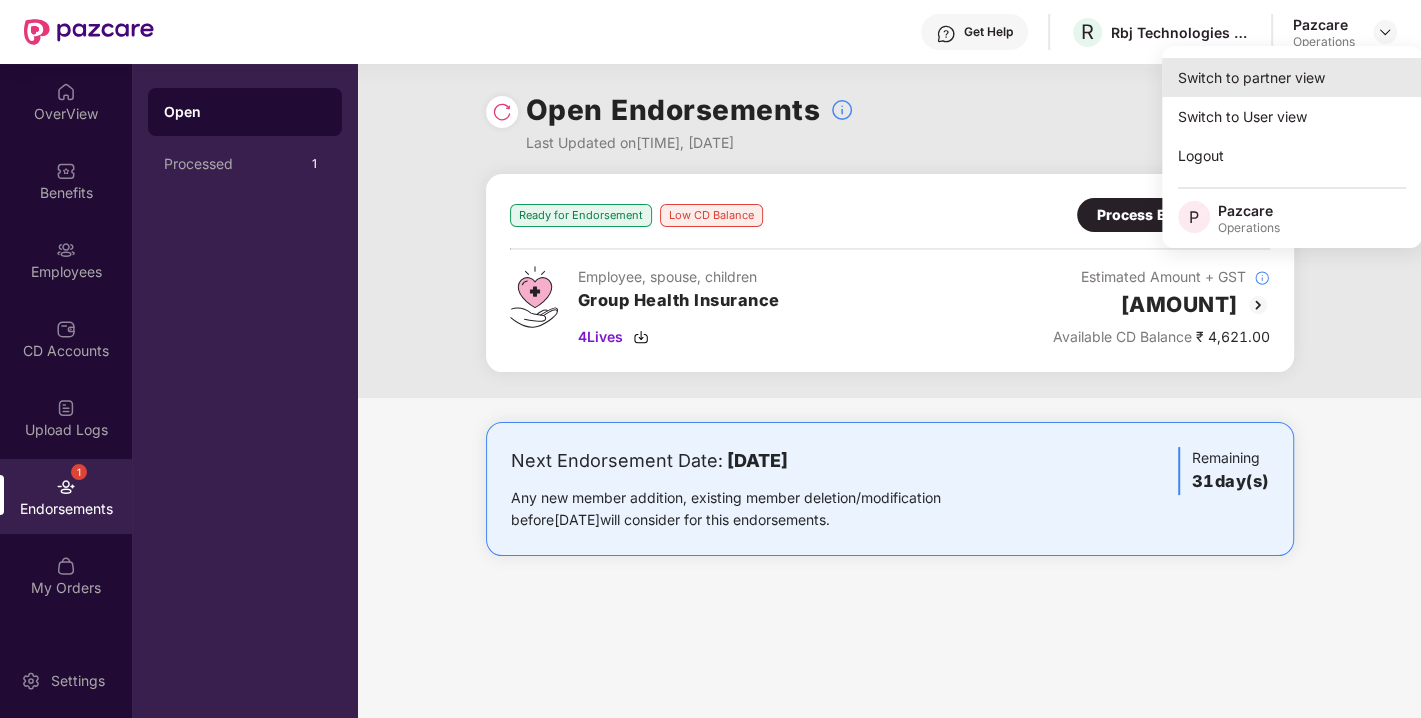 click on "Switch to partner view" at bounding box center [1292, 77] 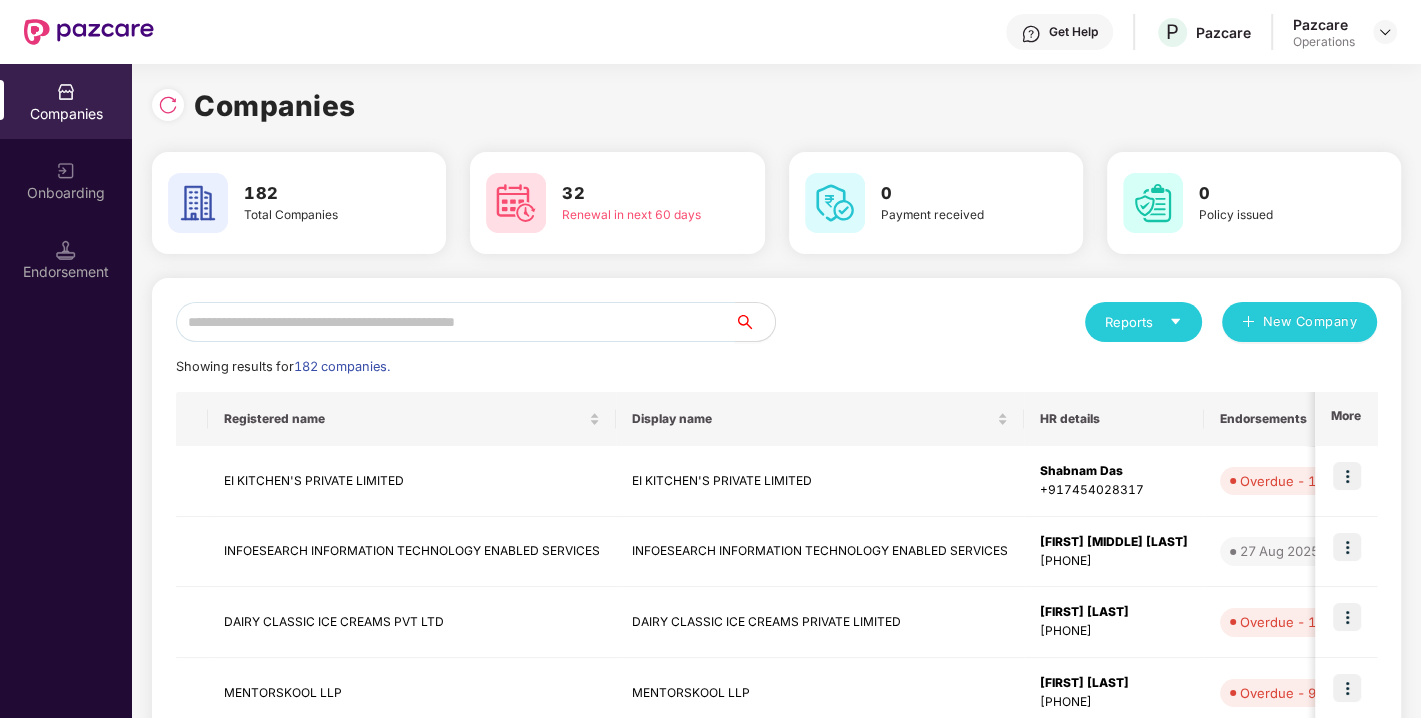 click at bounding box center (455, 322) 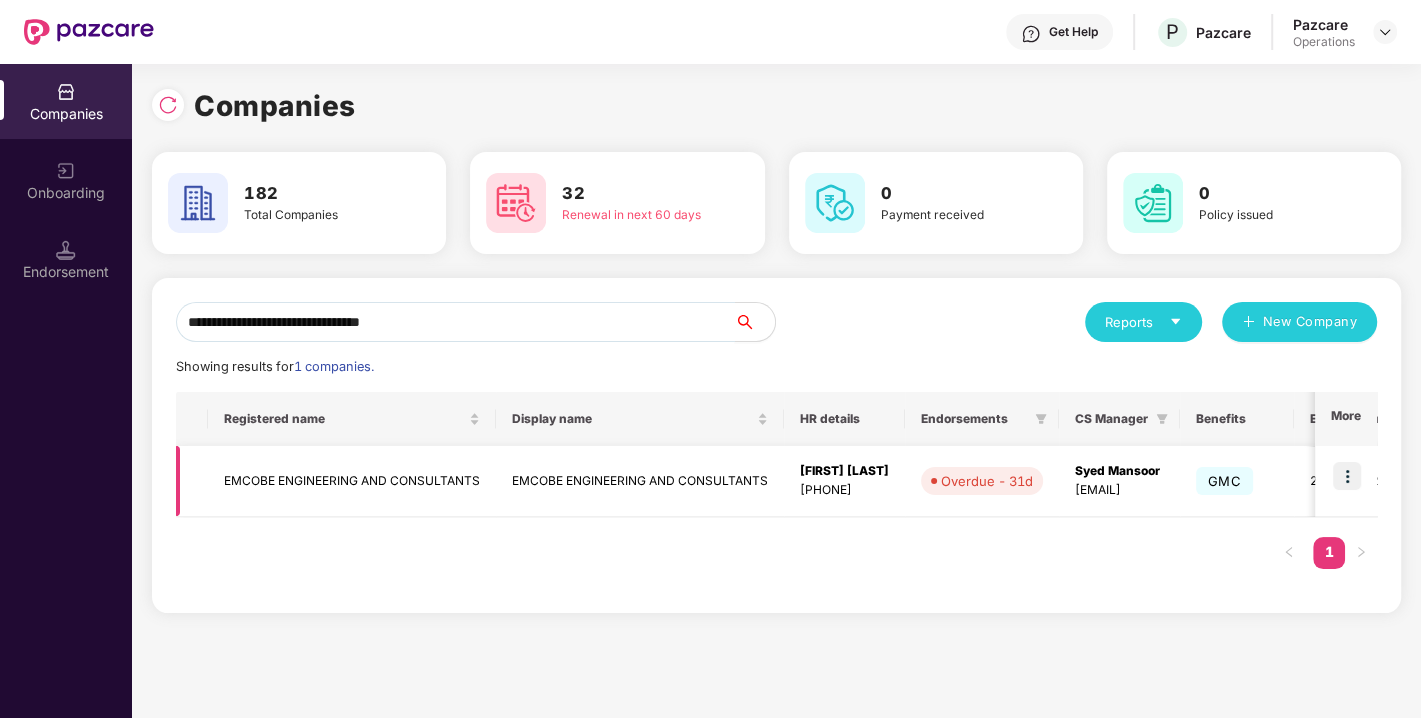 type on "**********" 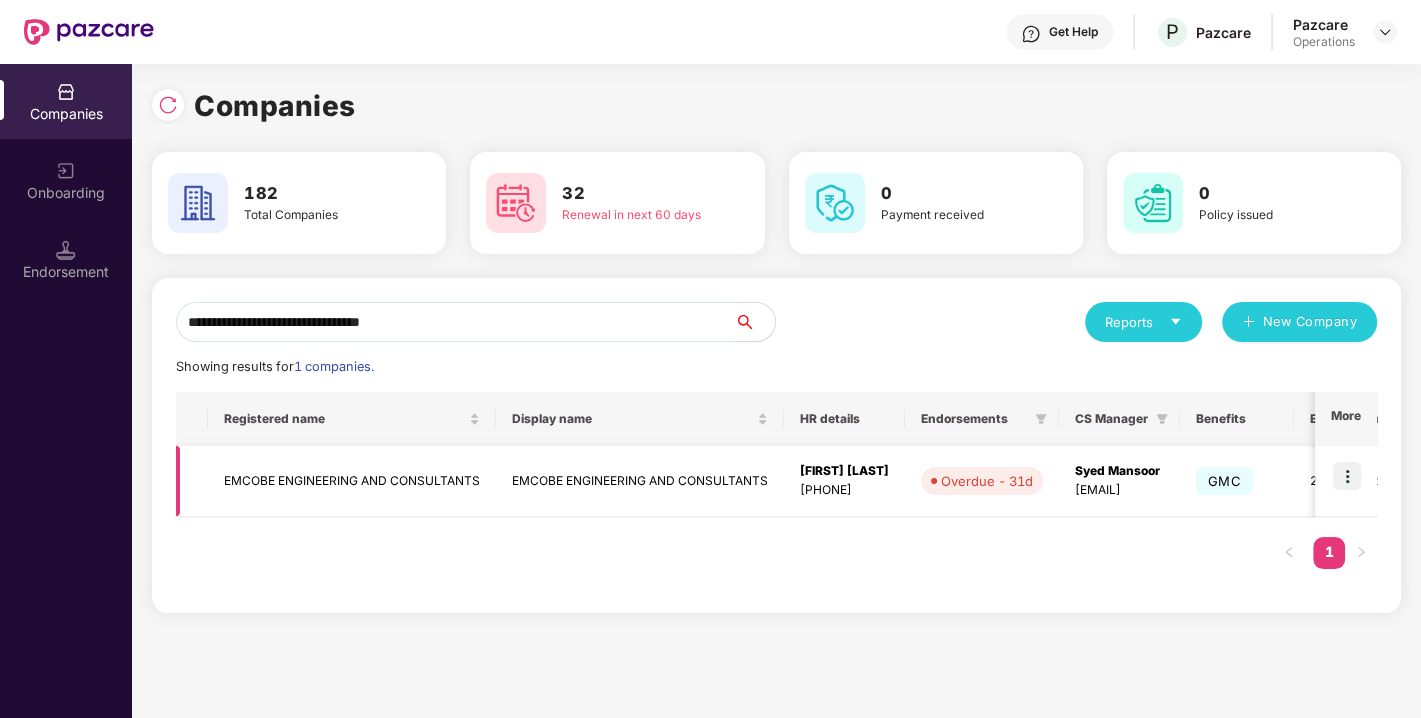 click at bounding box center [1347, 476] 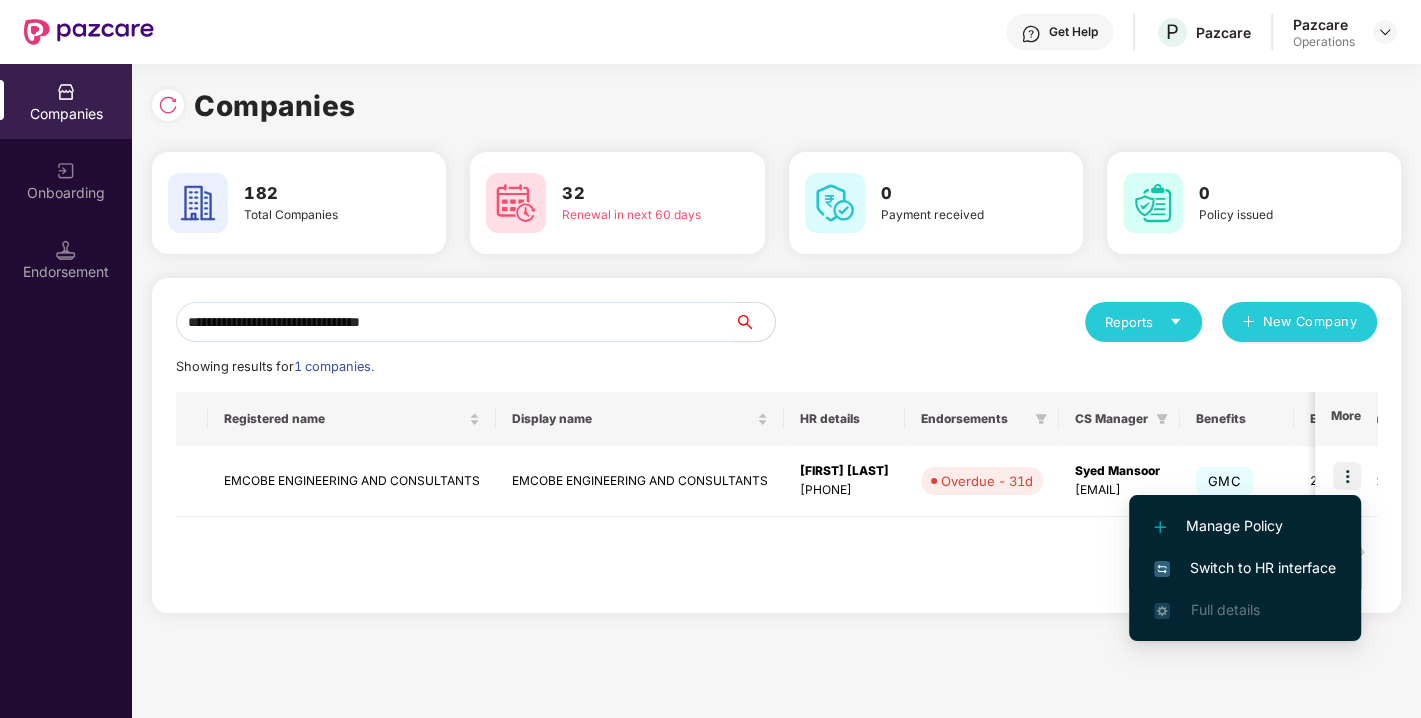click on "Switch to HR interface" at bounding box center [1245, 568] 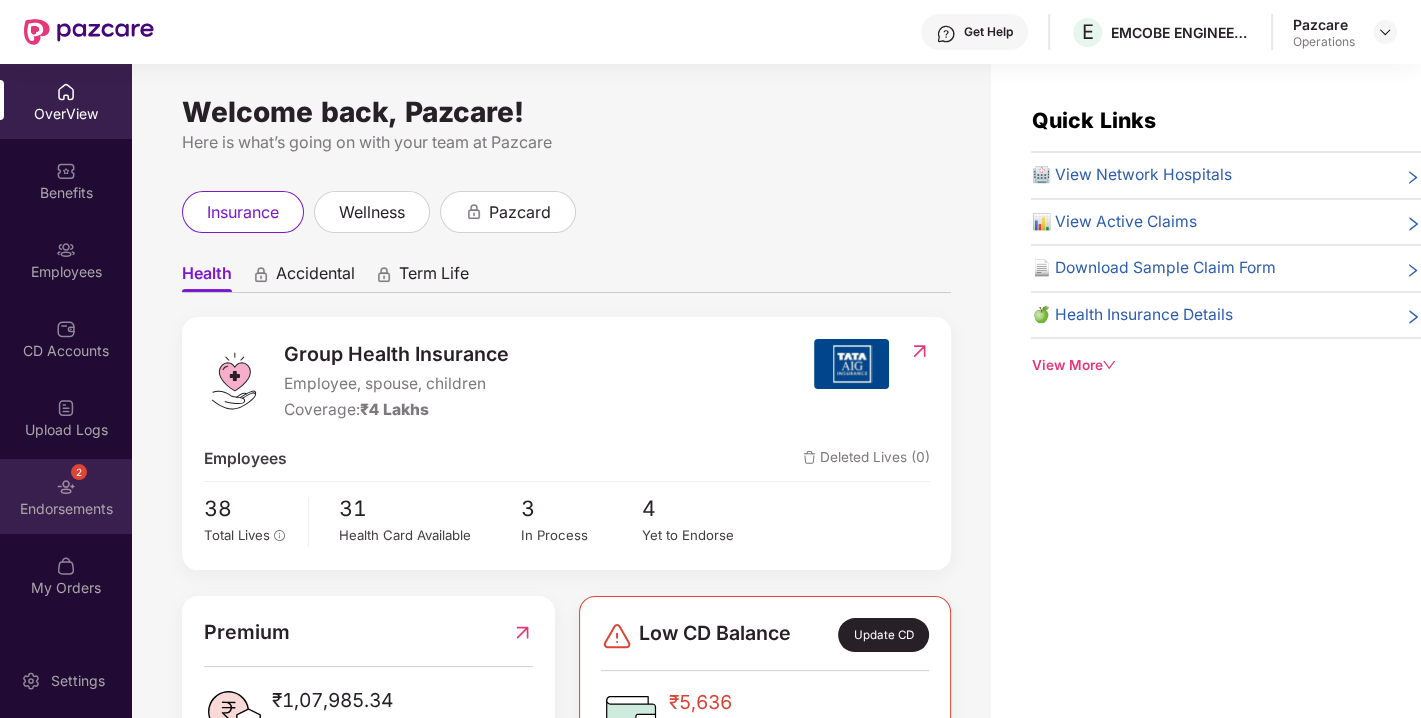 click on "2 Endorsements" at bounding box center [66, 496] 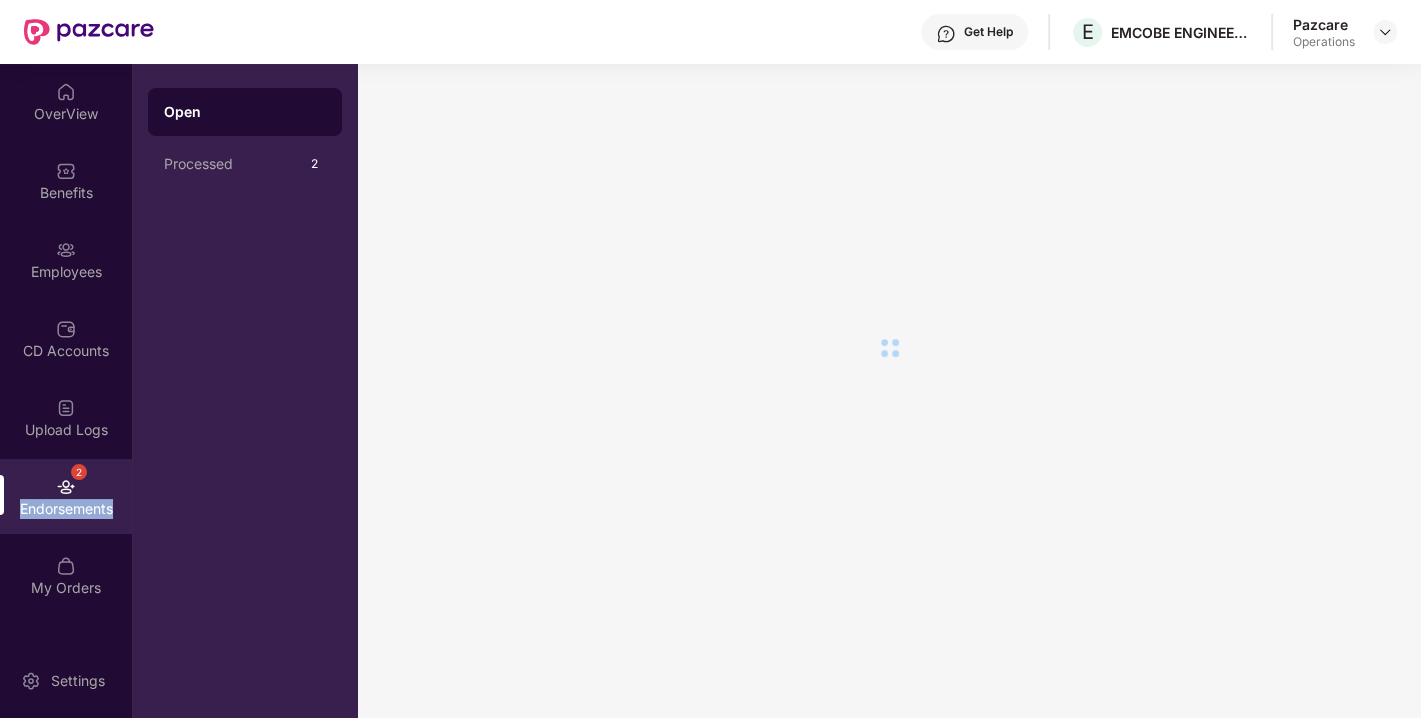 click on "2 Endorsements" at bounding box center [66, 496] 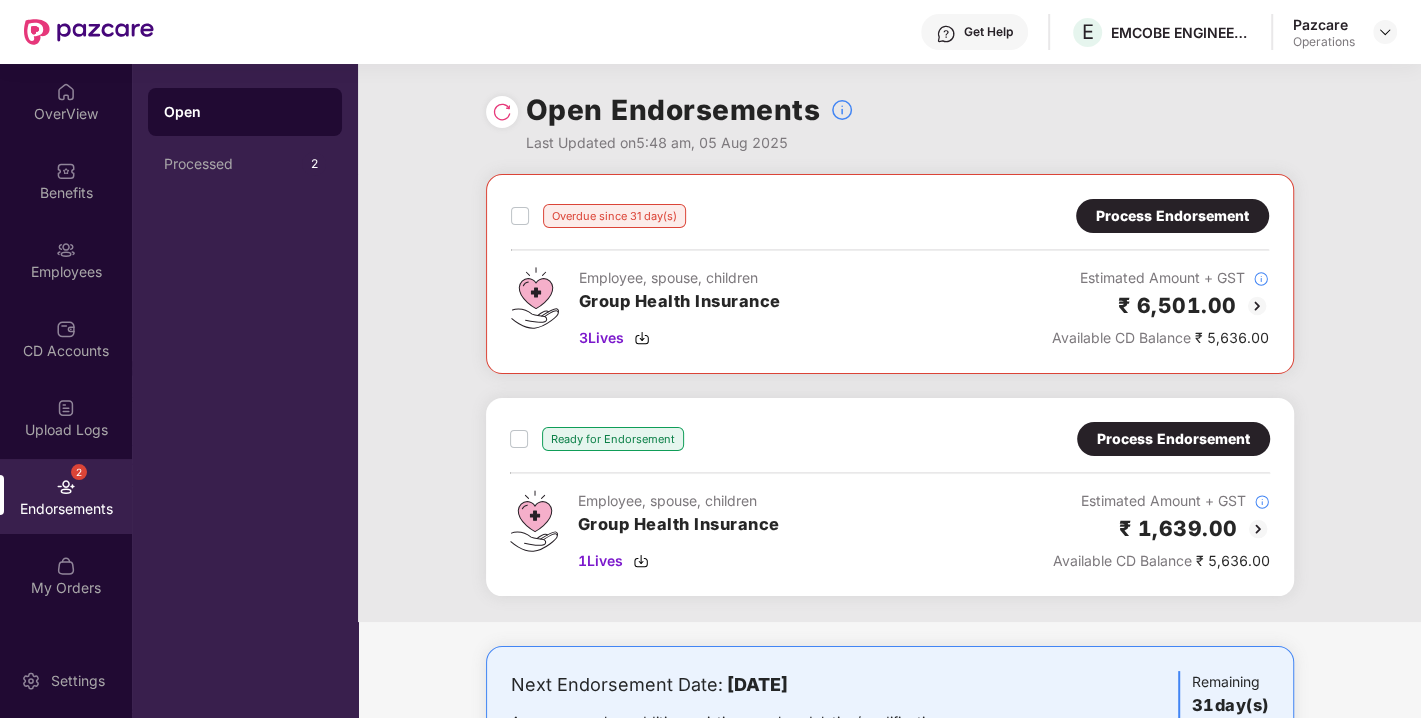 click on "Process Endorsement" at bounding box center [1173, 439] 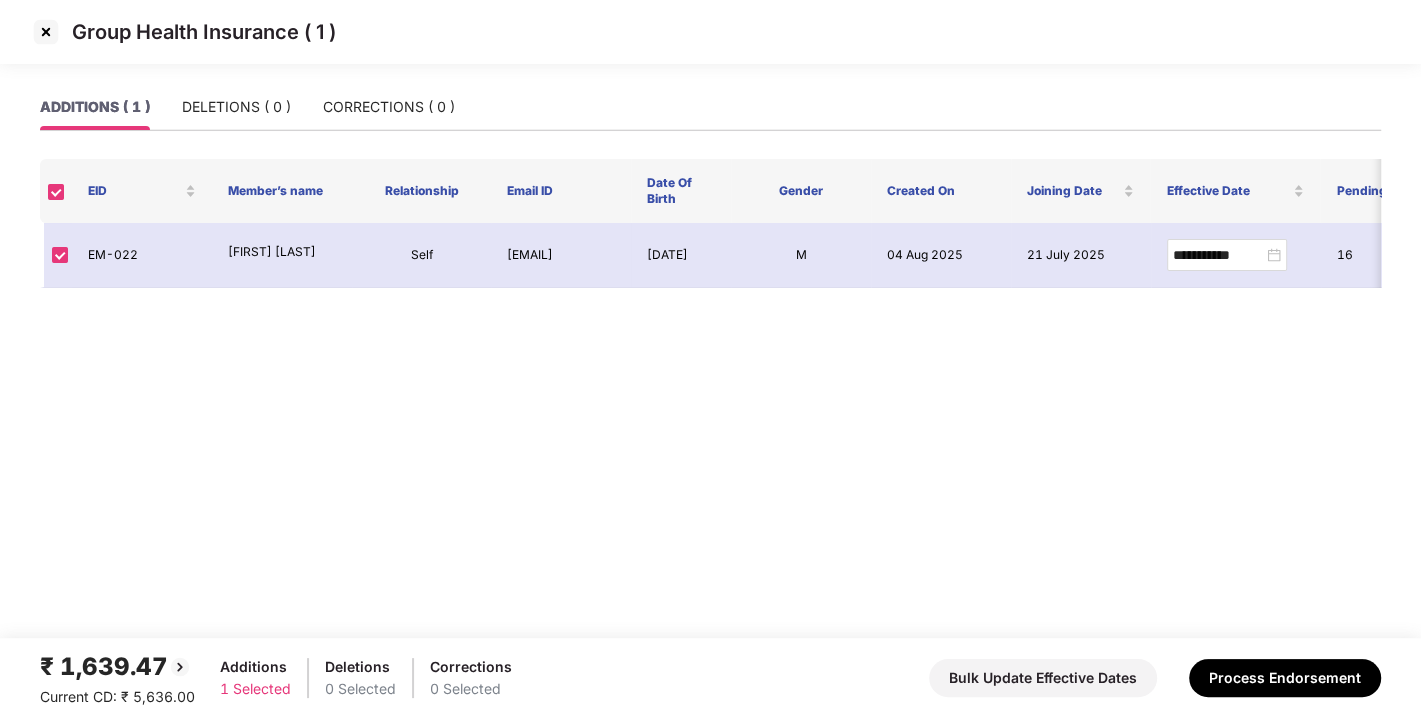 click at bounding box center (46, 32) 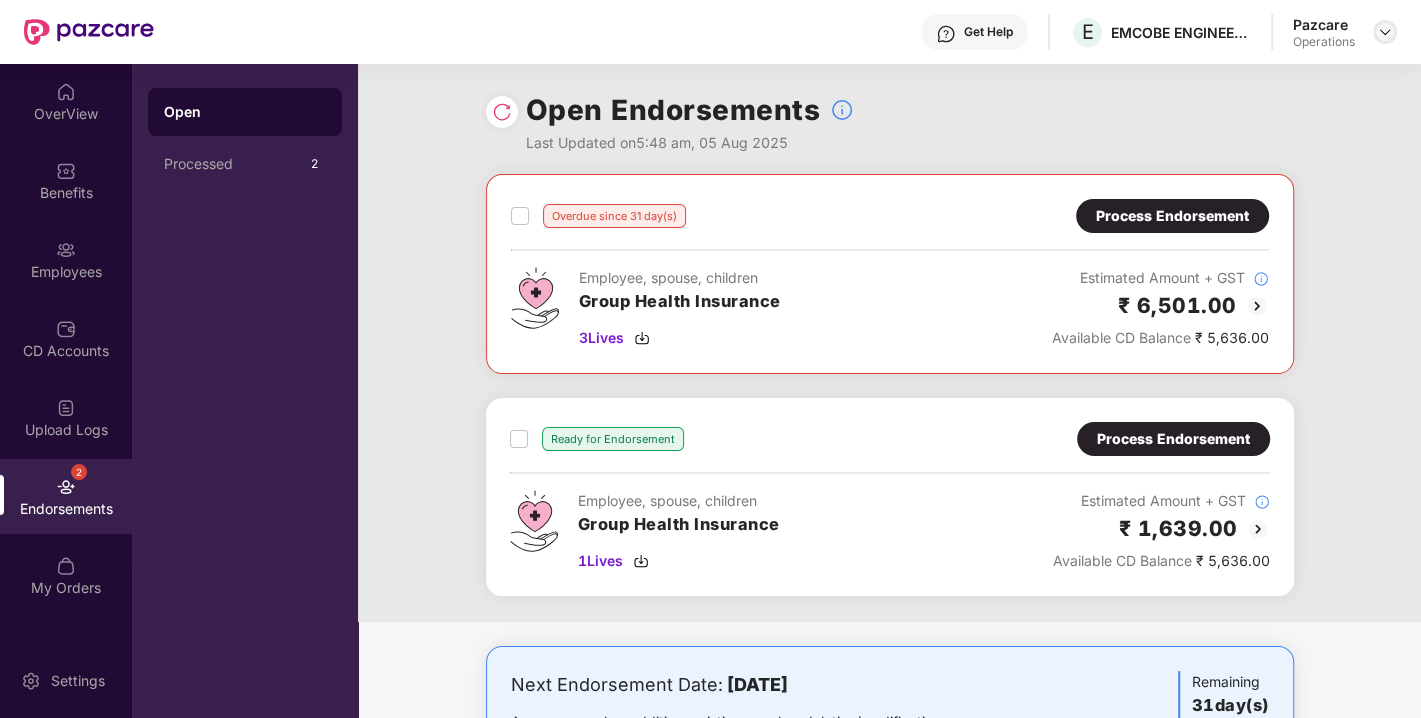 click at bounding box center [1385, 32] 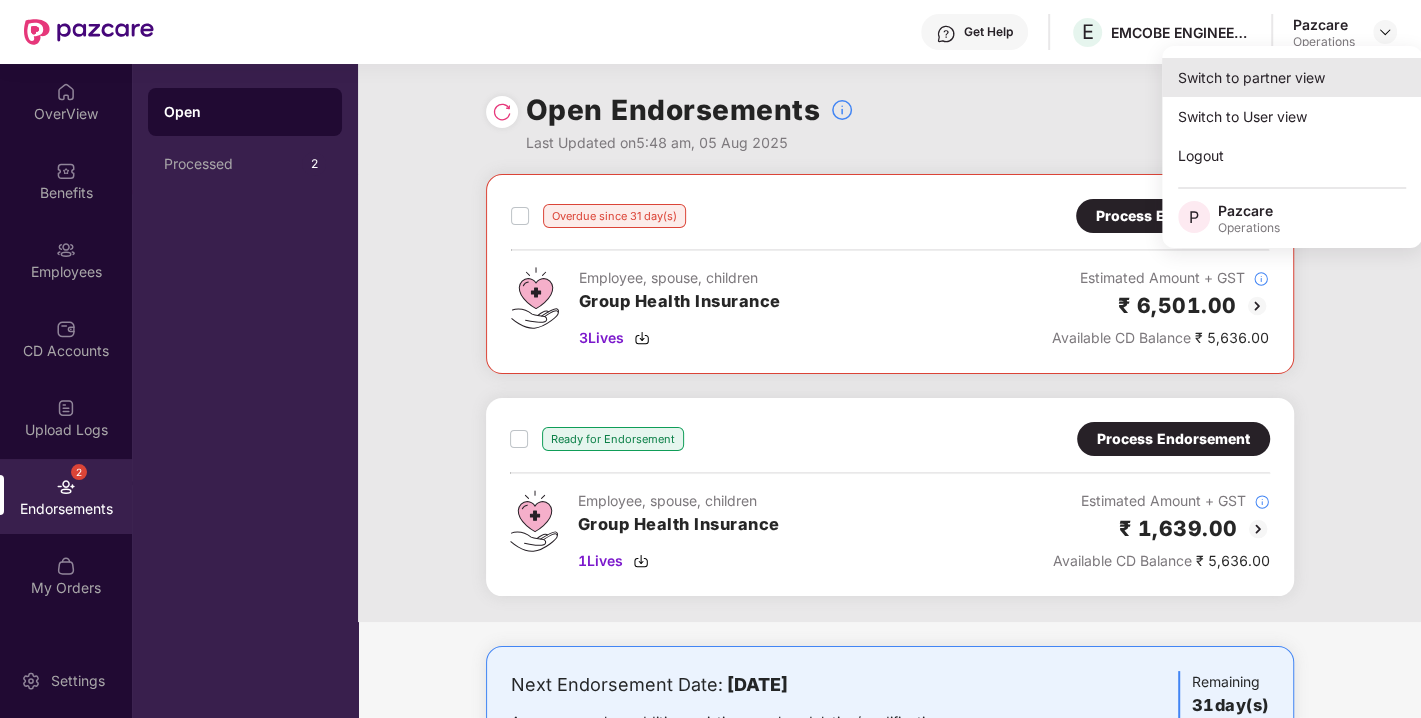 click on "Switch to partner view" at bounding box center (1292, 77) 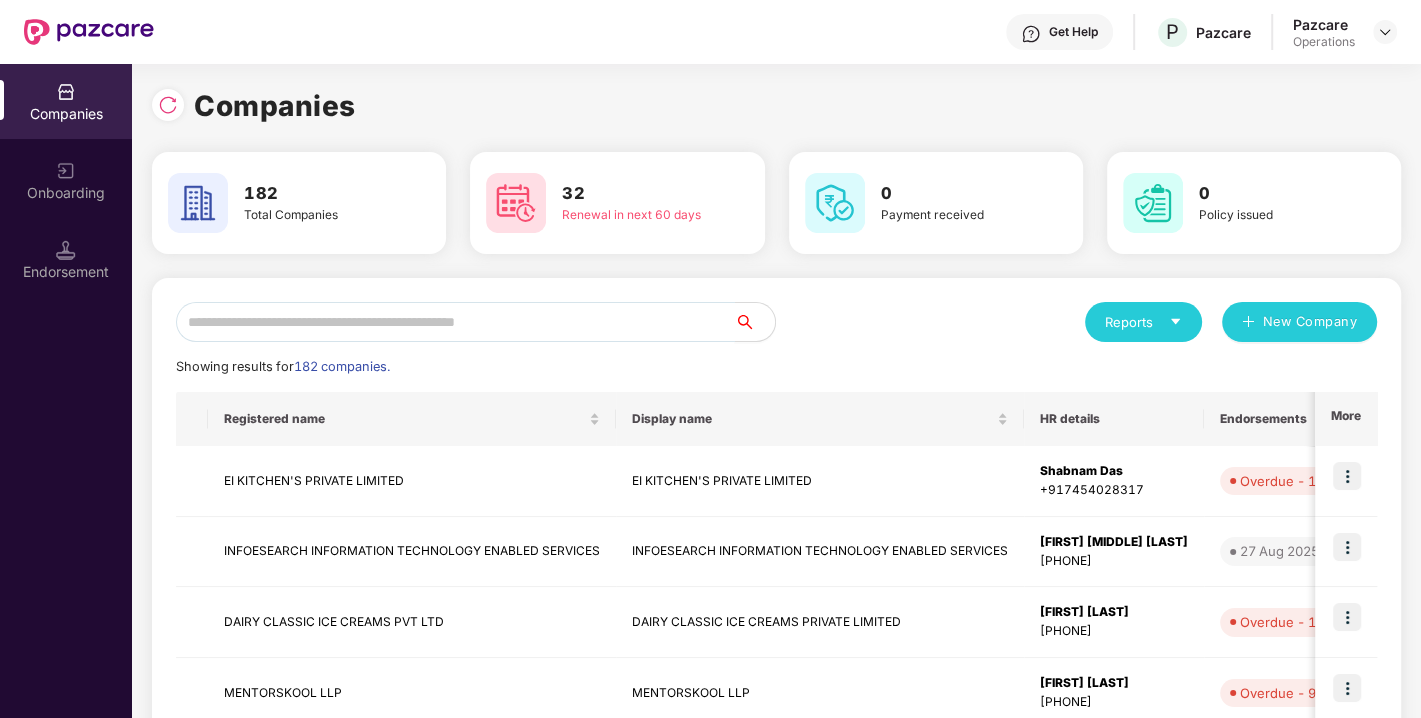 click at bounding box center (455, 322) 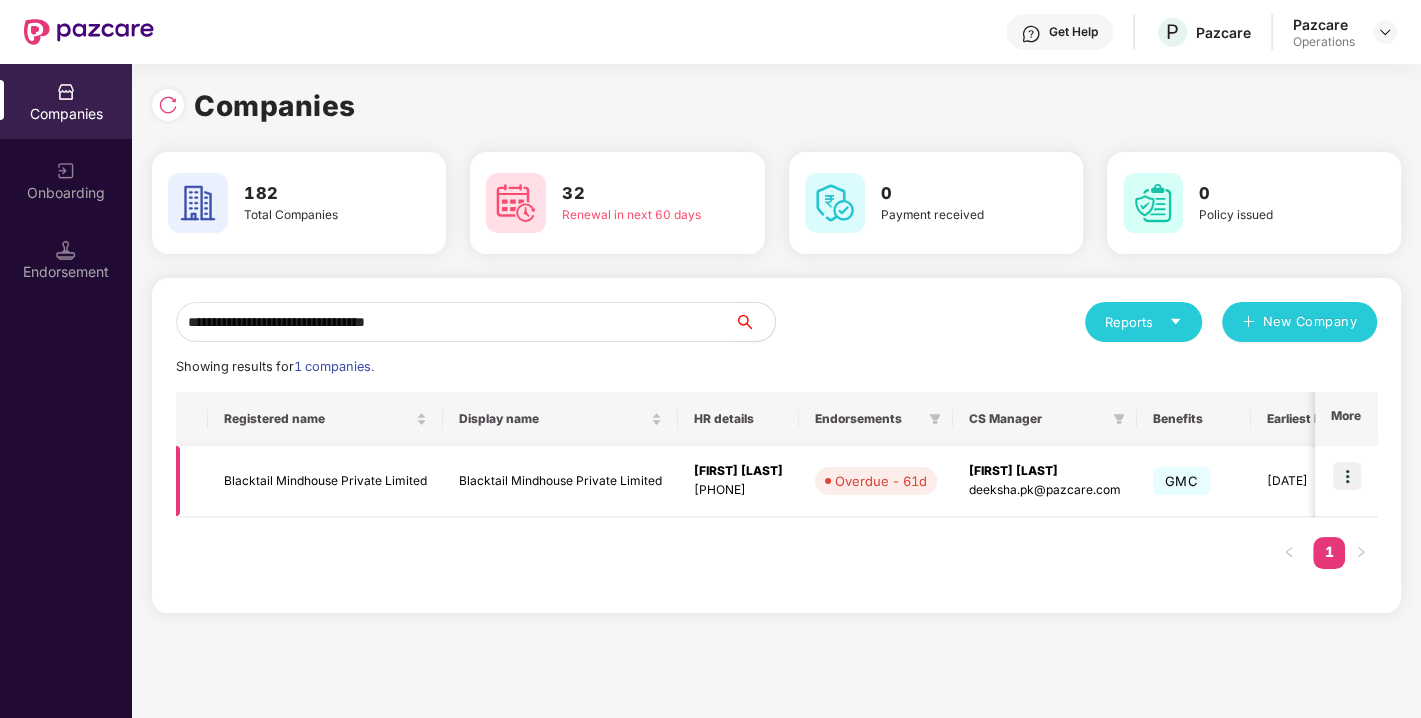 type on "**********" 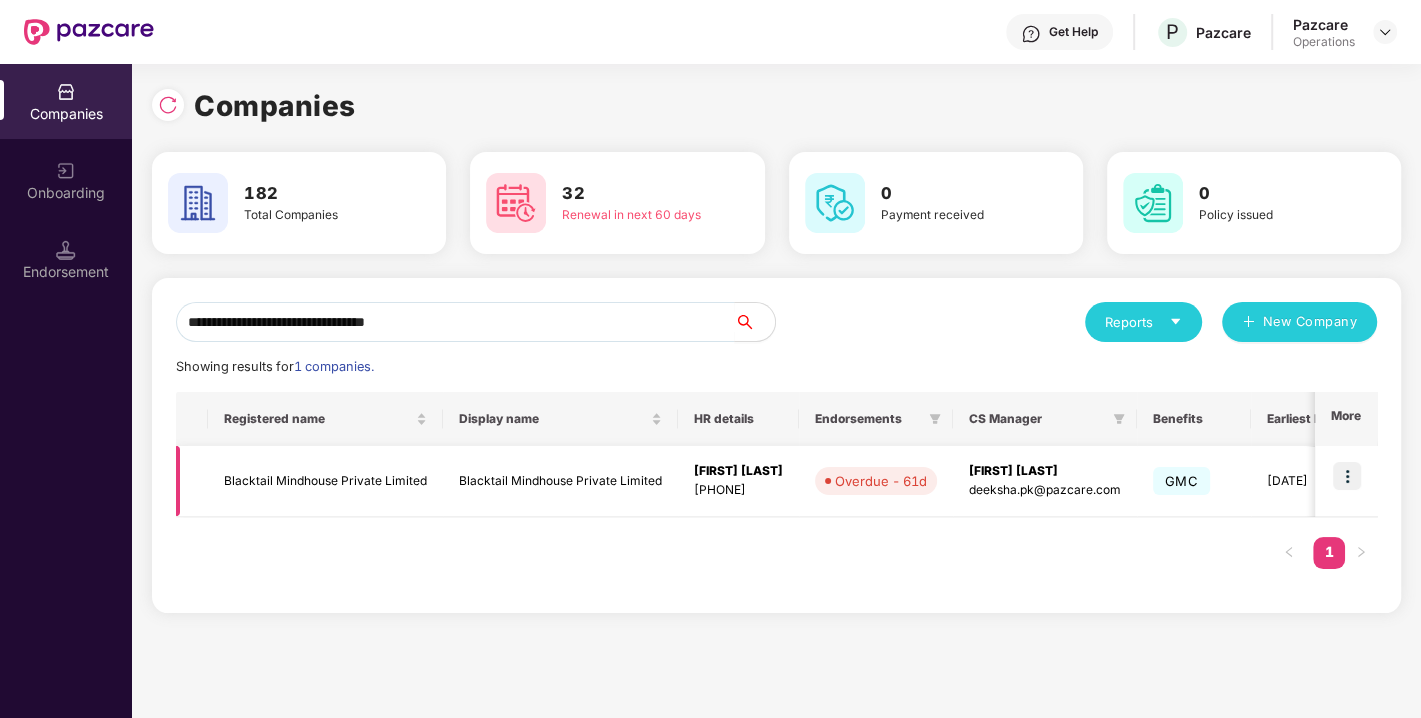 click at bounding box center (1347, 476) 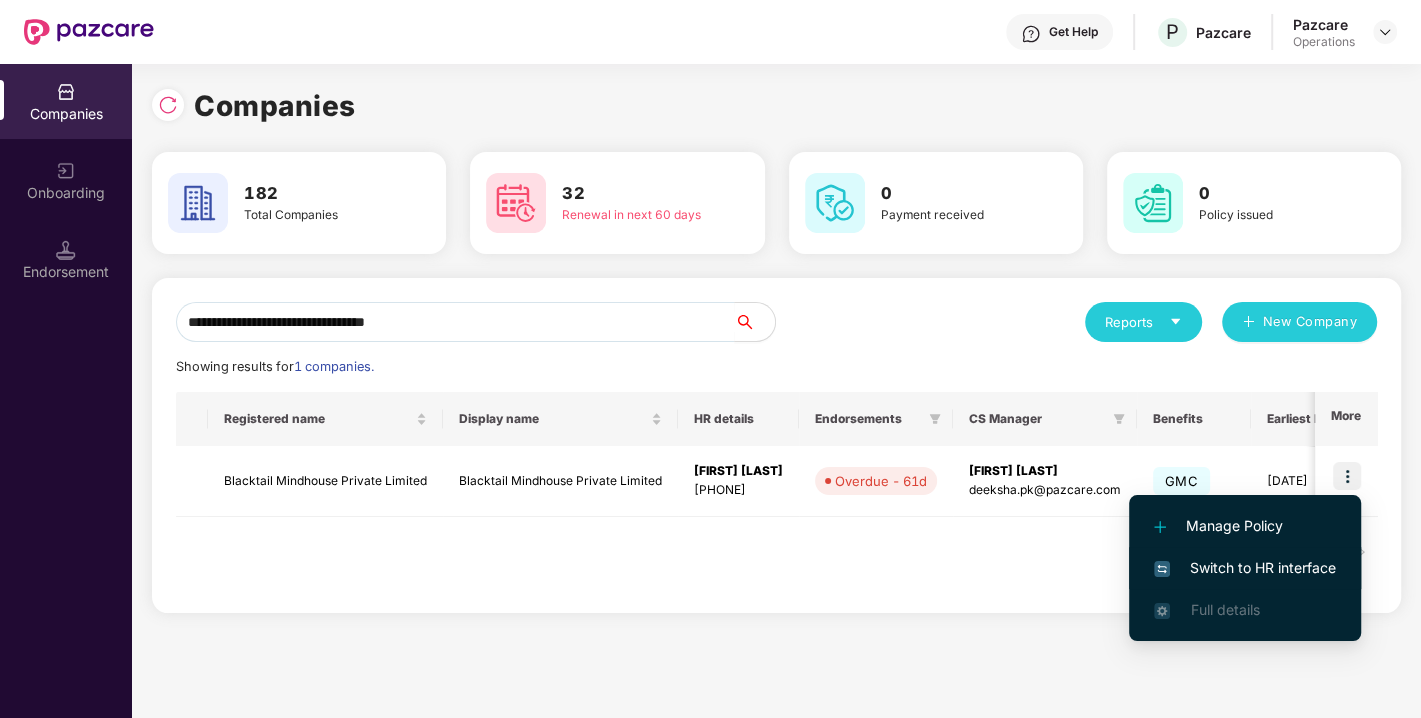 click on "Switch to HR interface" at bounding box center (1245, 568) 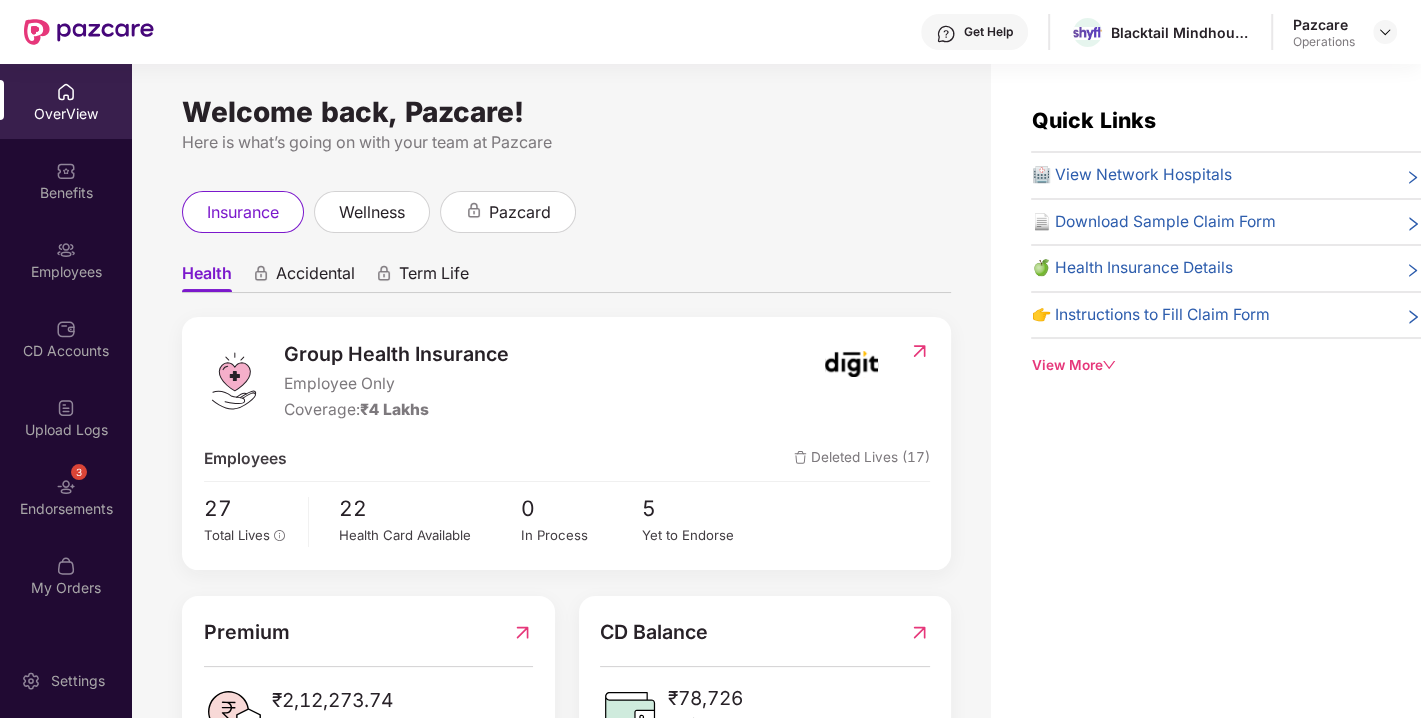 click at bounding box center [66, 487] 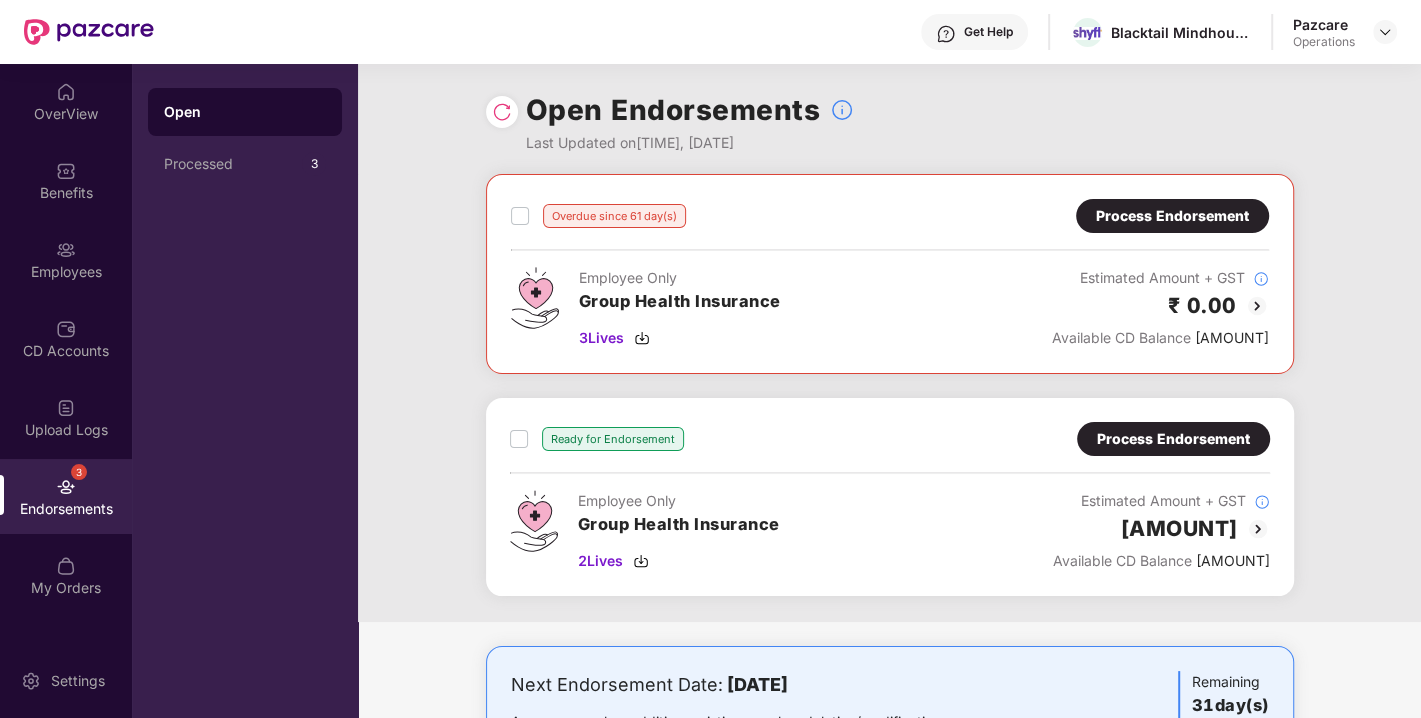 click on "Ready for Endorsement Process Endorsement Employee Only Group Health Insurance   2  Lives Estimated Amount + GST [AMOUNT] Available CD Balance   [AMOUNT]" at bounding box center [890, 497] 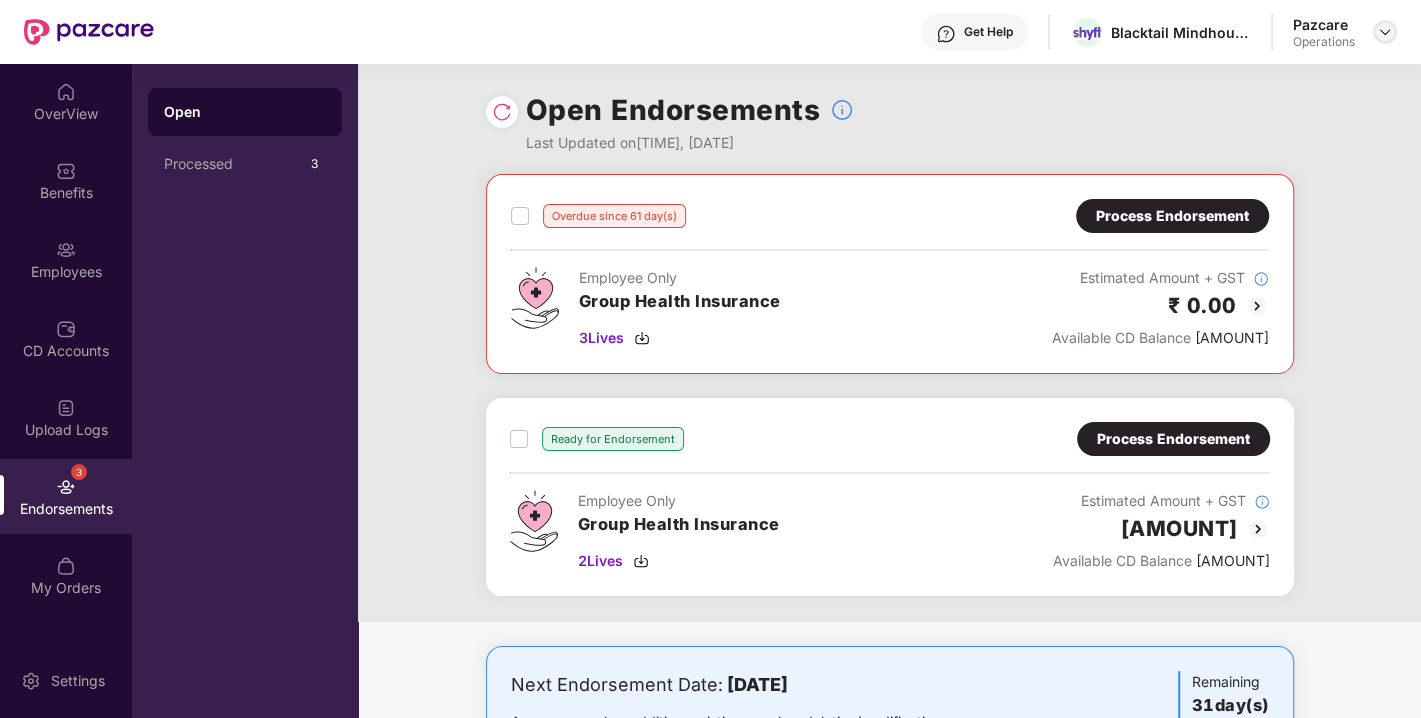 click at bounding box center (1385, 32) 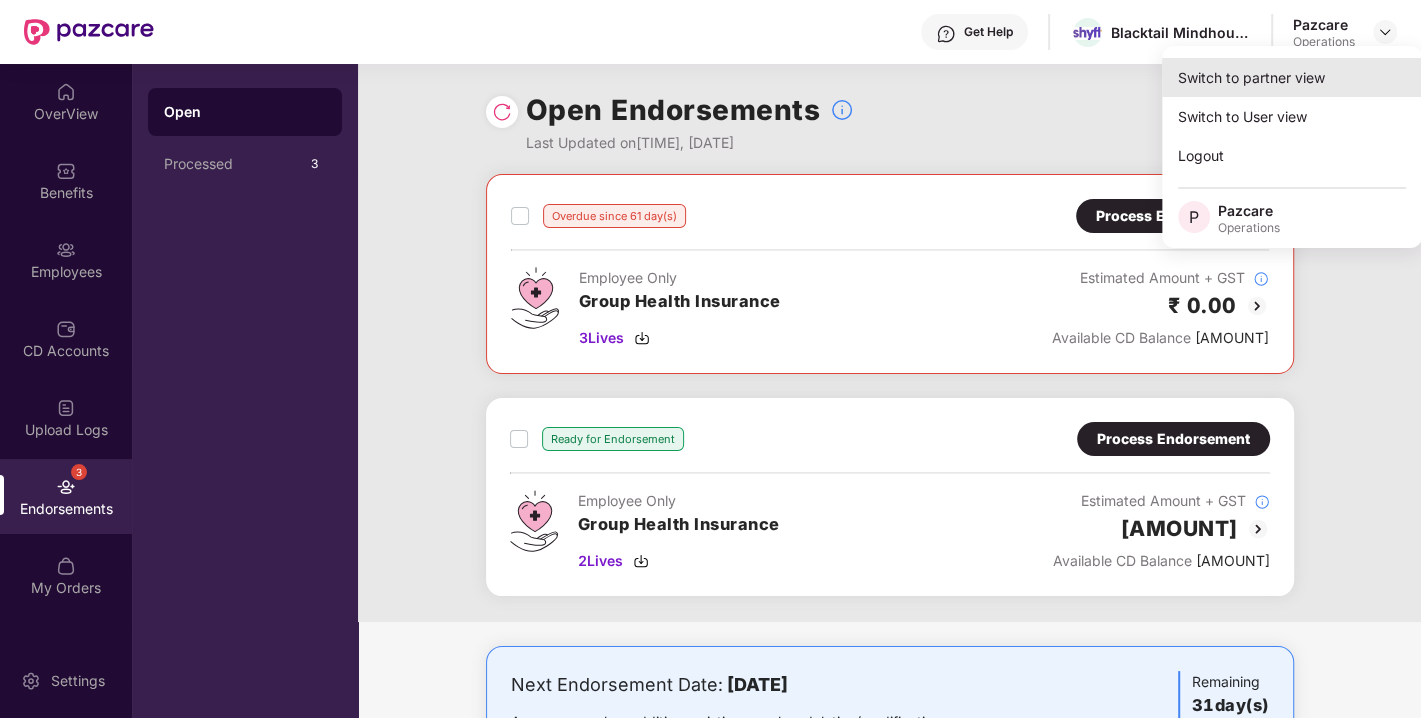 click on "Switch to partner view" at bounding box center [1292, 77] 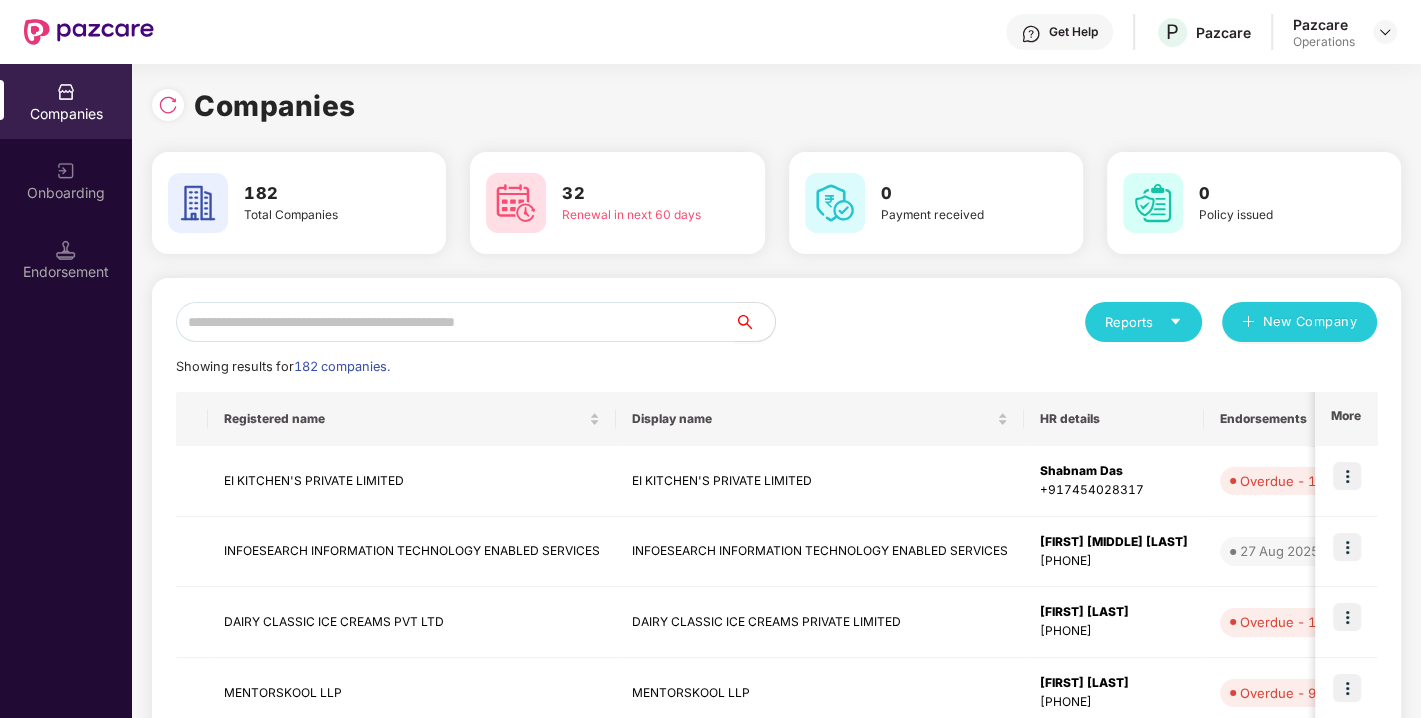click at bounding box center [455, 322] 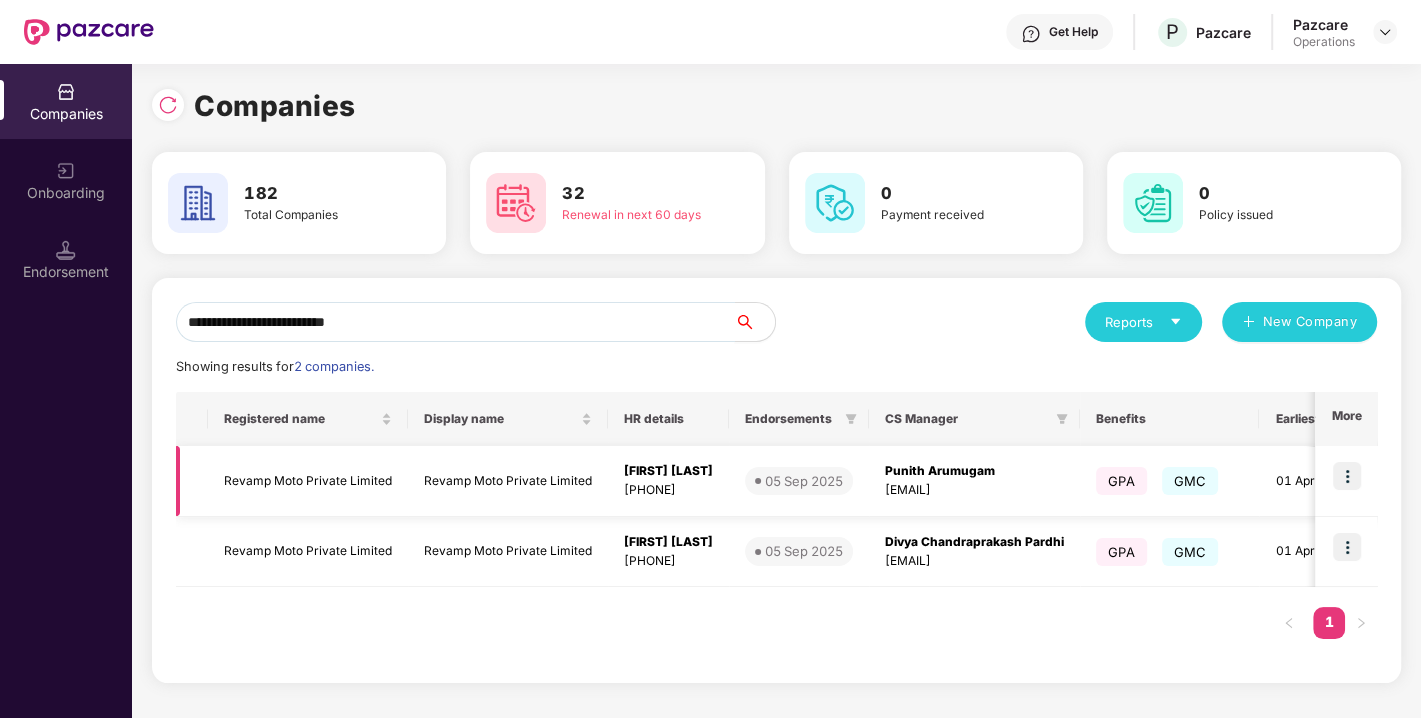 type on "**********" 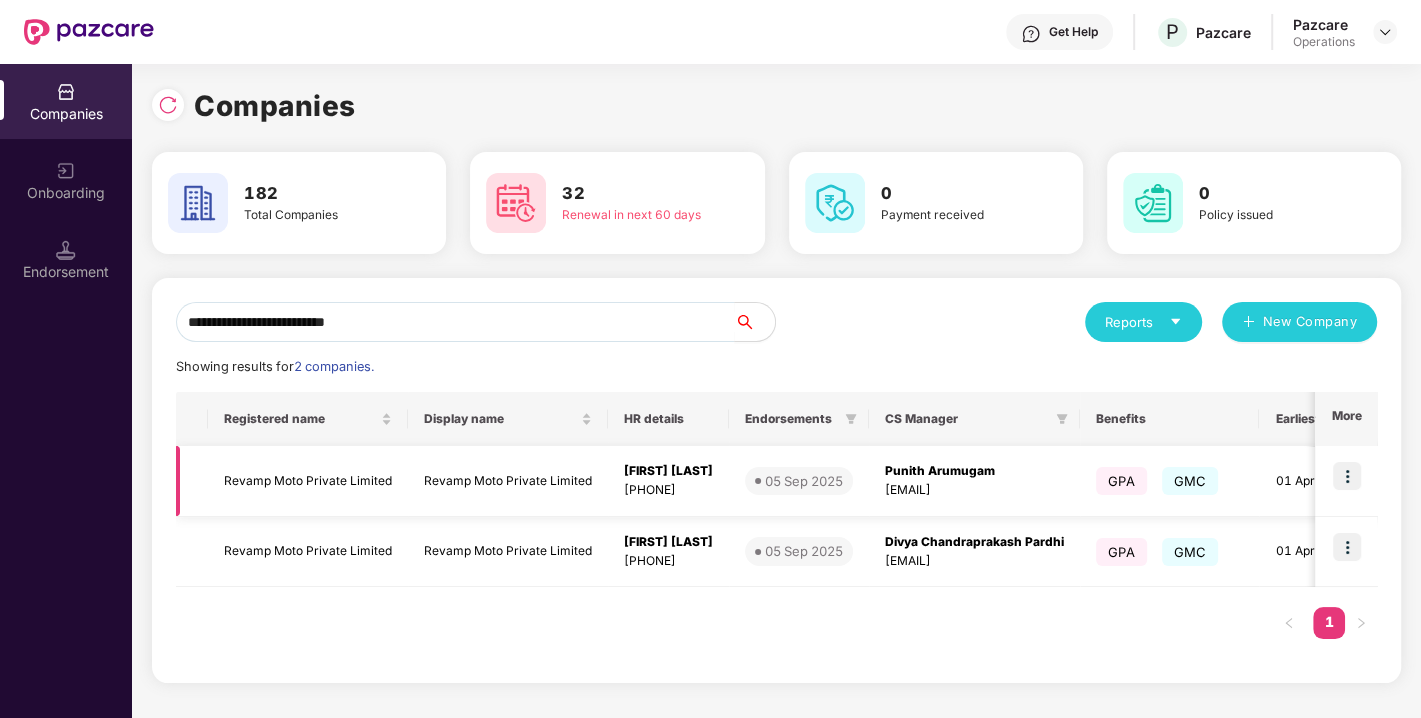 click at bounding box center (1347, 476) 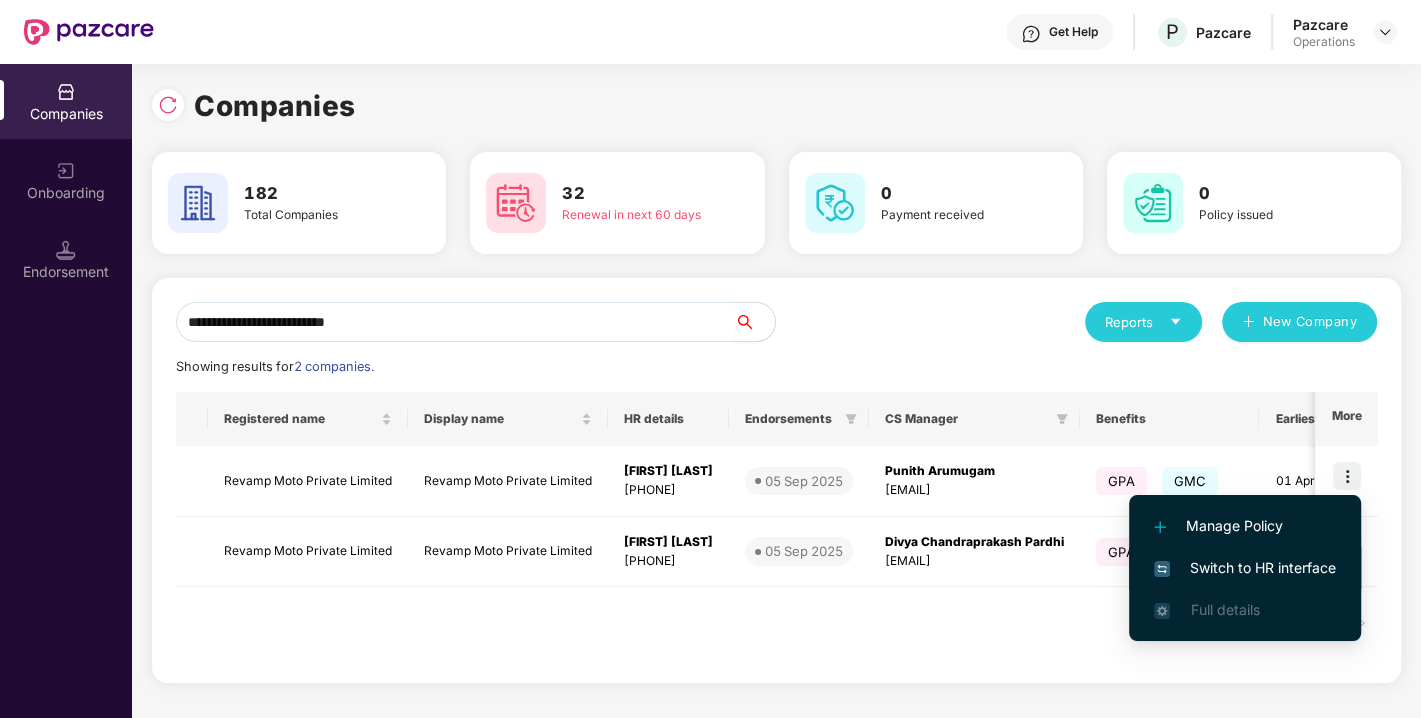 click on "Switch to HR interface" at bounding box center (1245, 568) 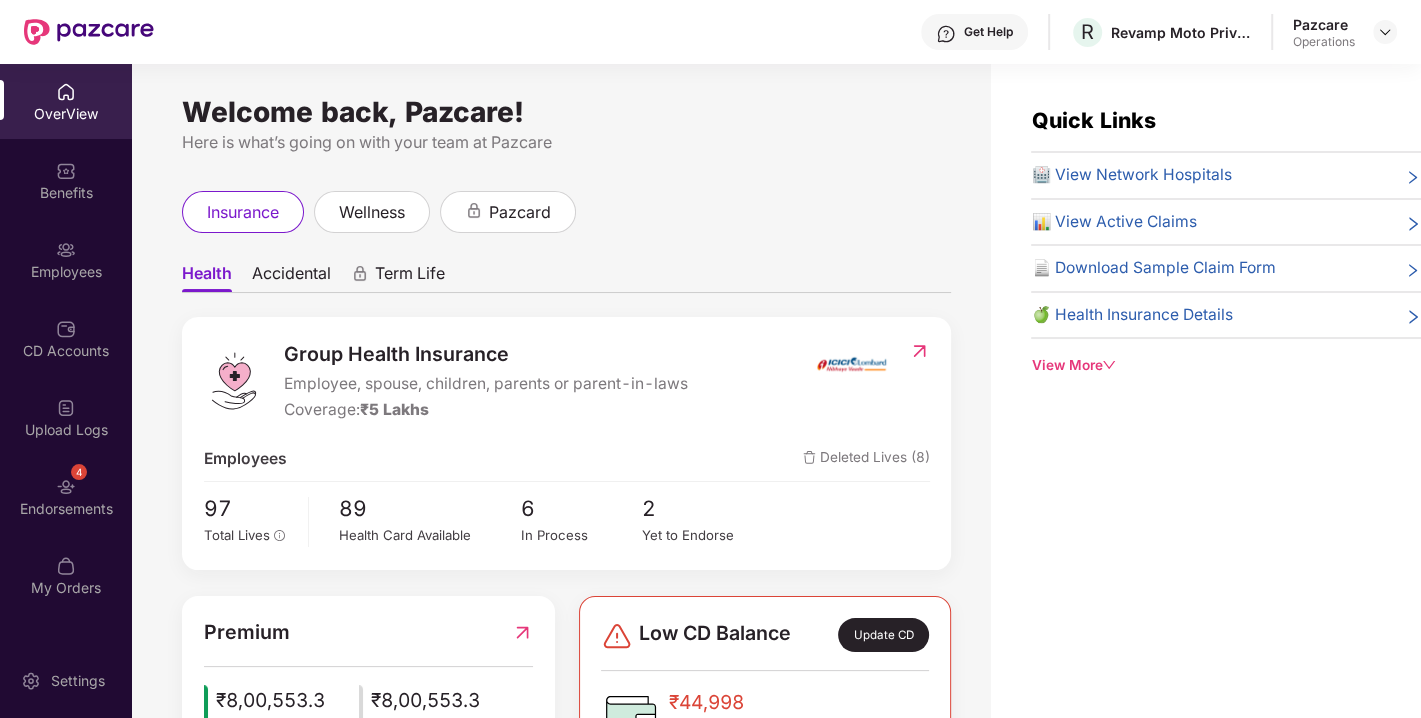 click on "4 Endorsements" at bounding box center (66, 496) 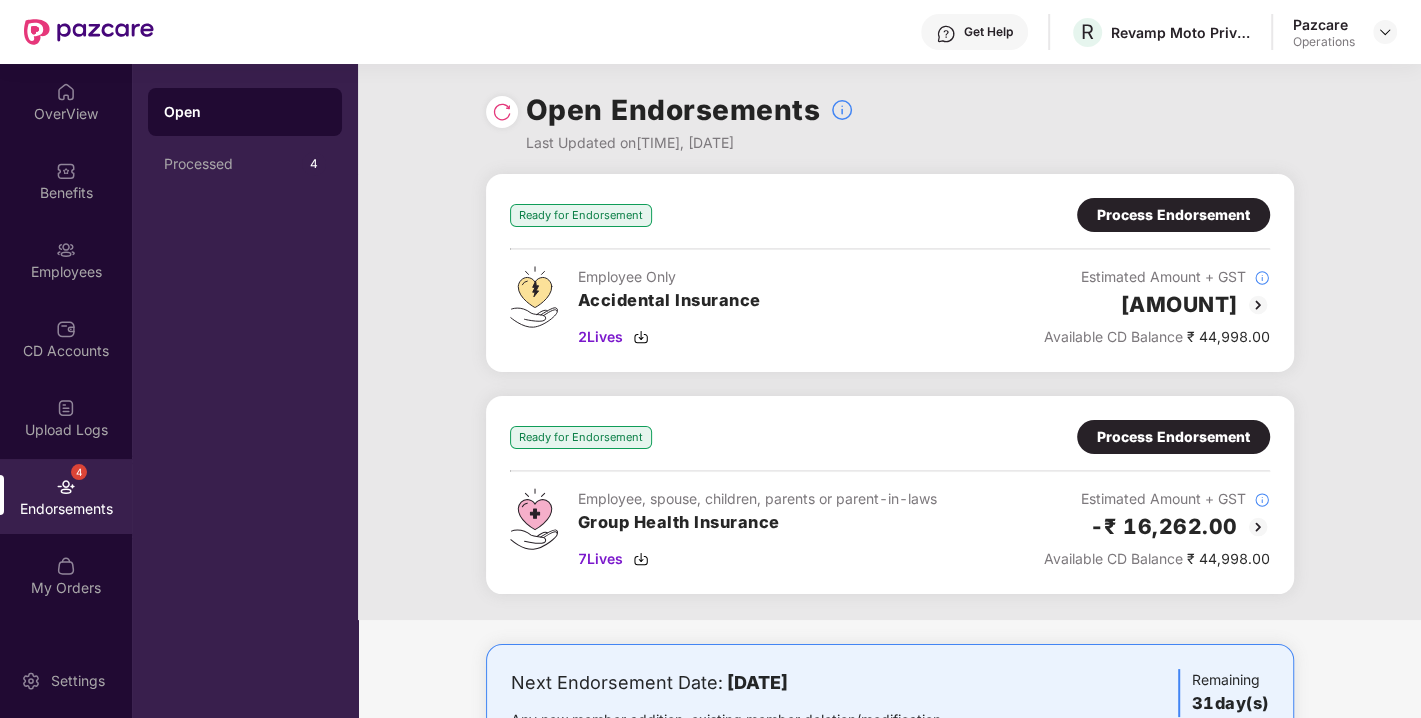 click at bounding box center [502, 112] 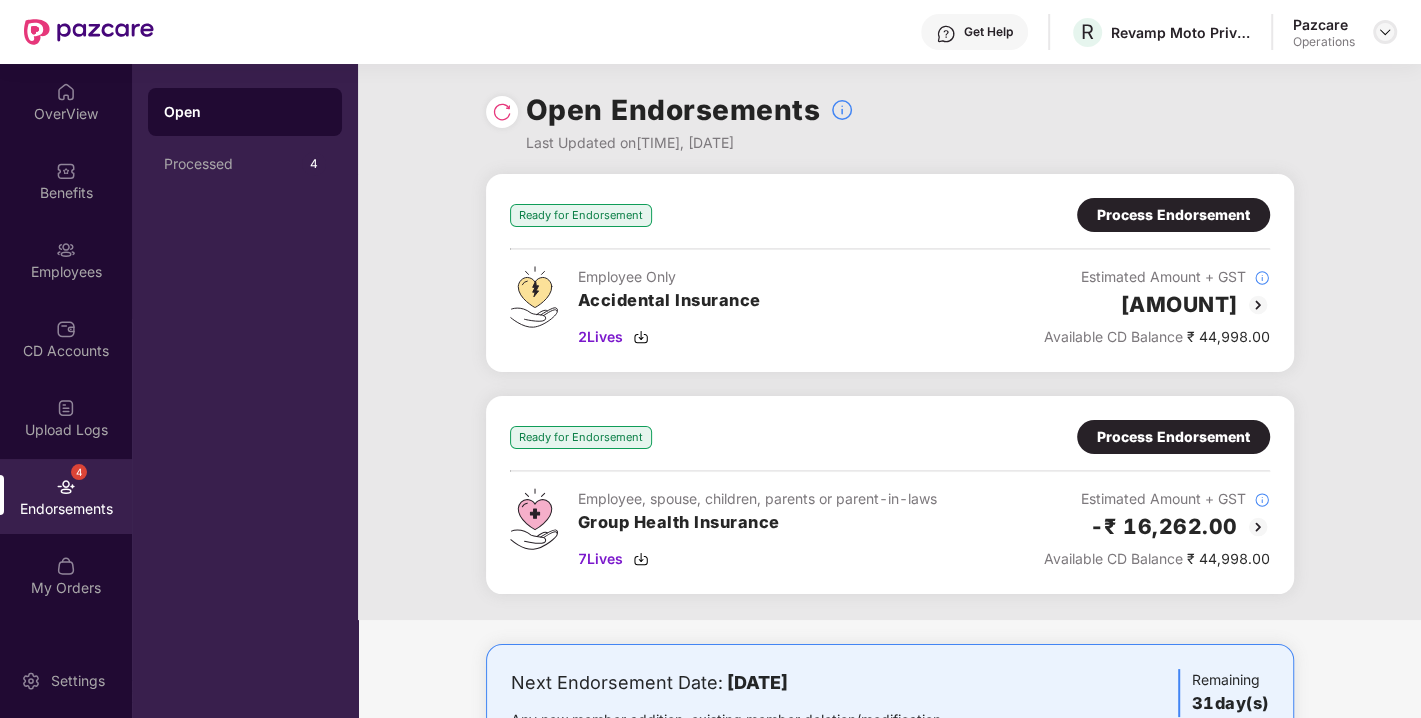 drag, startPoint x: 1376, startPoint y: 45, endPoint x: 1380, endPoint y: 31, distance: 14.56022 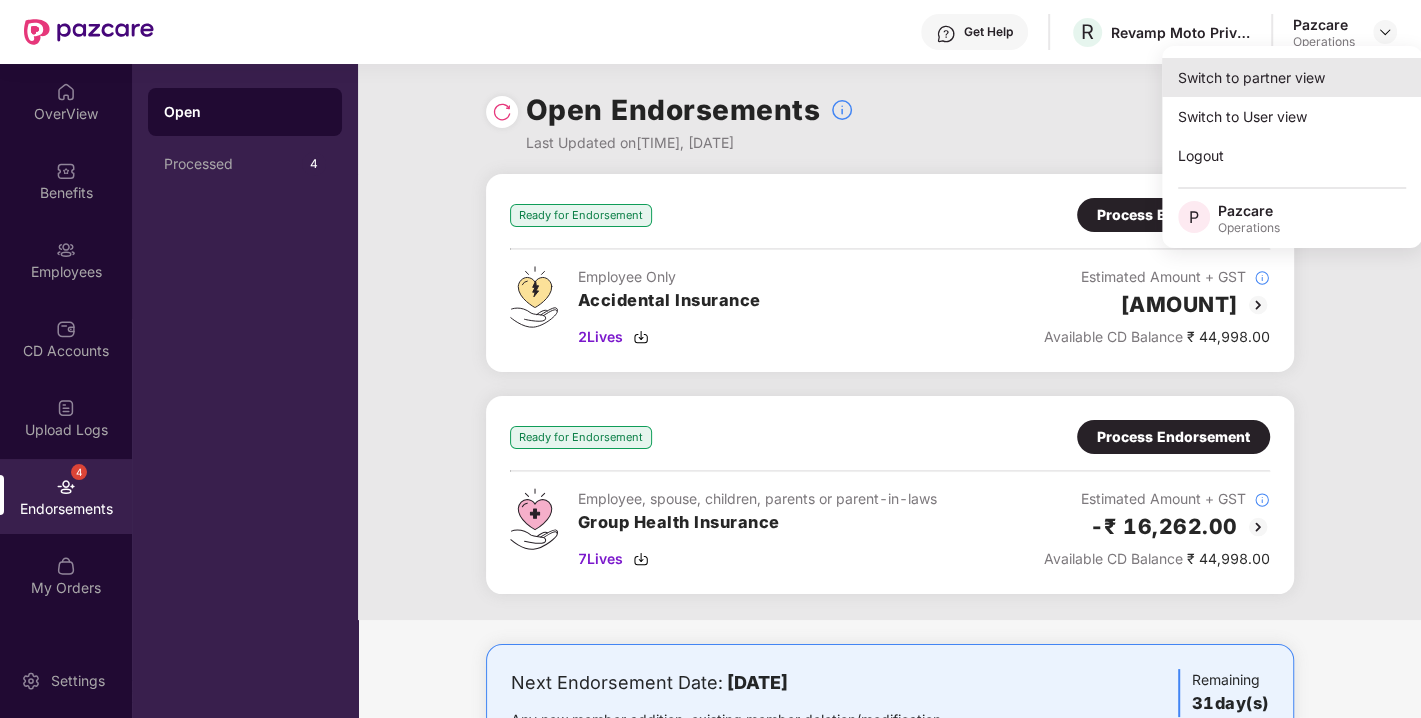 click on "Switch to partner view" at bounding box center [1292, 77] 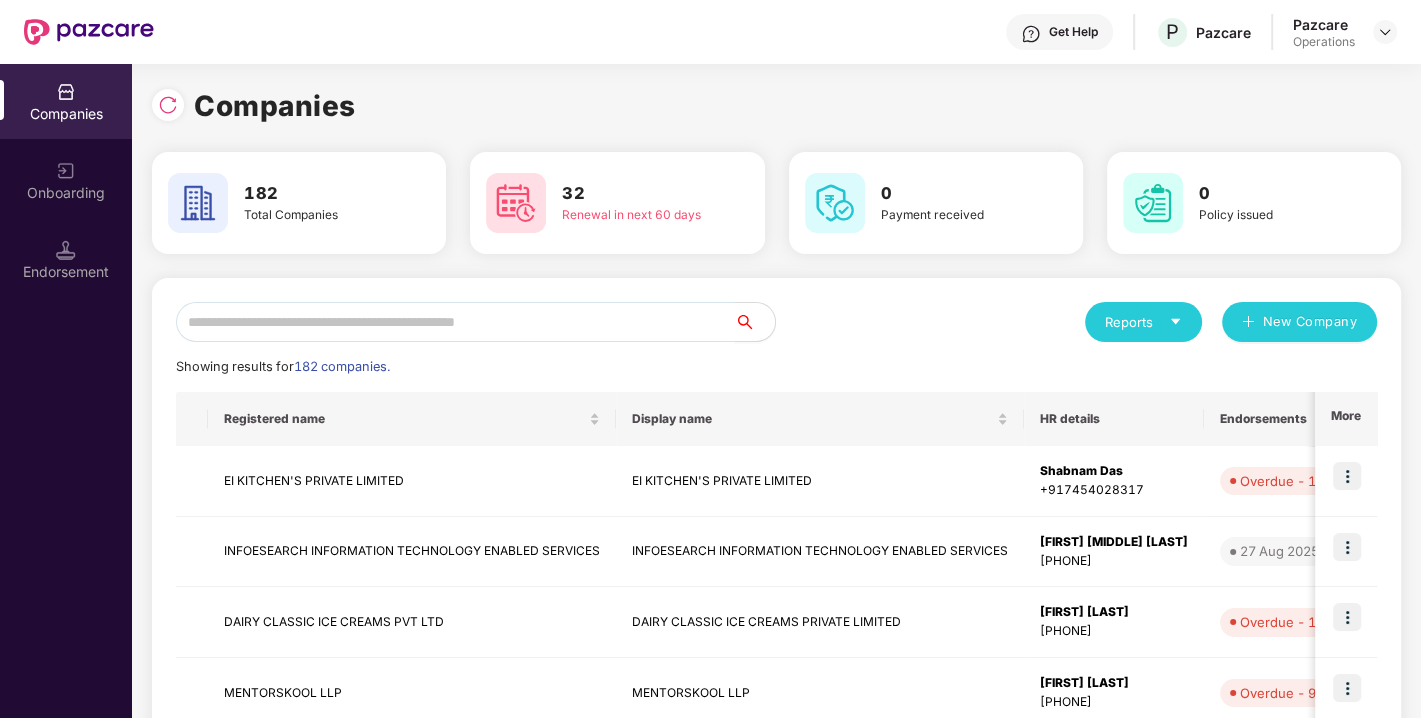 click at bounding box center [455, 322] 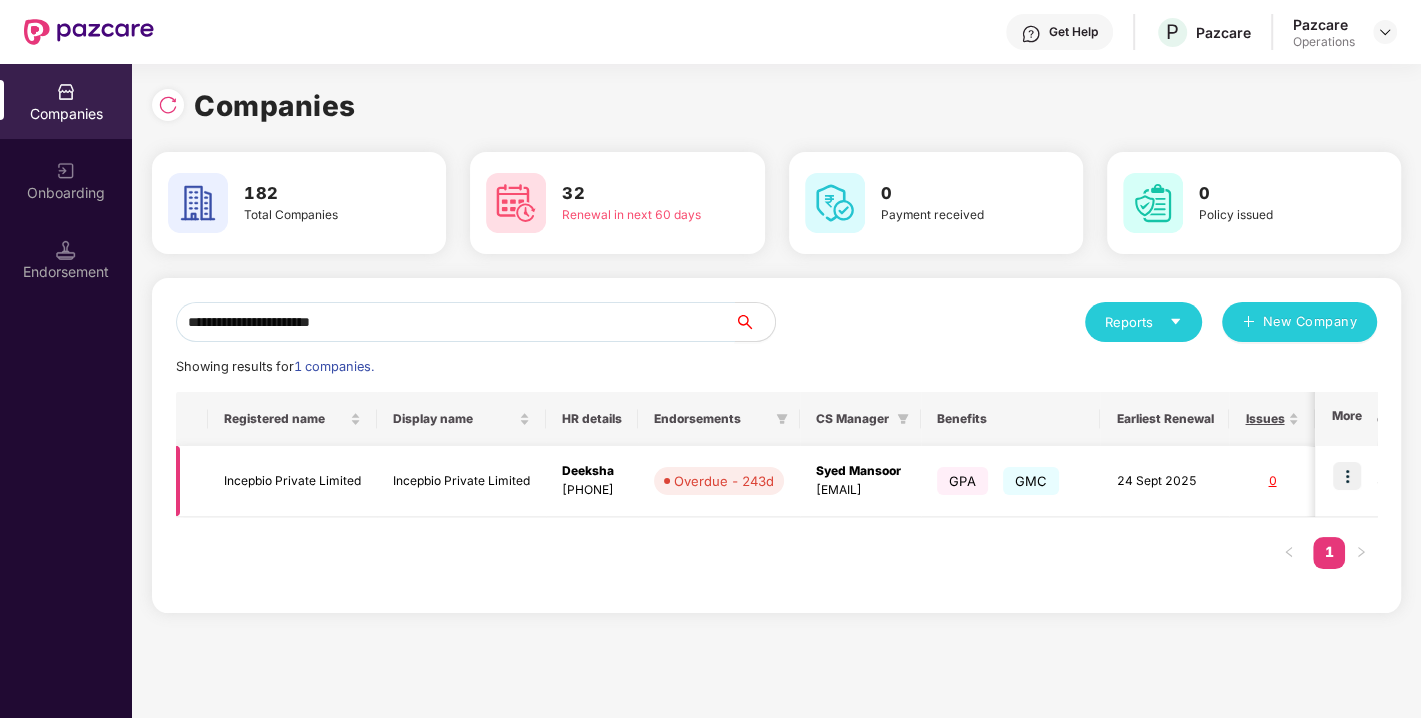 type on "**********" 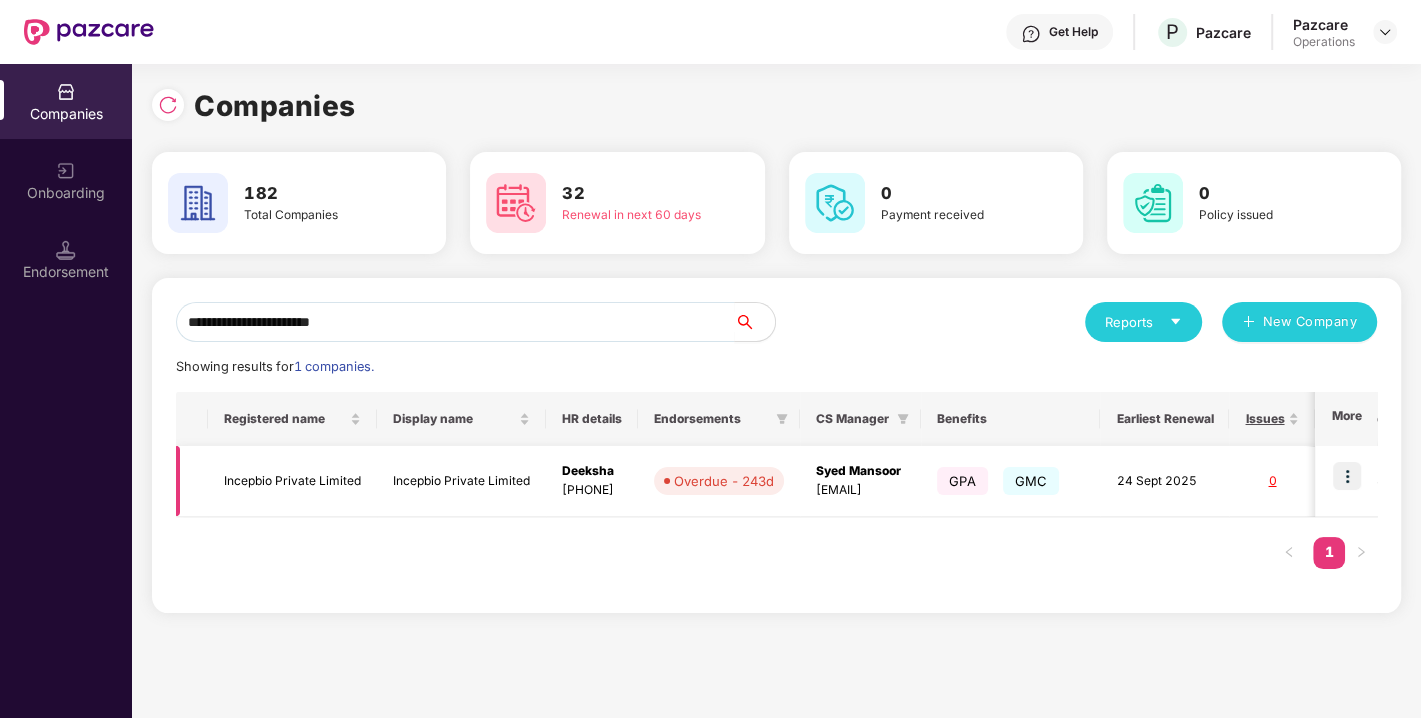 click at bounding box center (1347, 476) 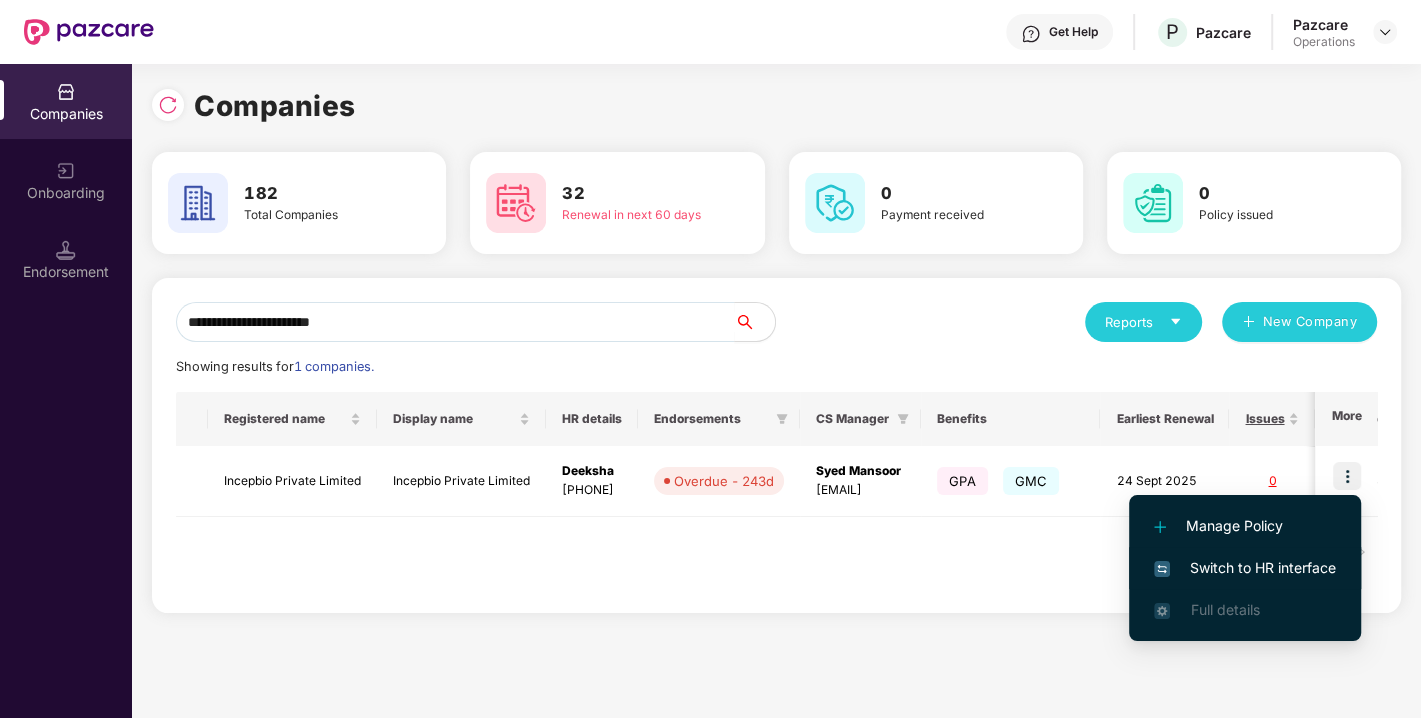 click on "Switch to HR interface" at bounding box center [1245, 568] 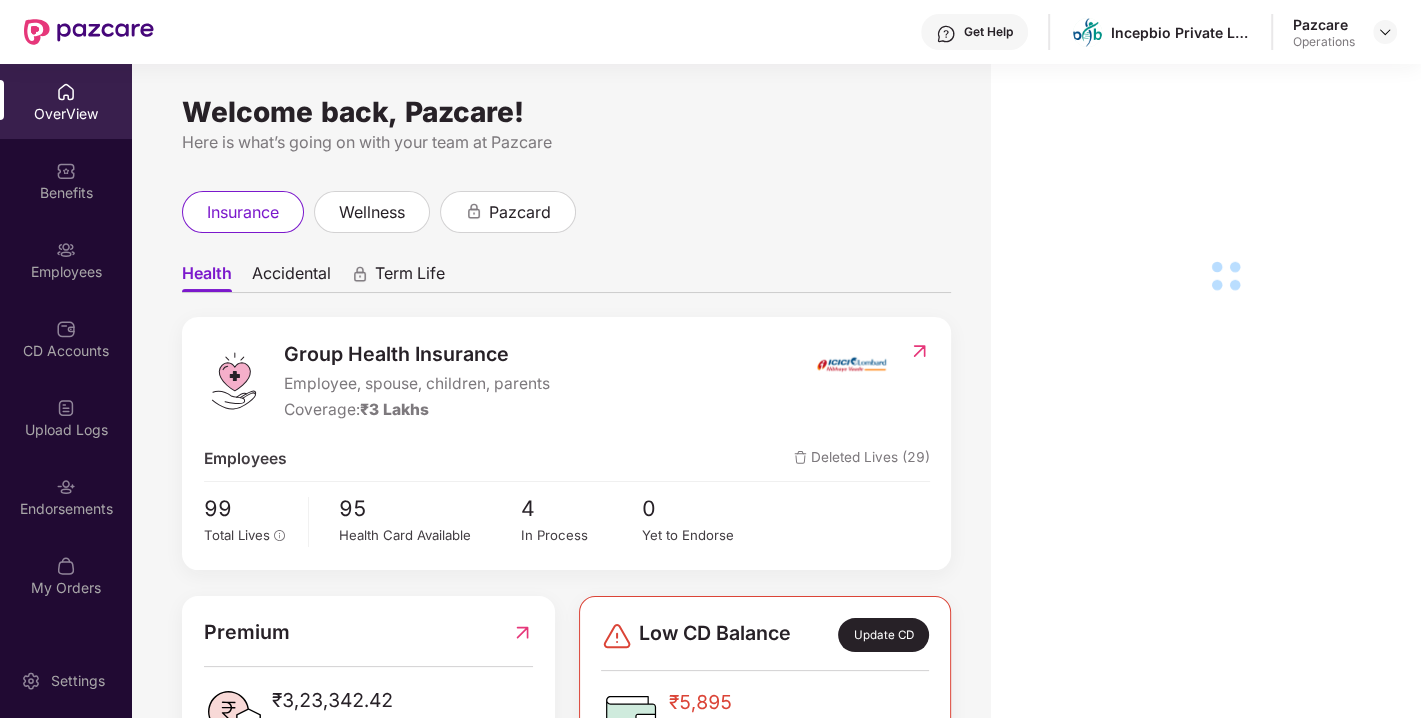 click on "Endorsements" at bounding box center (66, 509) 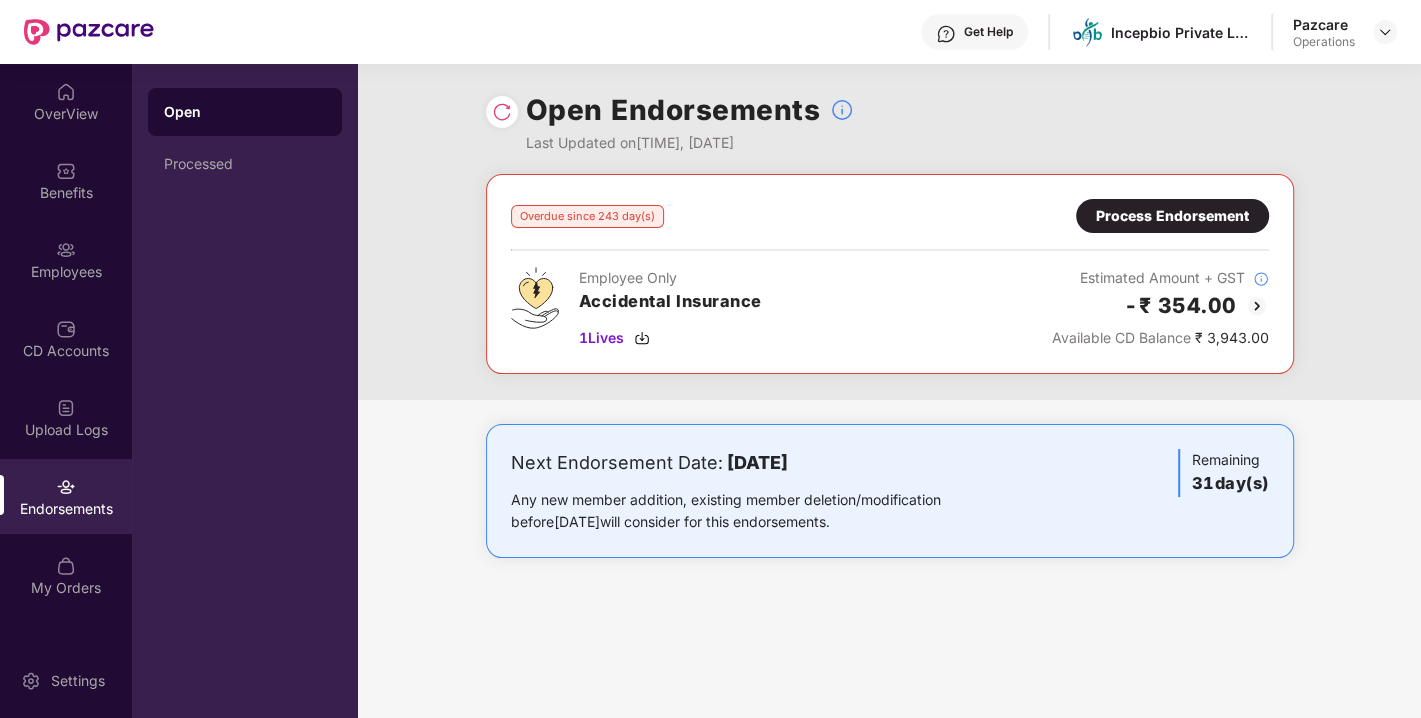 click at bounding box center [502, 112] 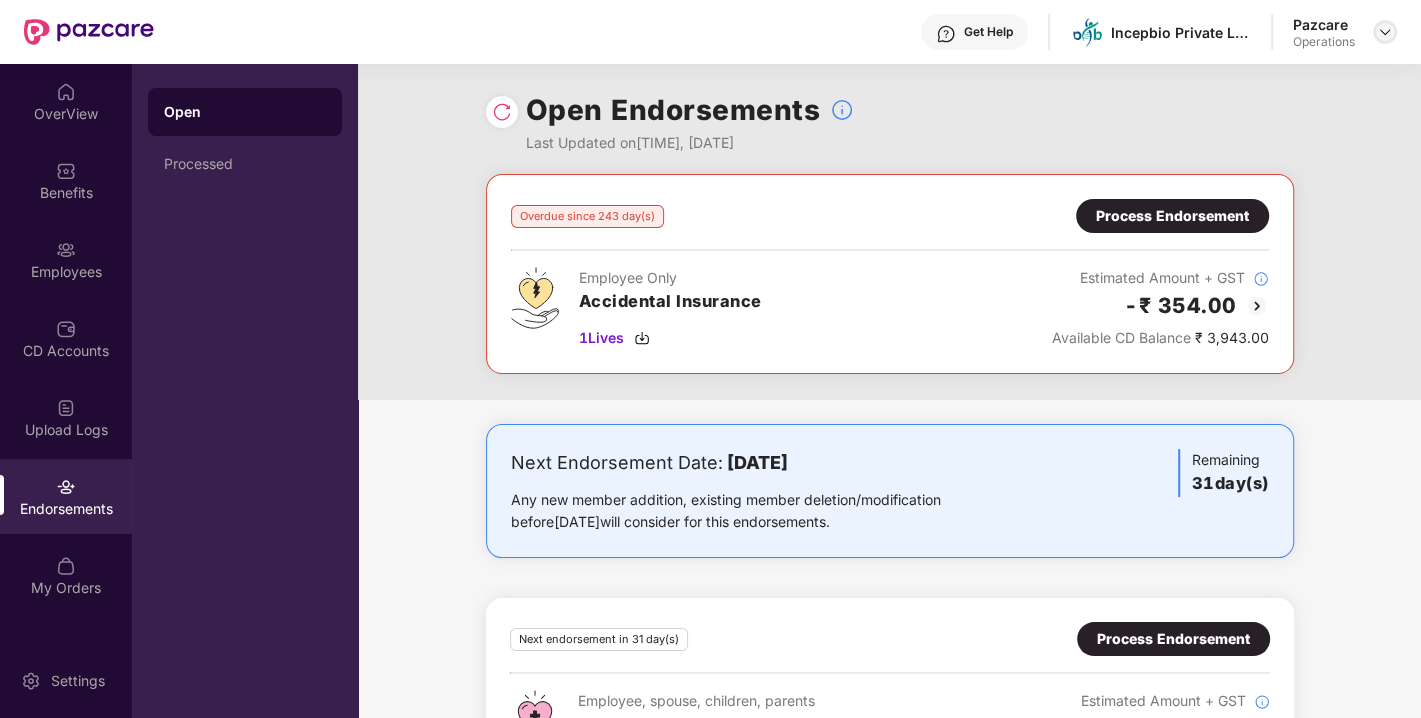 click at bounding box center [1385, 32] 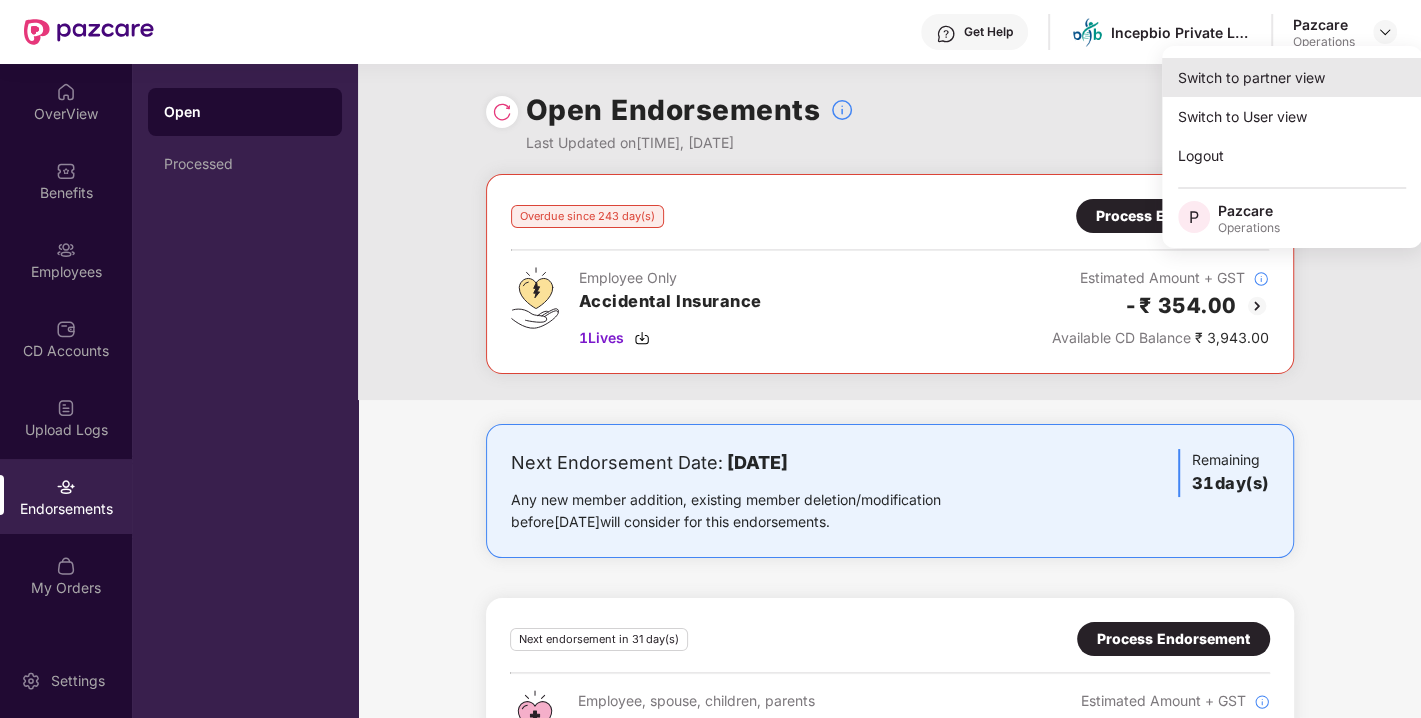 click on "Switch to partner view" at bounding box center (1292, 77) 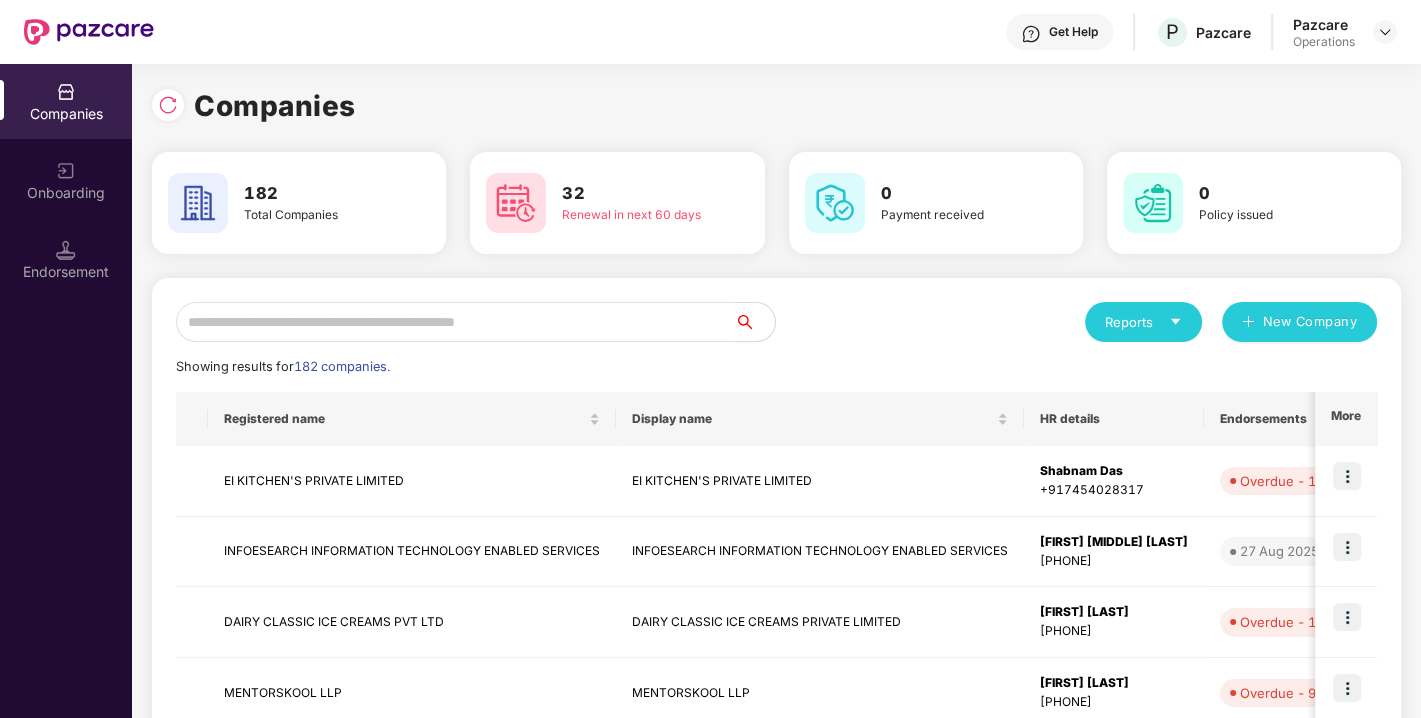 click at bounding box center [455, 322] 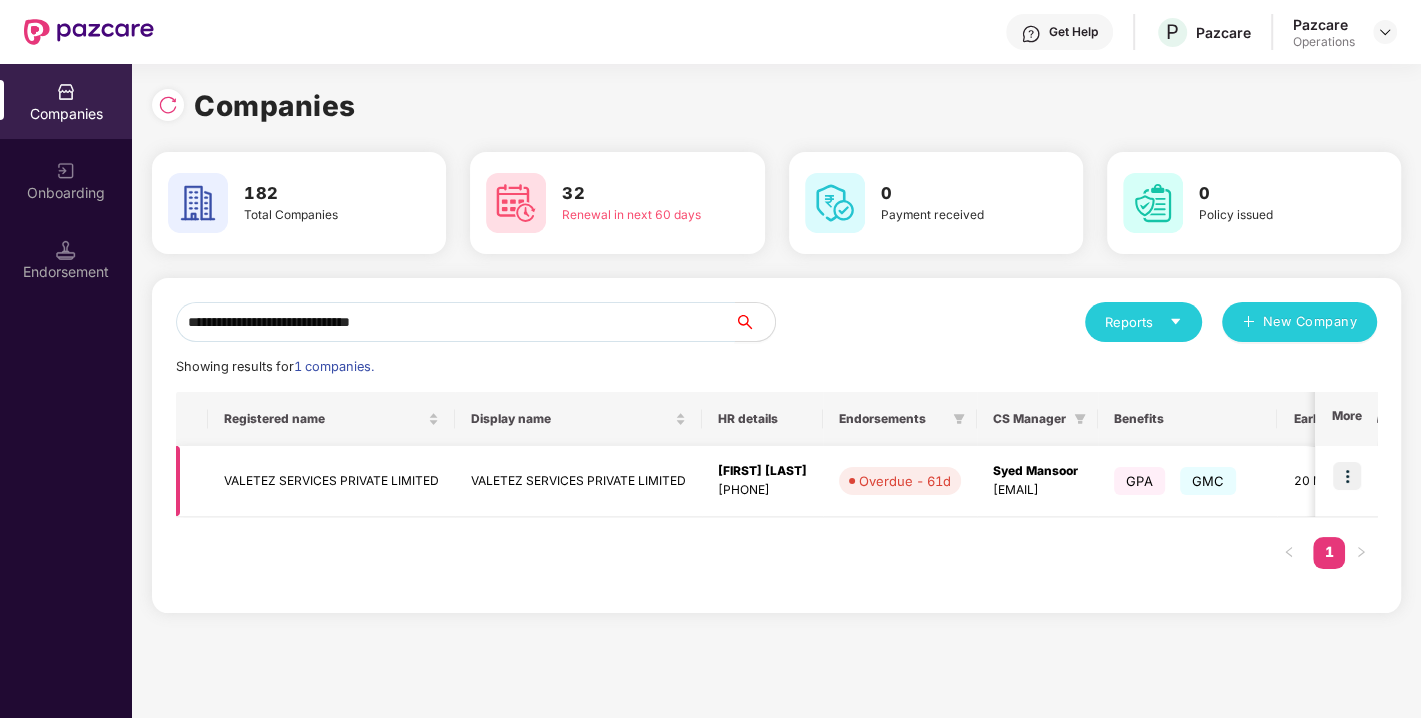 type on "**********" 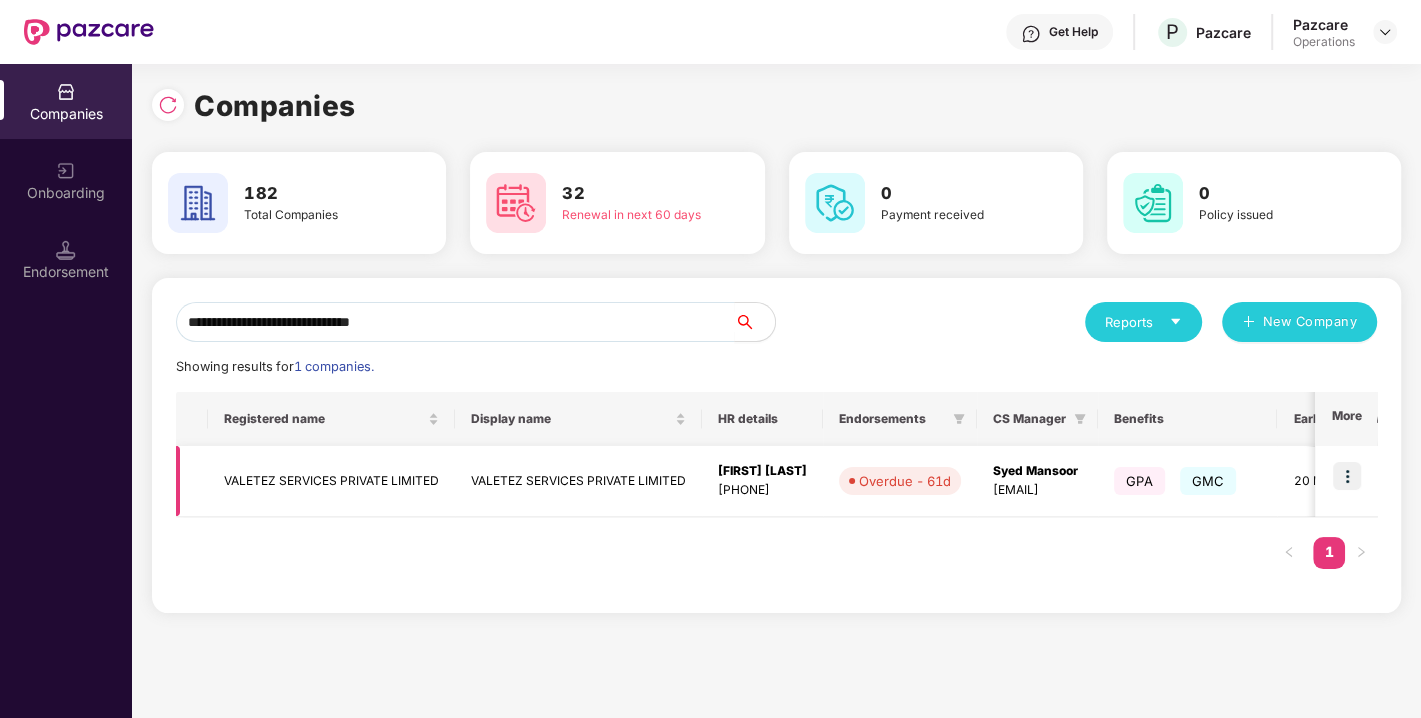 click at bounding box center [1347, 476] 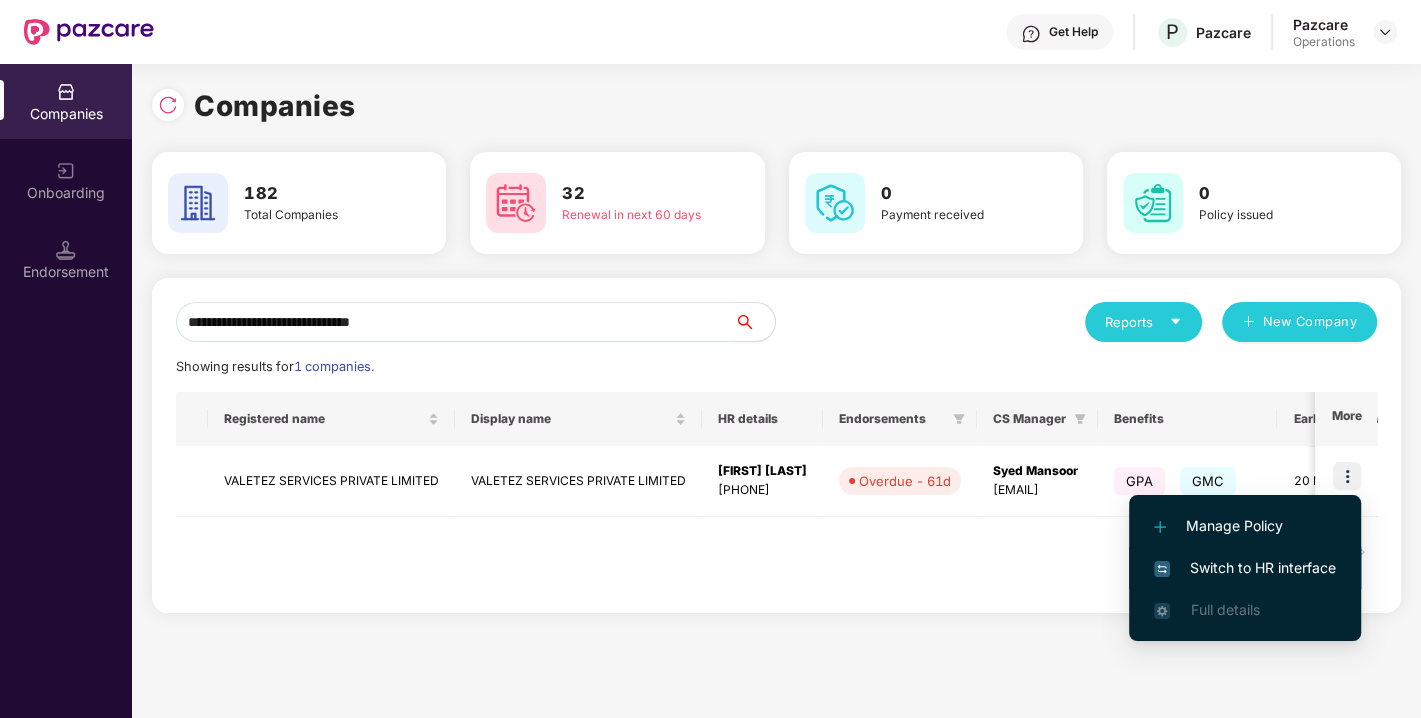 click on "Switch to HR interface" at bounding box center (1245, 568) 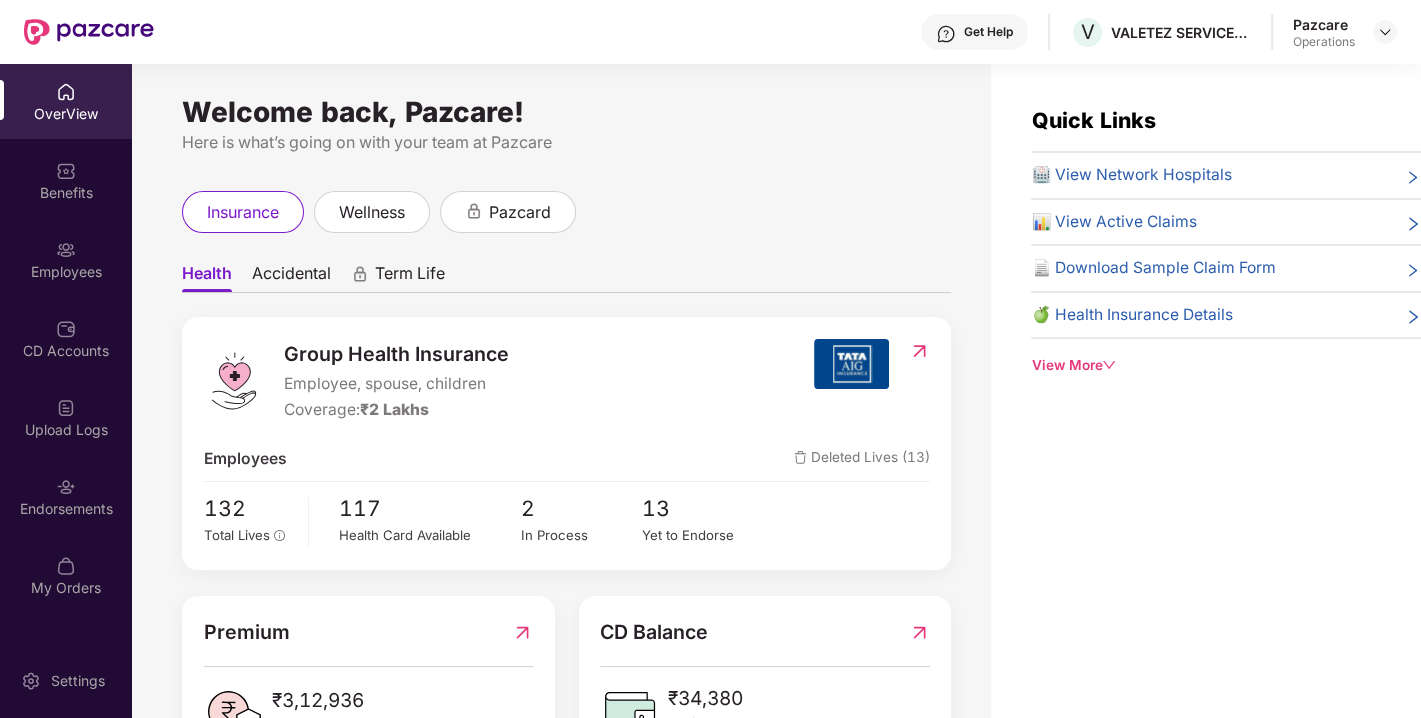 click on "Endorsements" at bounding box center (66, 496) 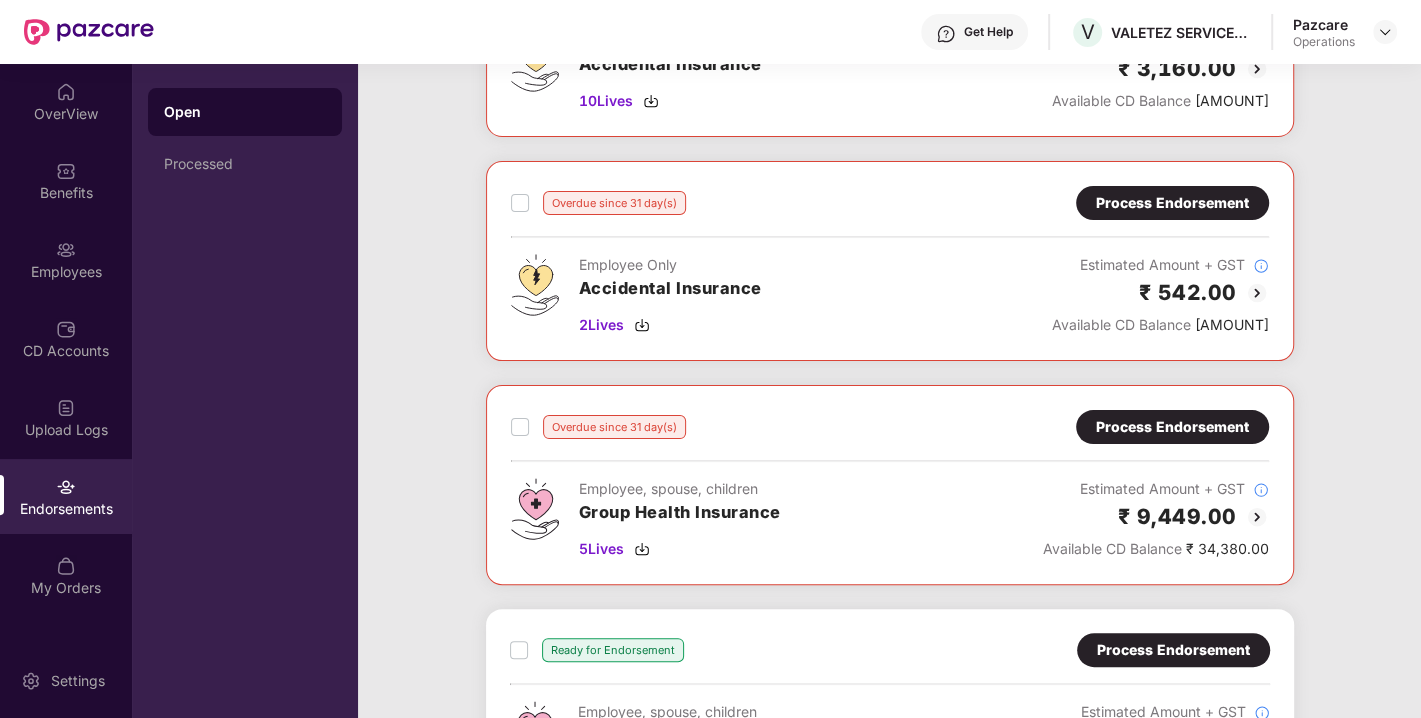 scroll, scrollTop: 299, scrollLeft: 0, axis: vertical 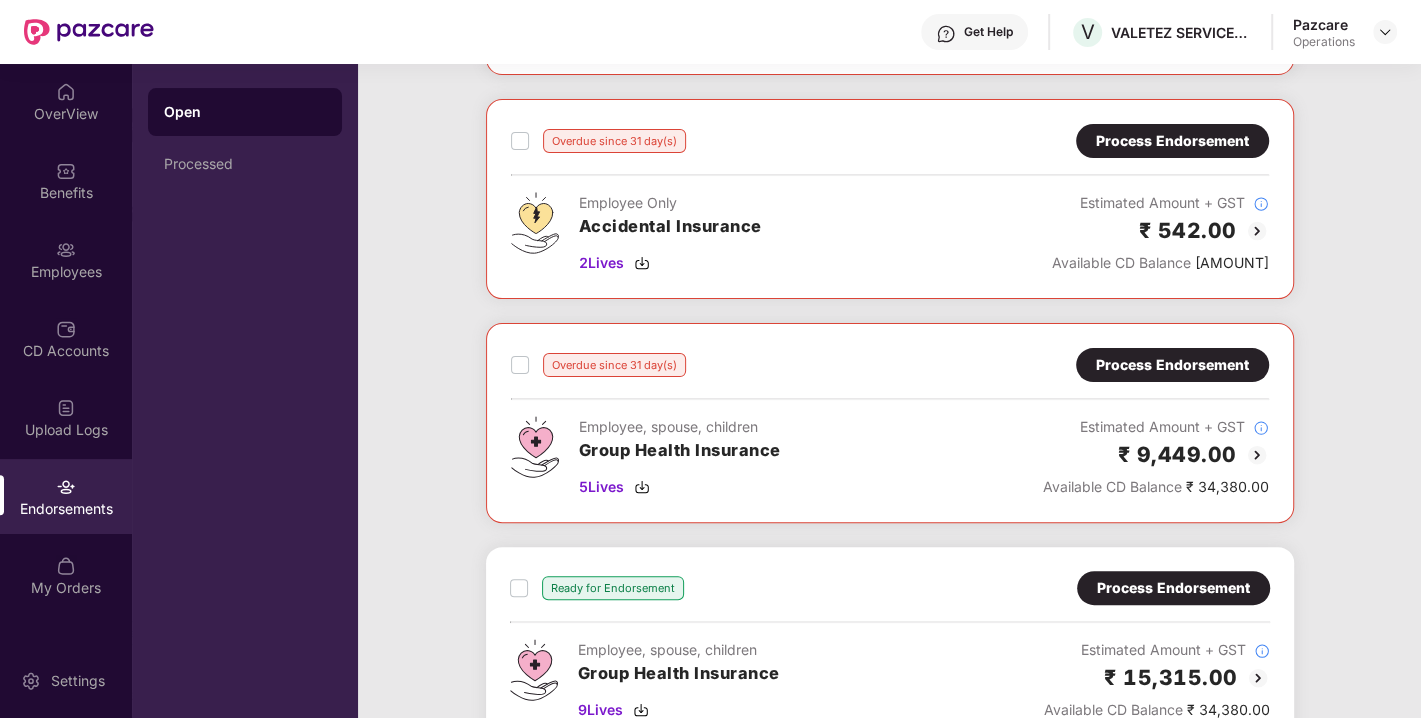 click on "Process Endorsement" at bounding box center (1172, 365) 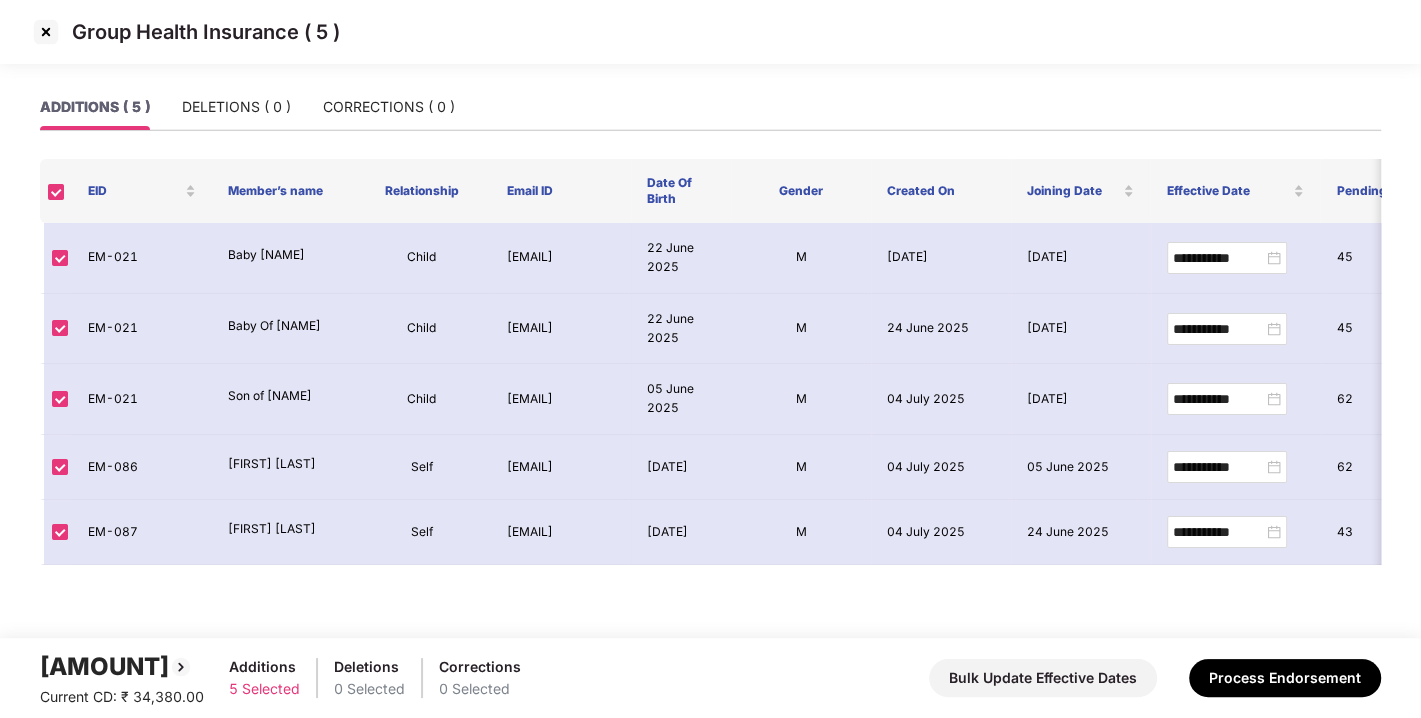 click at bounding box center [46, 32] 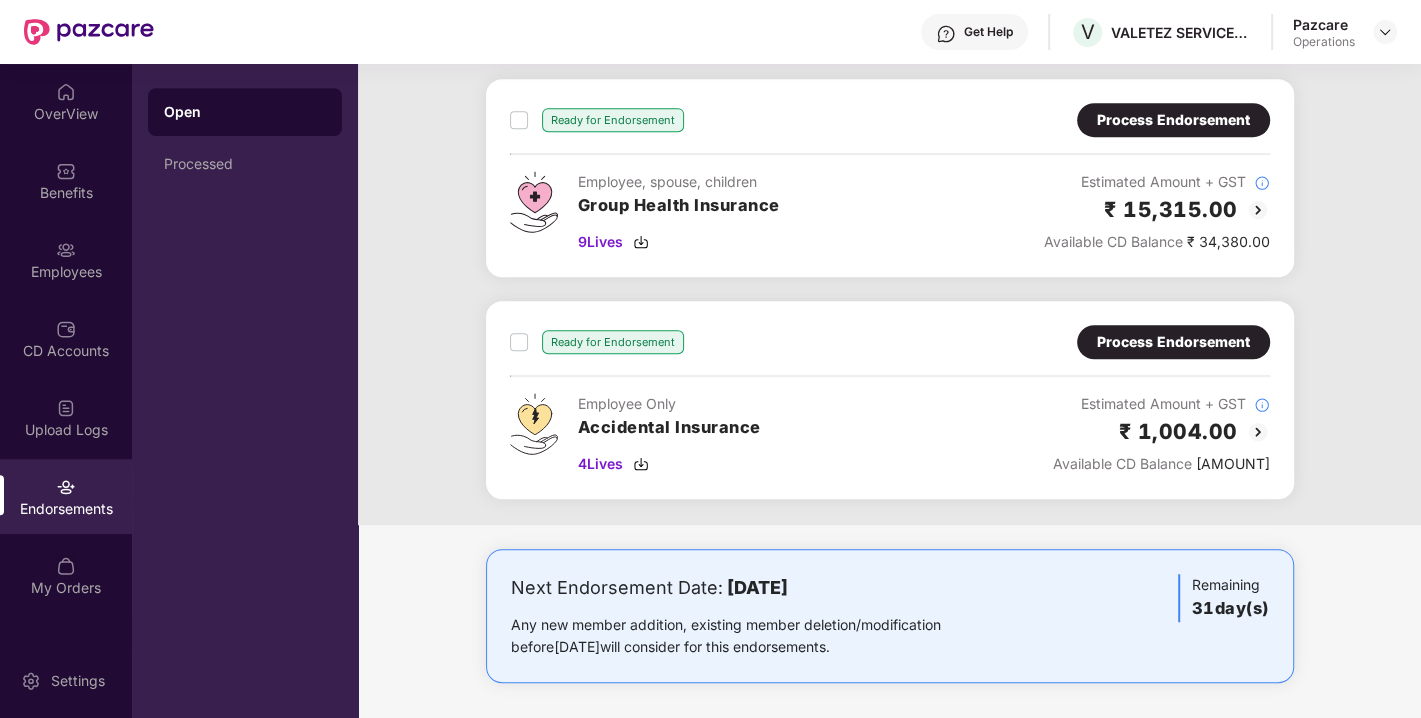scroll, scrollTop: 0, scrollLeft: 0, axis: both 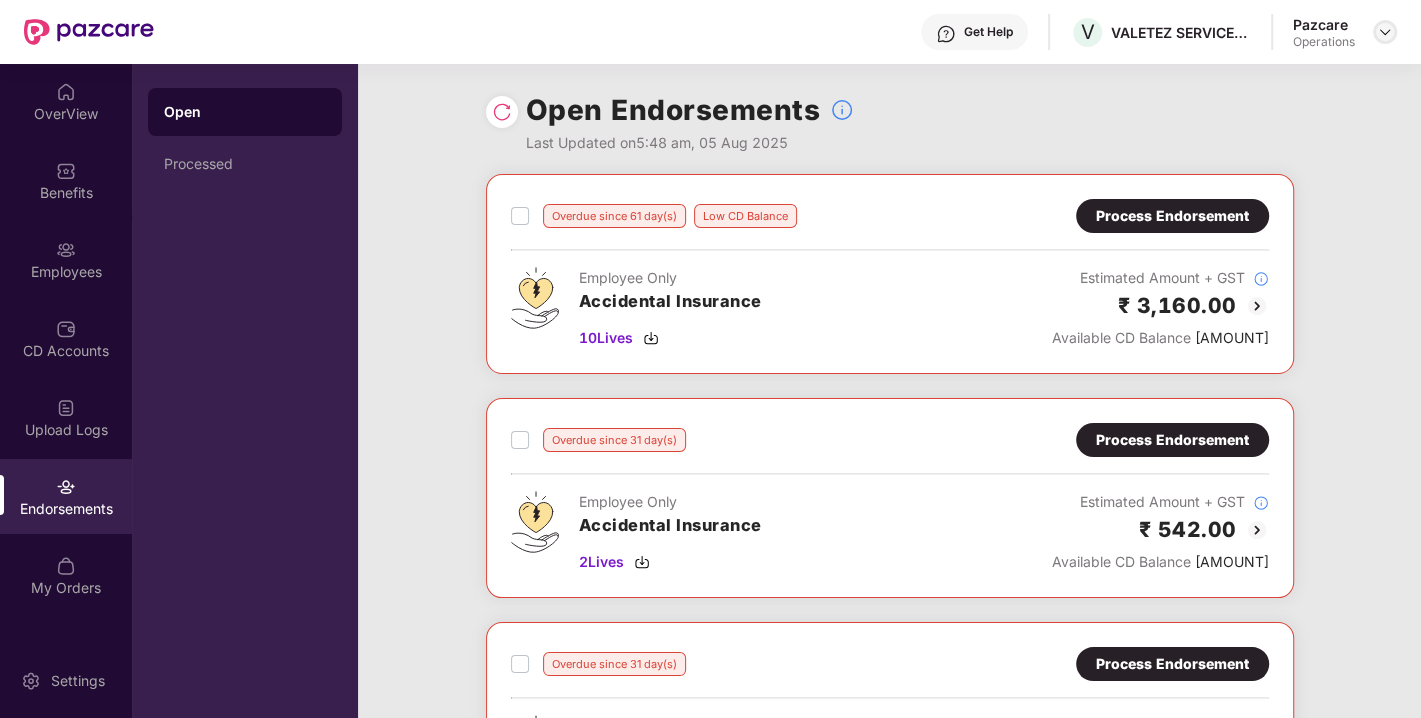click at bounding box center (1385, 32) 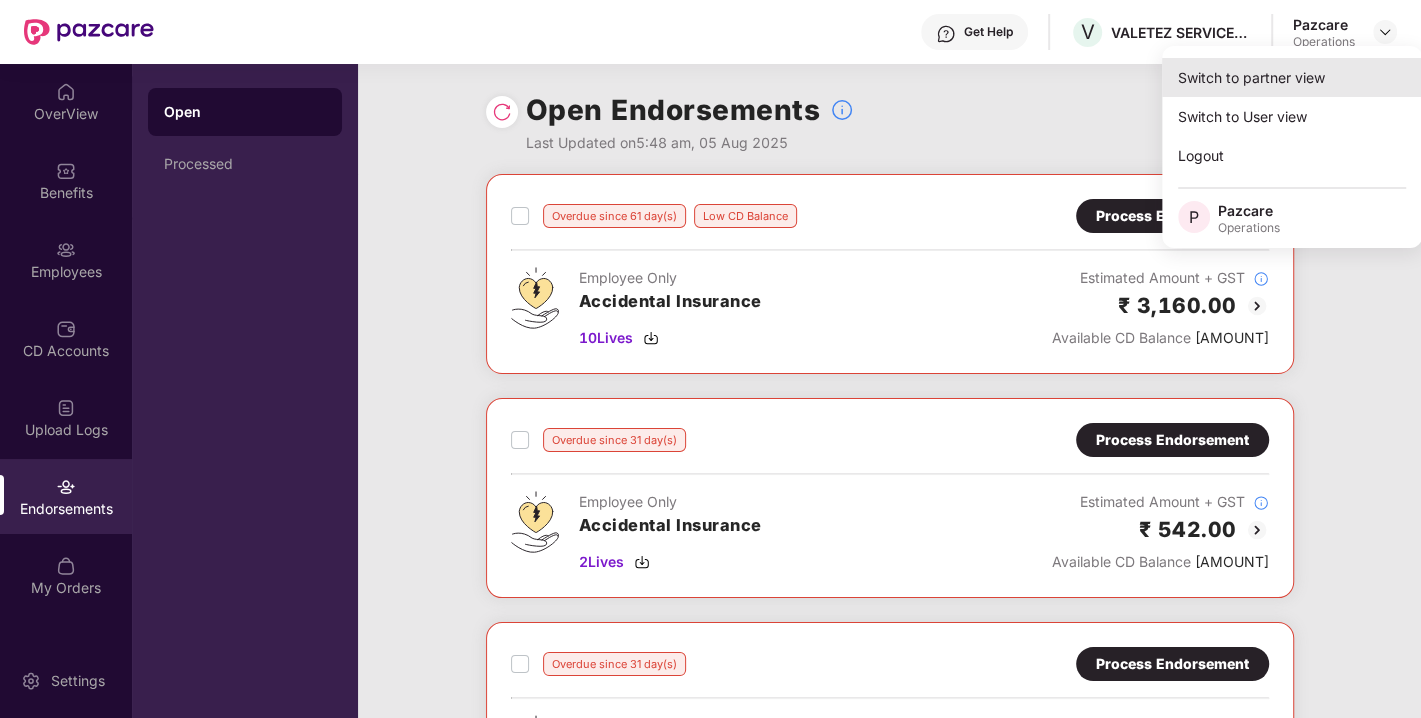 click on "Switch to partner view" at bounding box center (1292, 77) 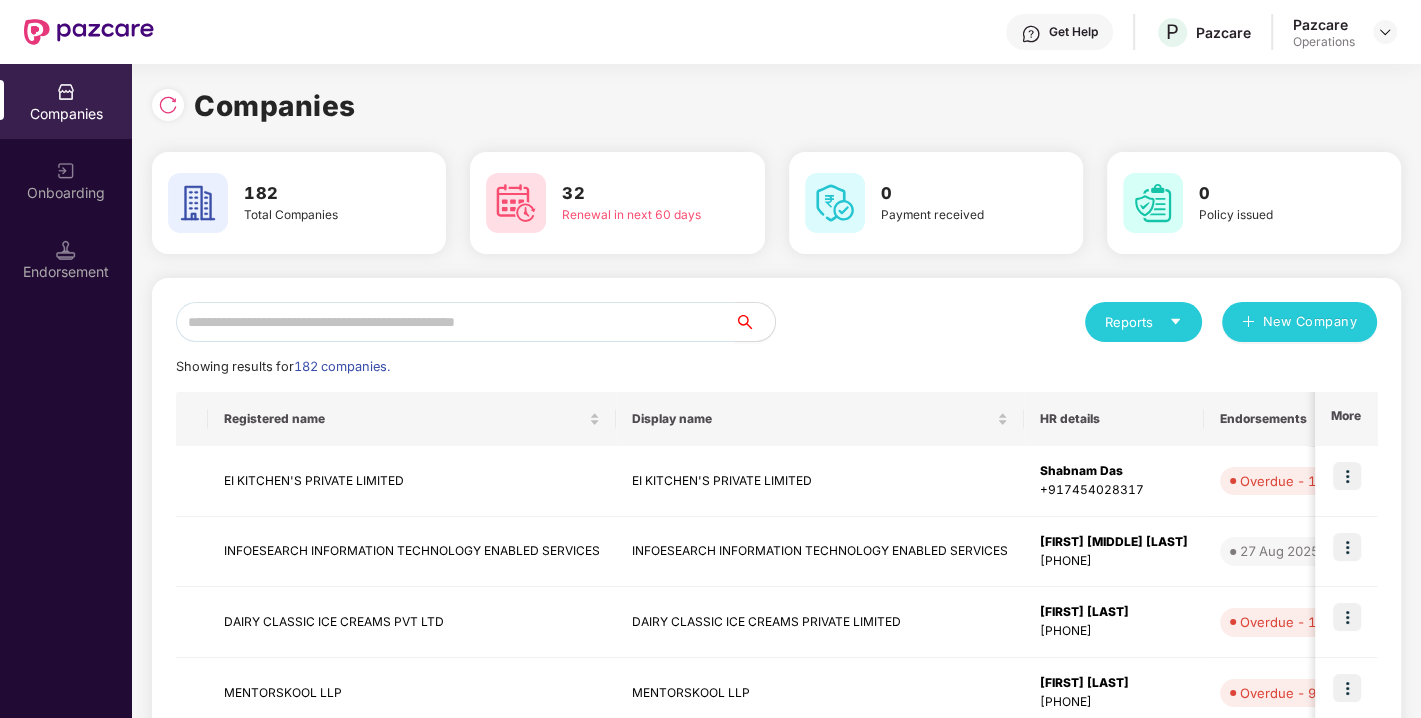click at bounding box center (455, 322) 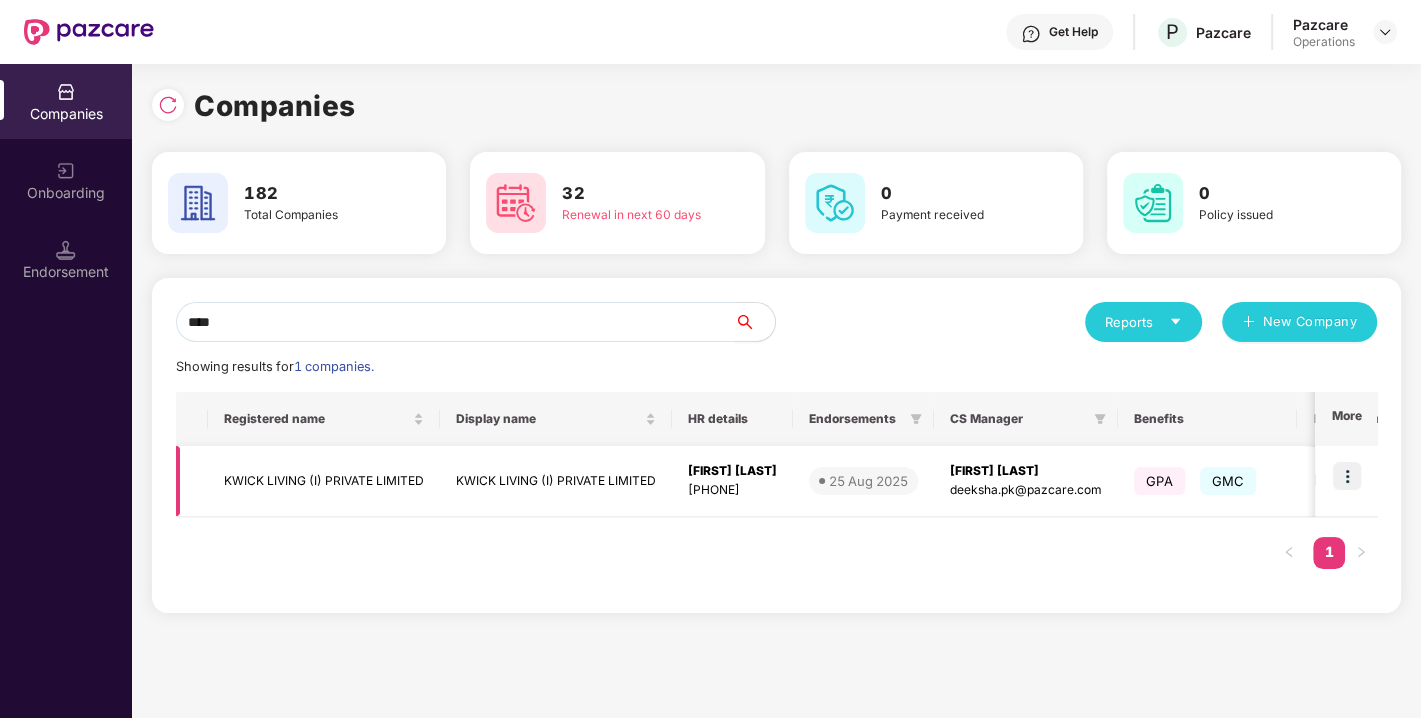 type on "****" 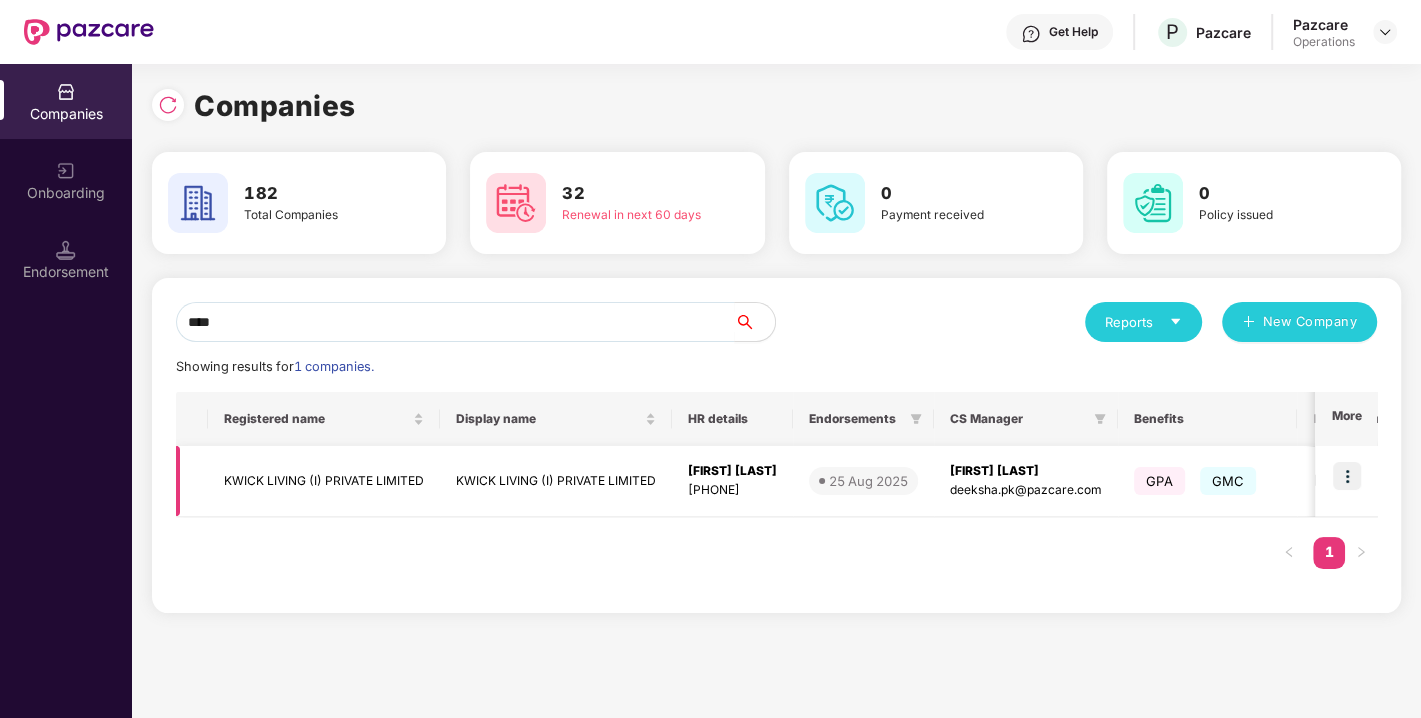 click at bounding box center (1347, 476) 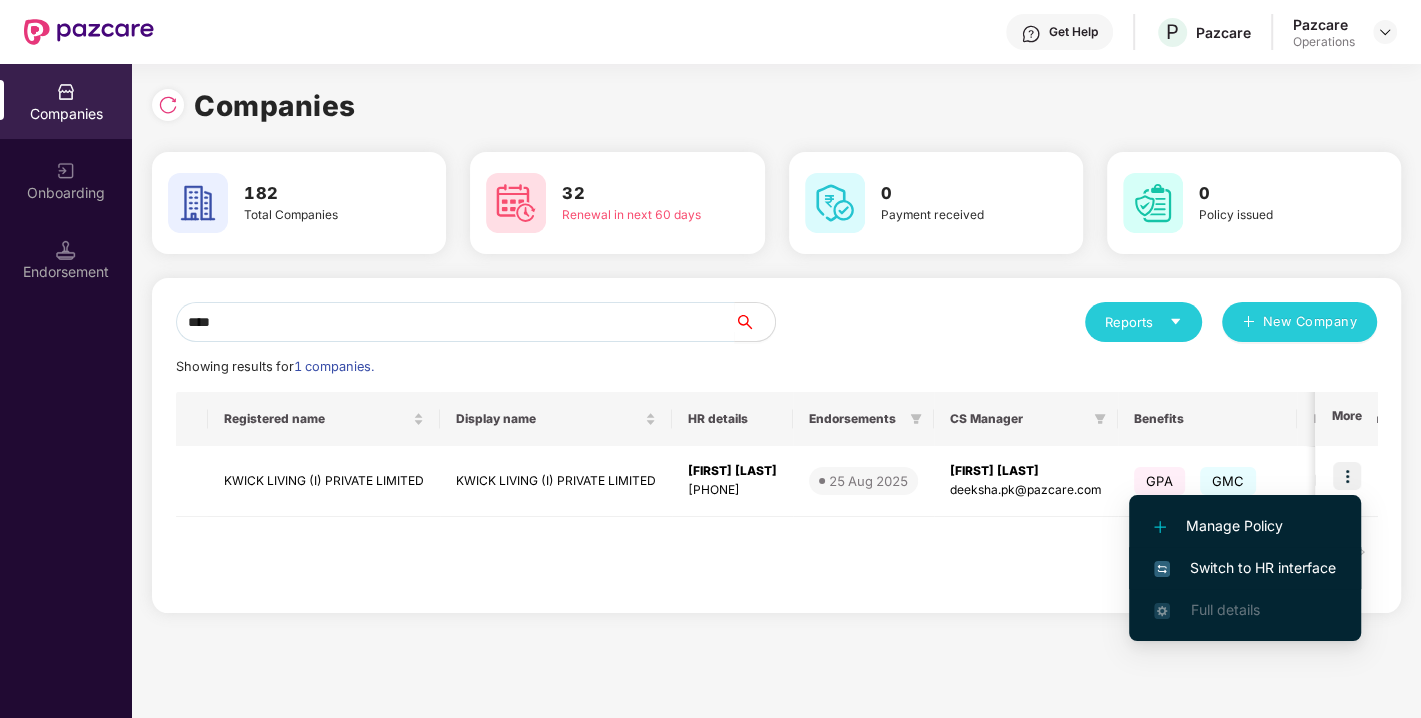 click on "Switch to HR interface" at bounding box center (1245, 568) 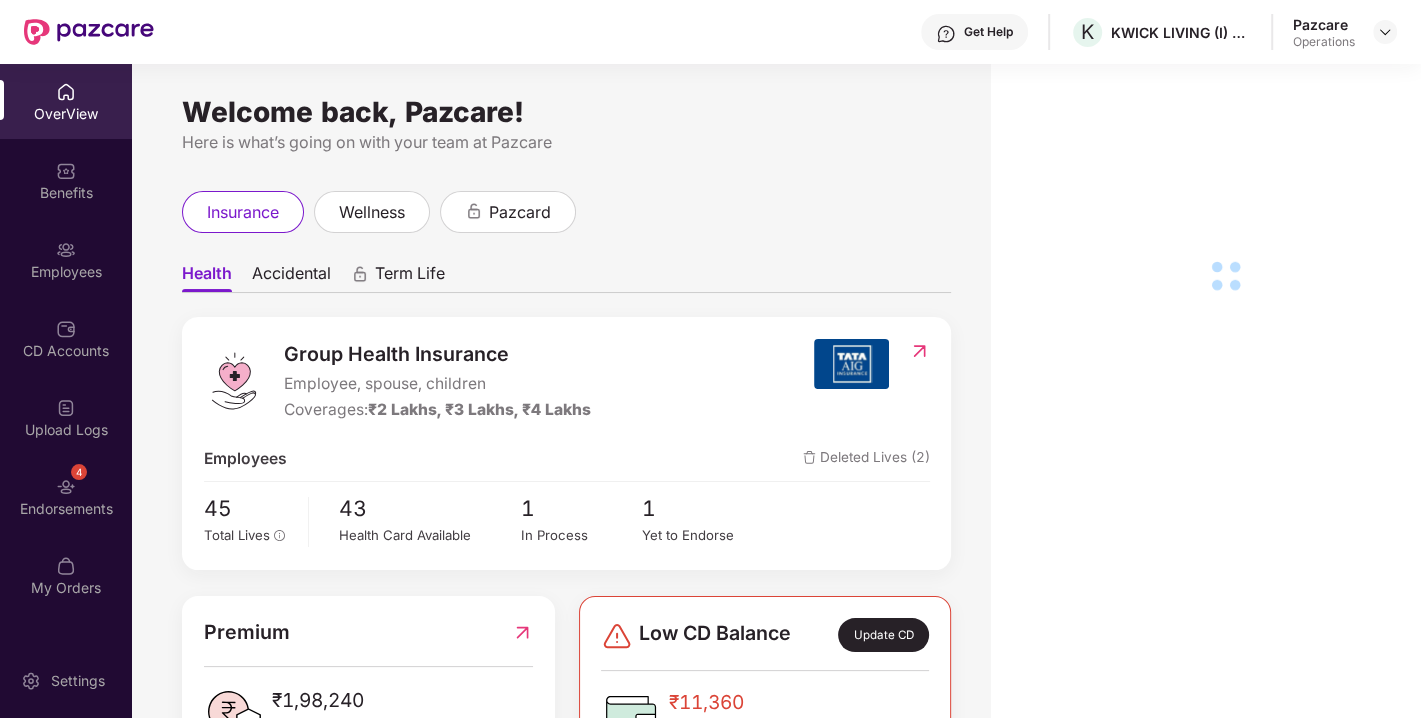 click at bounding box center [66, 487] 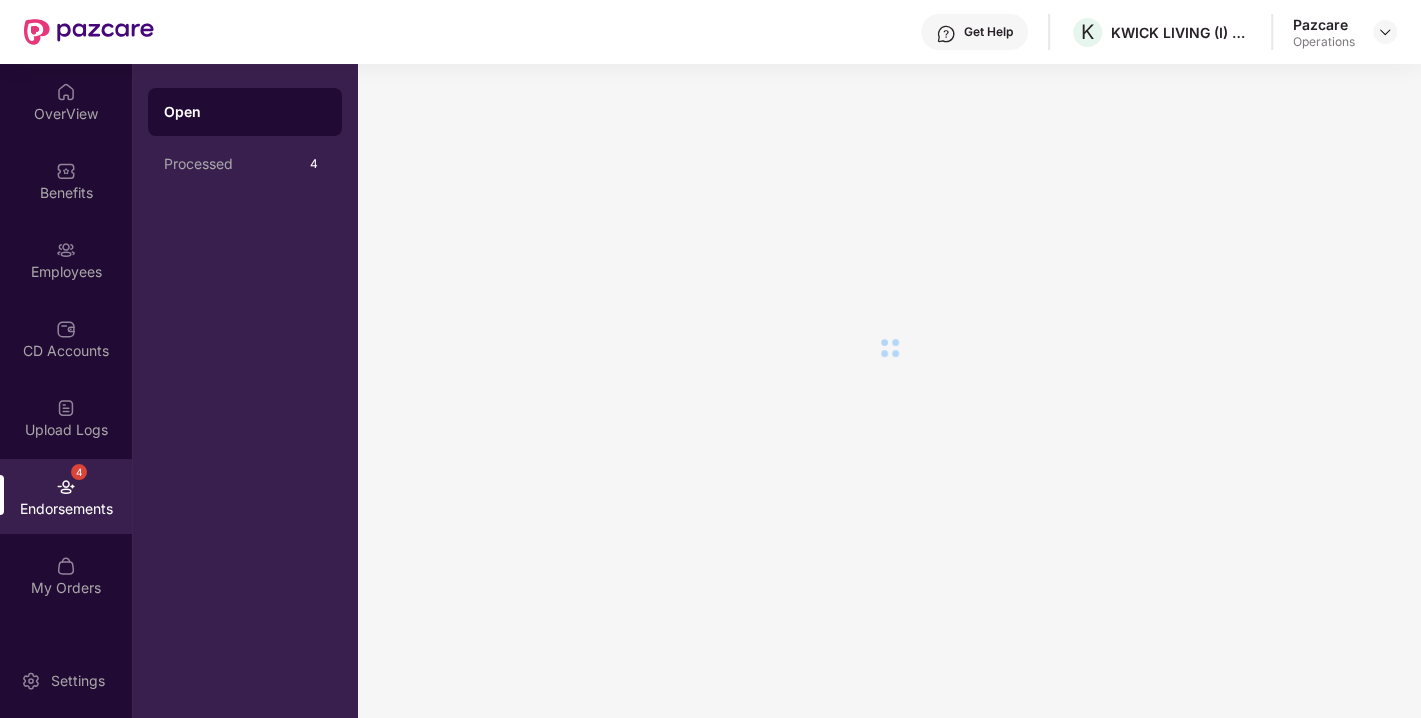click at bounding box center (66, 487) 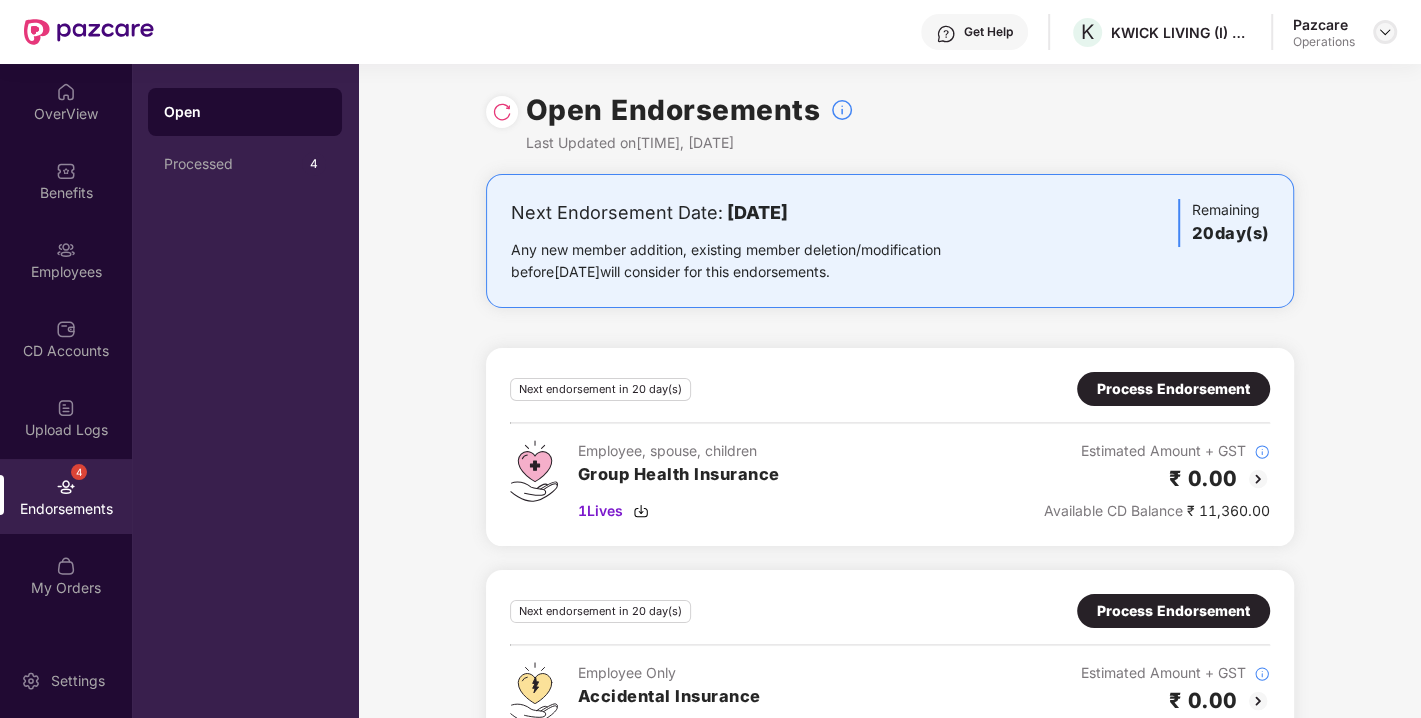 click at bounding box center (1385, 32) 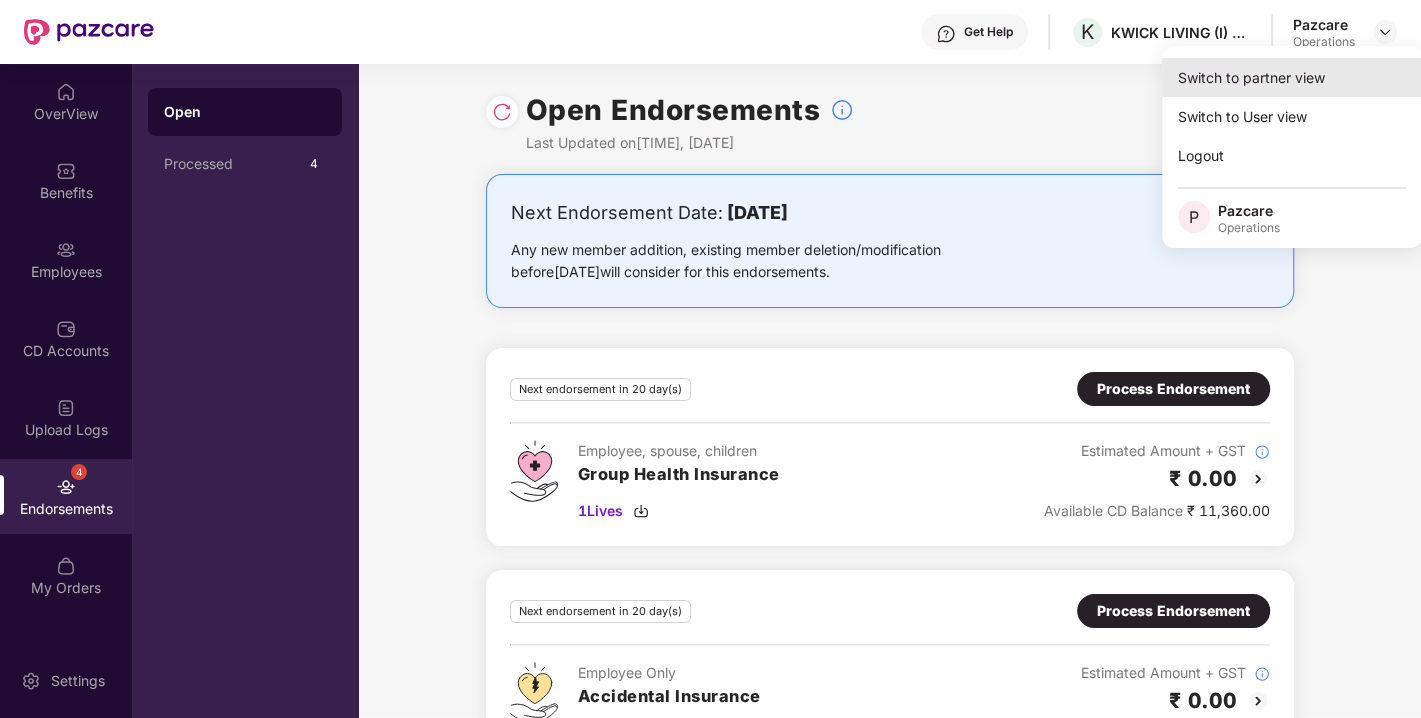 click on "Switch to partner view" at bounding box center [1292, 77] 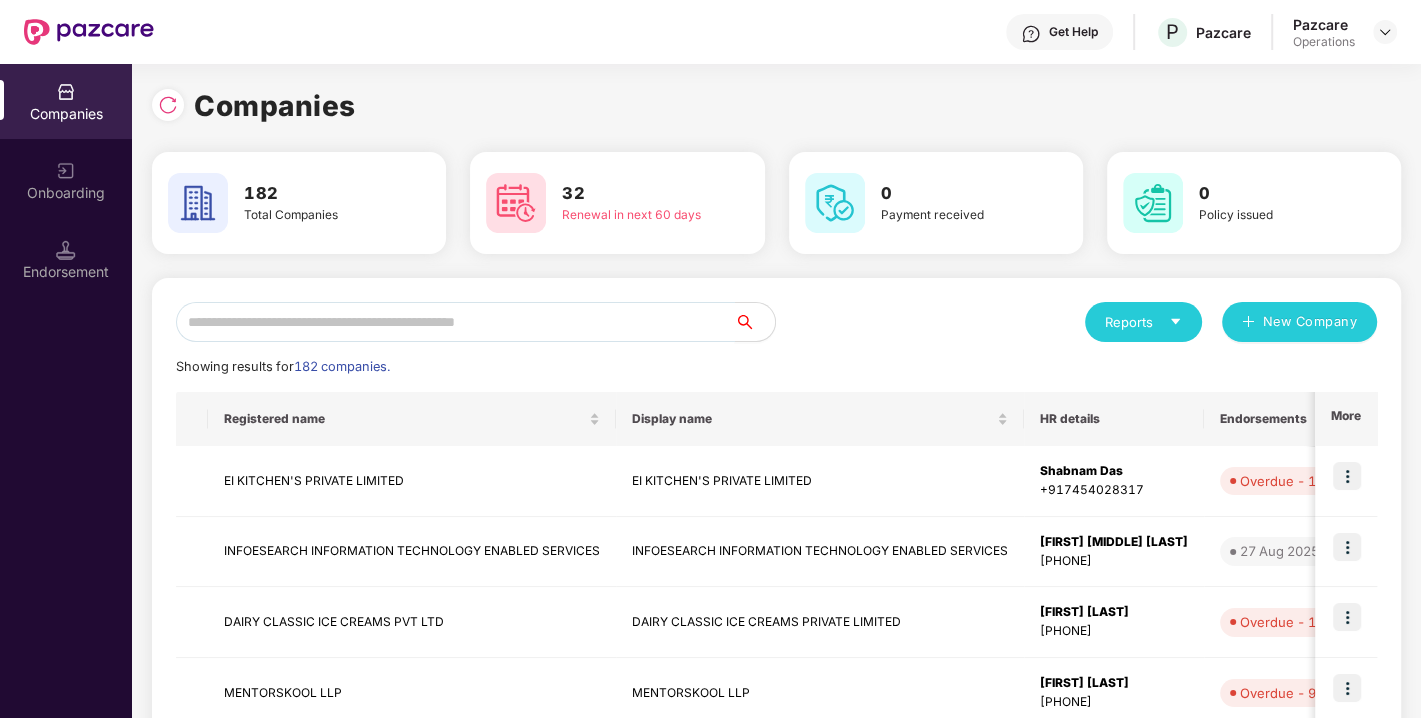 paste on "**********" 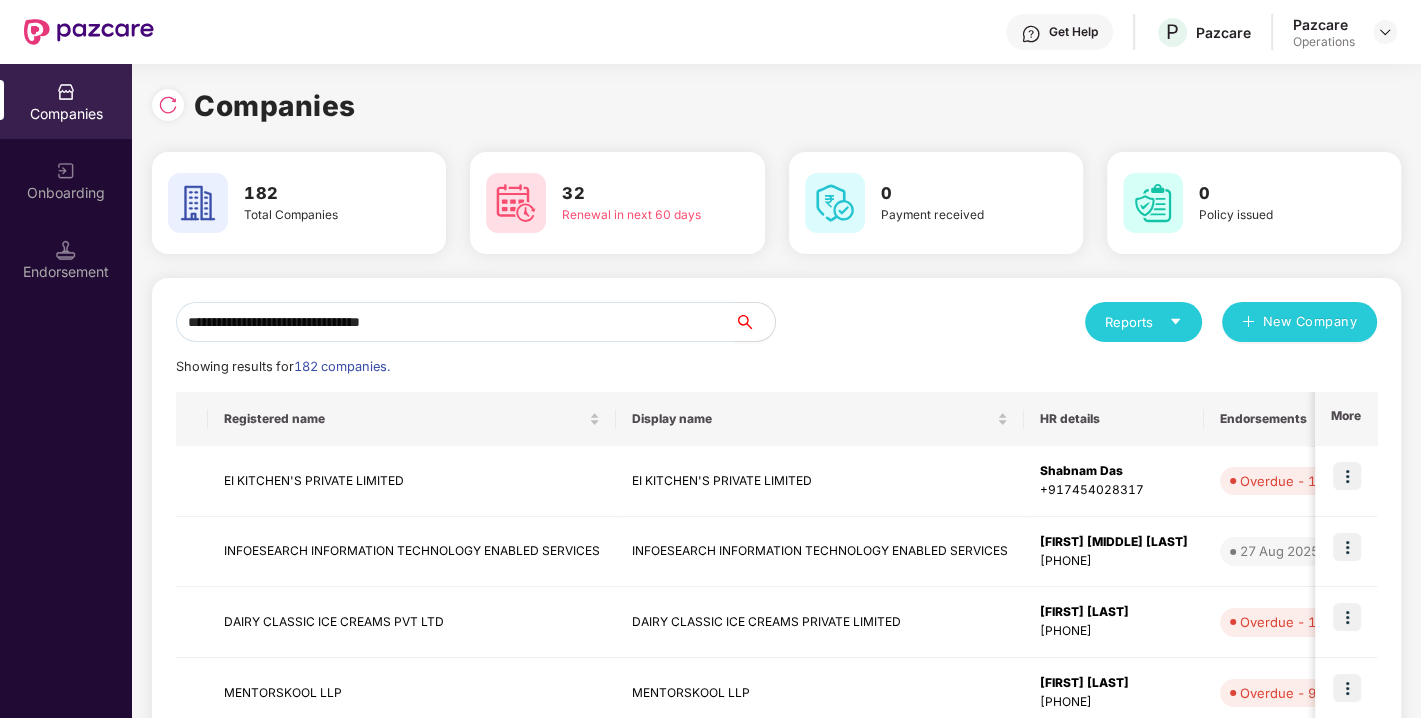 click on "**********" at bounding box center (455, 322) 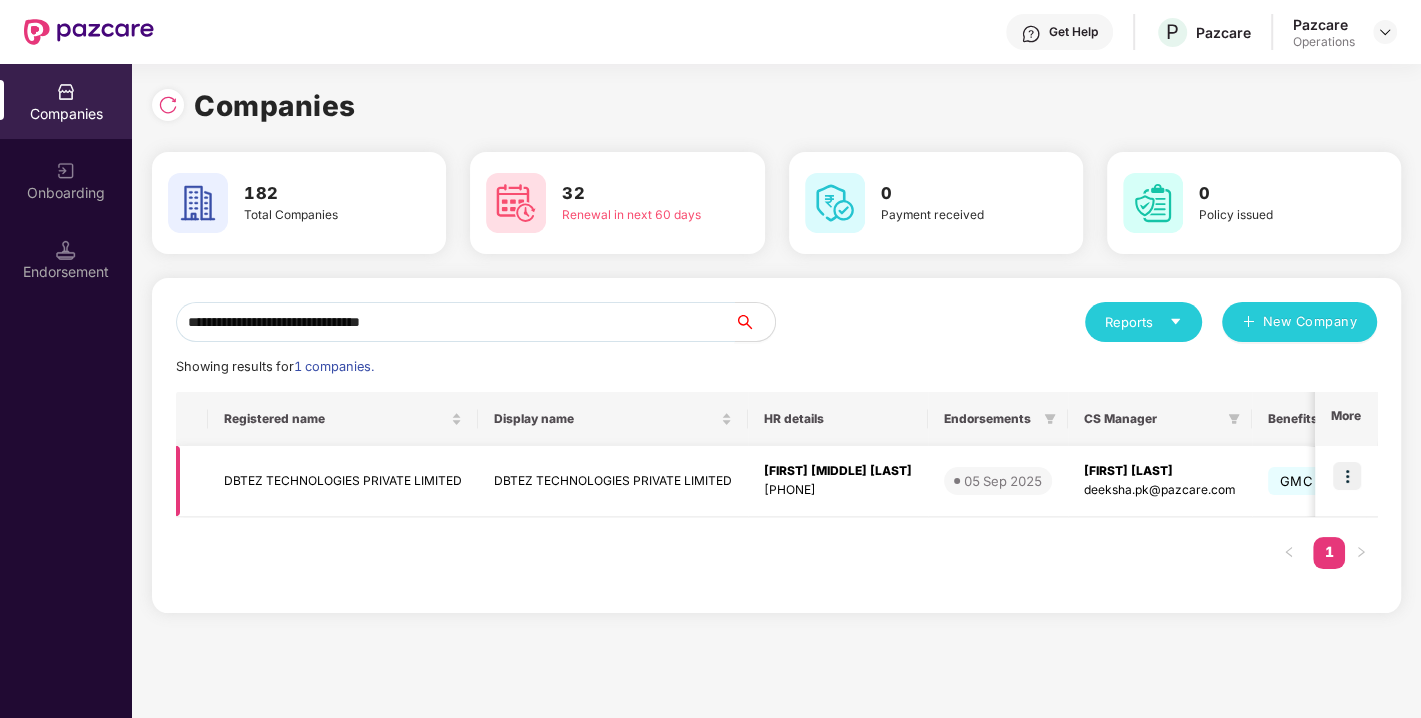 type on "**********" 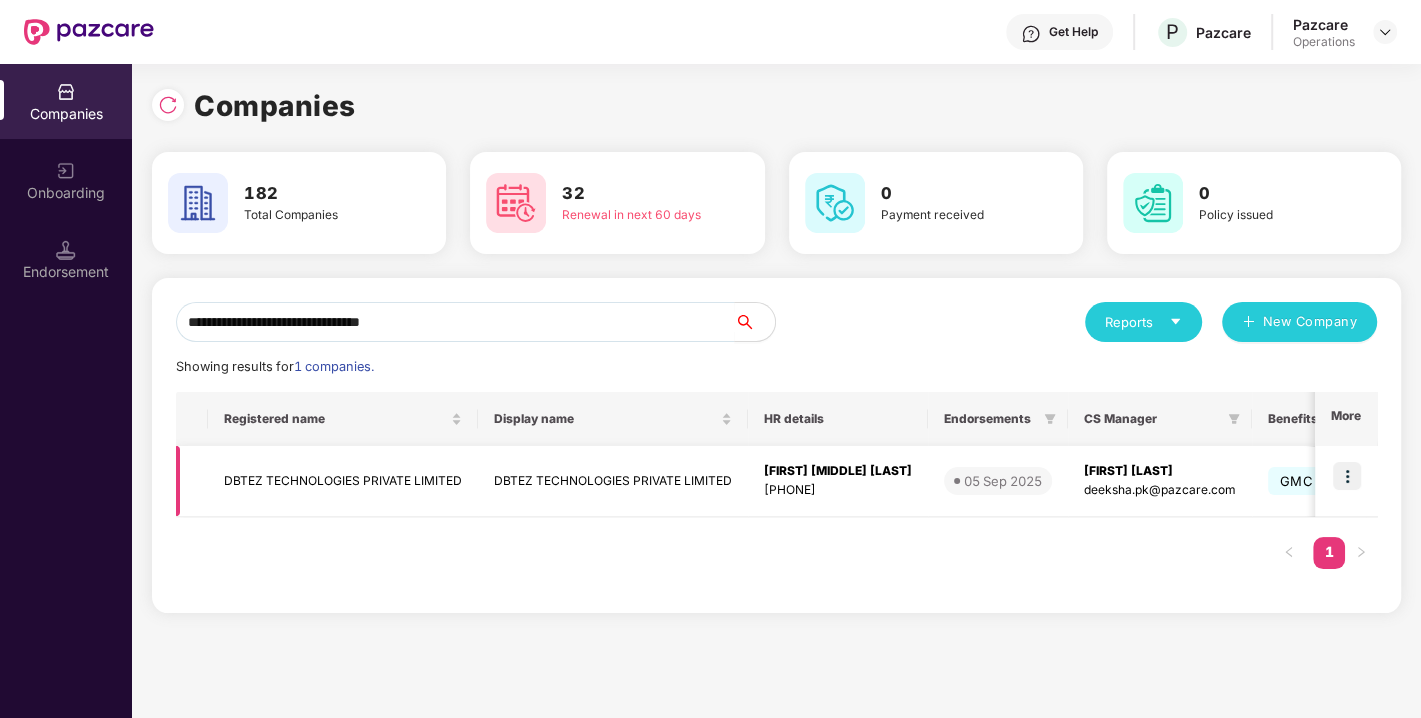 click at bounding box center [1347, 476] 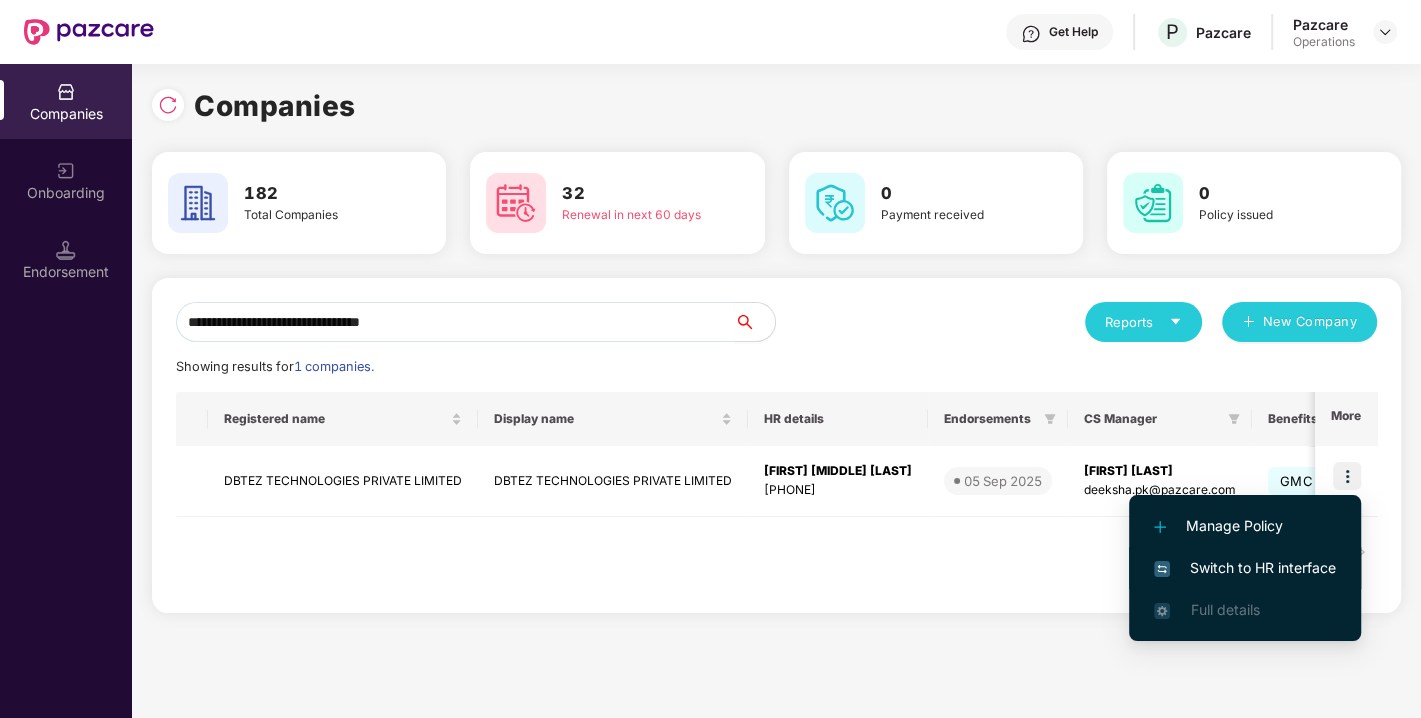 click on "Switch to HR interface" at bounding box center [1245, 568] 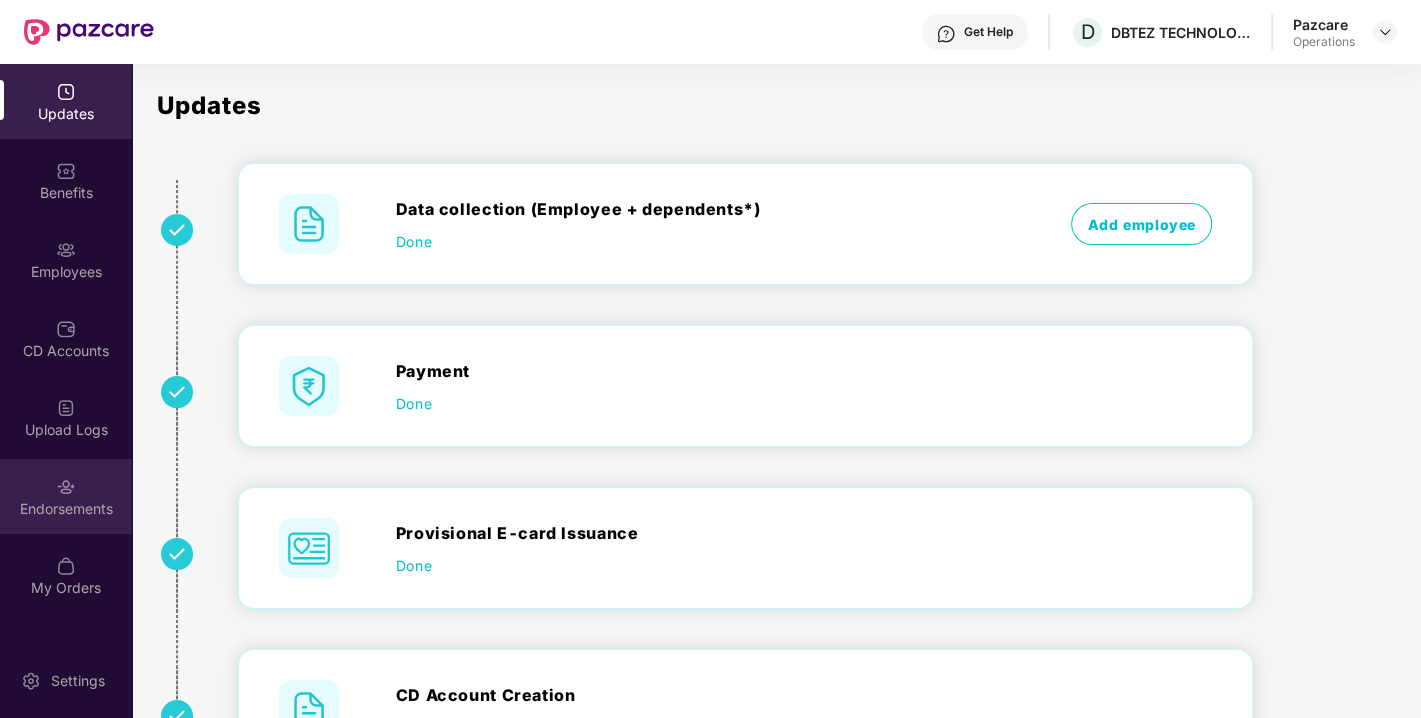 click on "Endorsements" at bounding box center [66, 509] 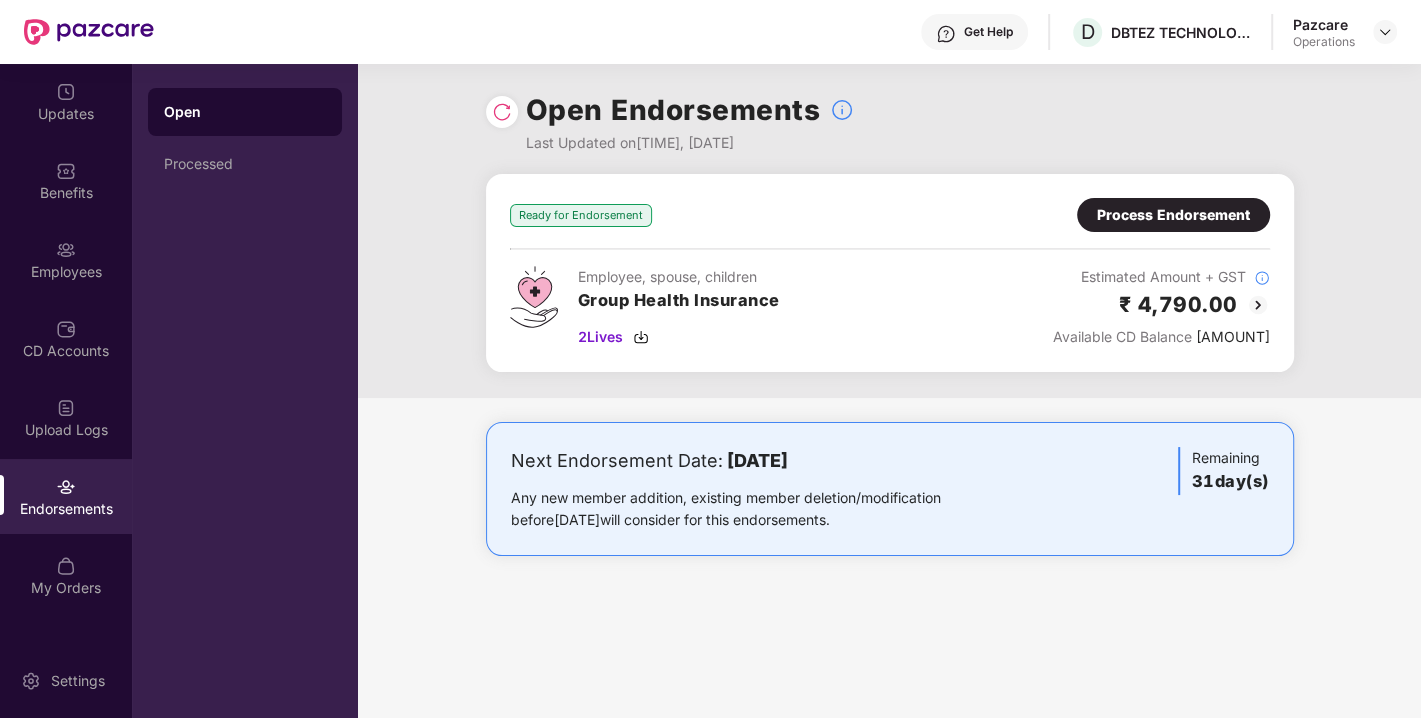 click at bounding box center [502, 112] 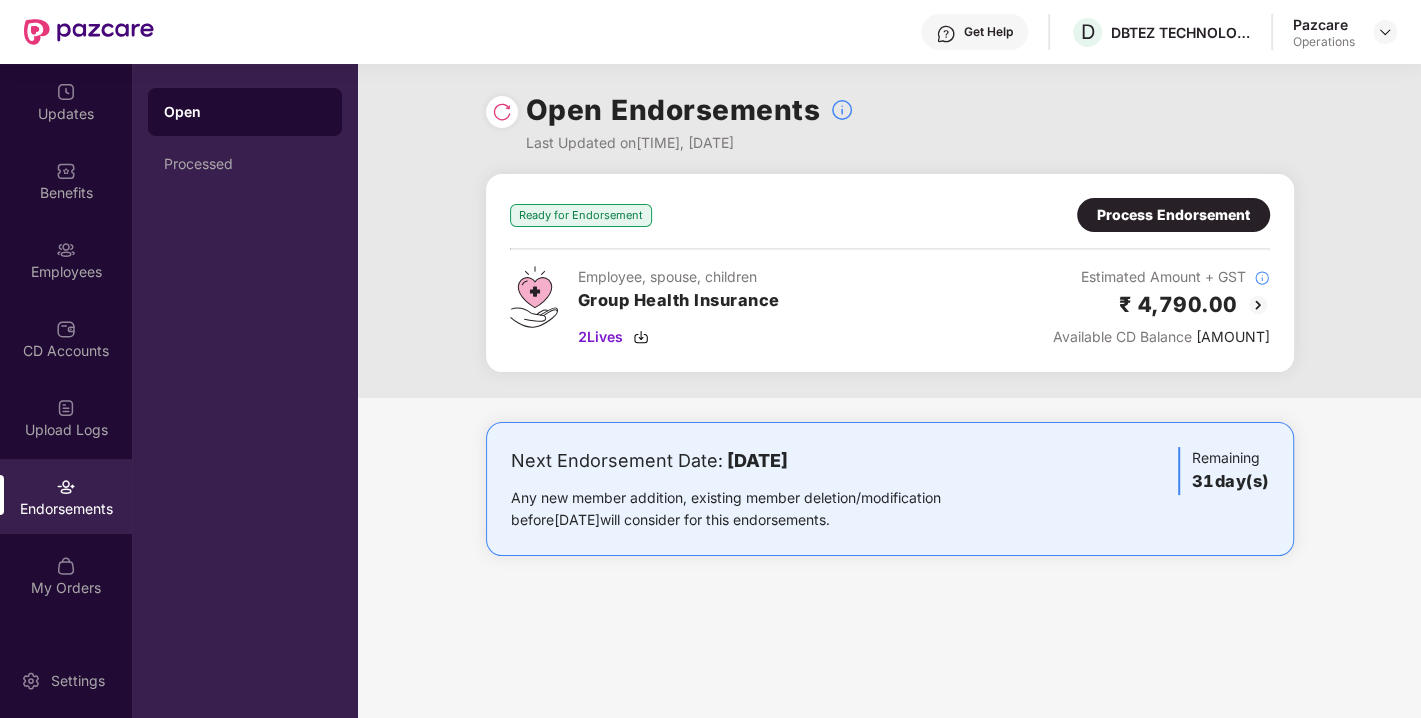 click on "Process Endorsement" at bounding box center (1173, 215) 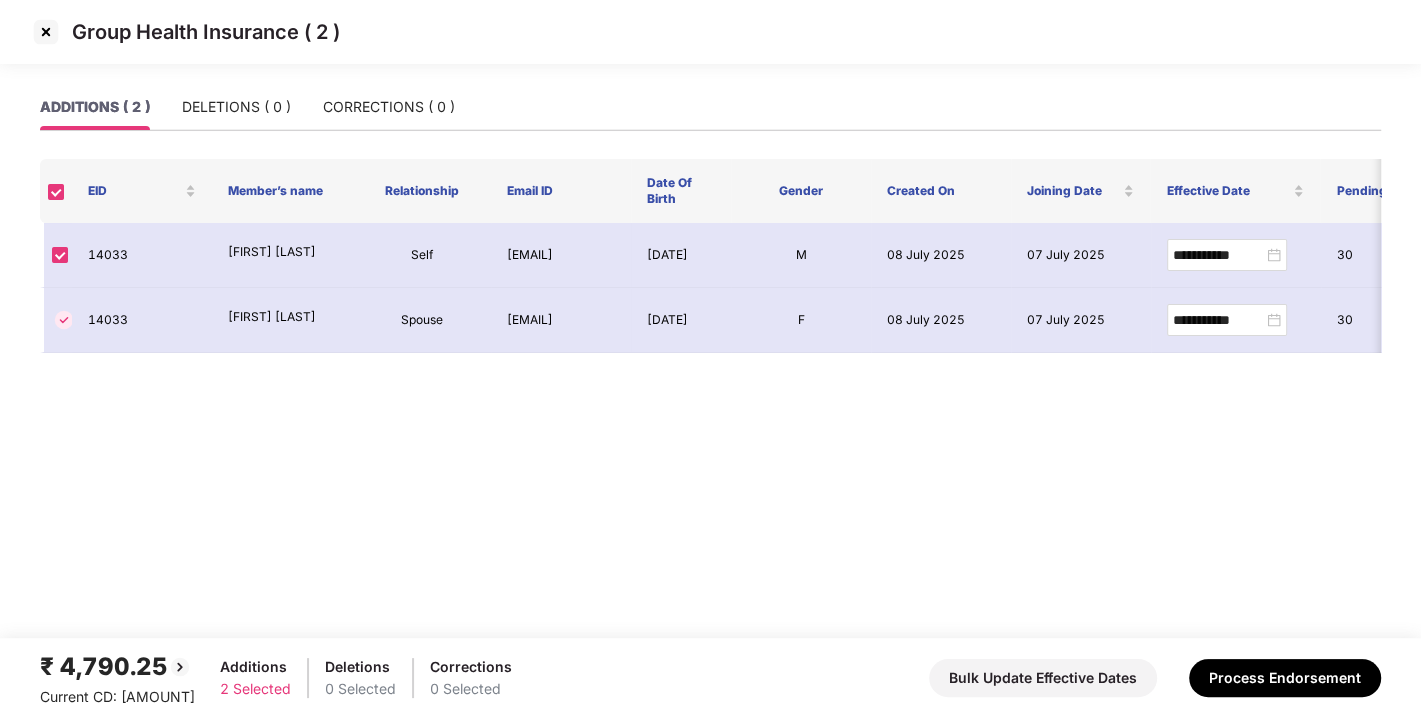click at bounding box center (46, 32) 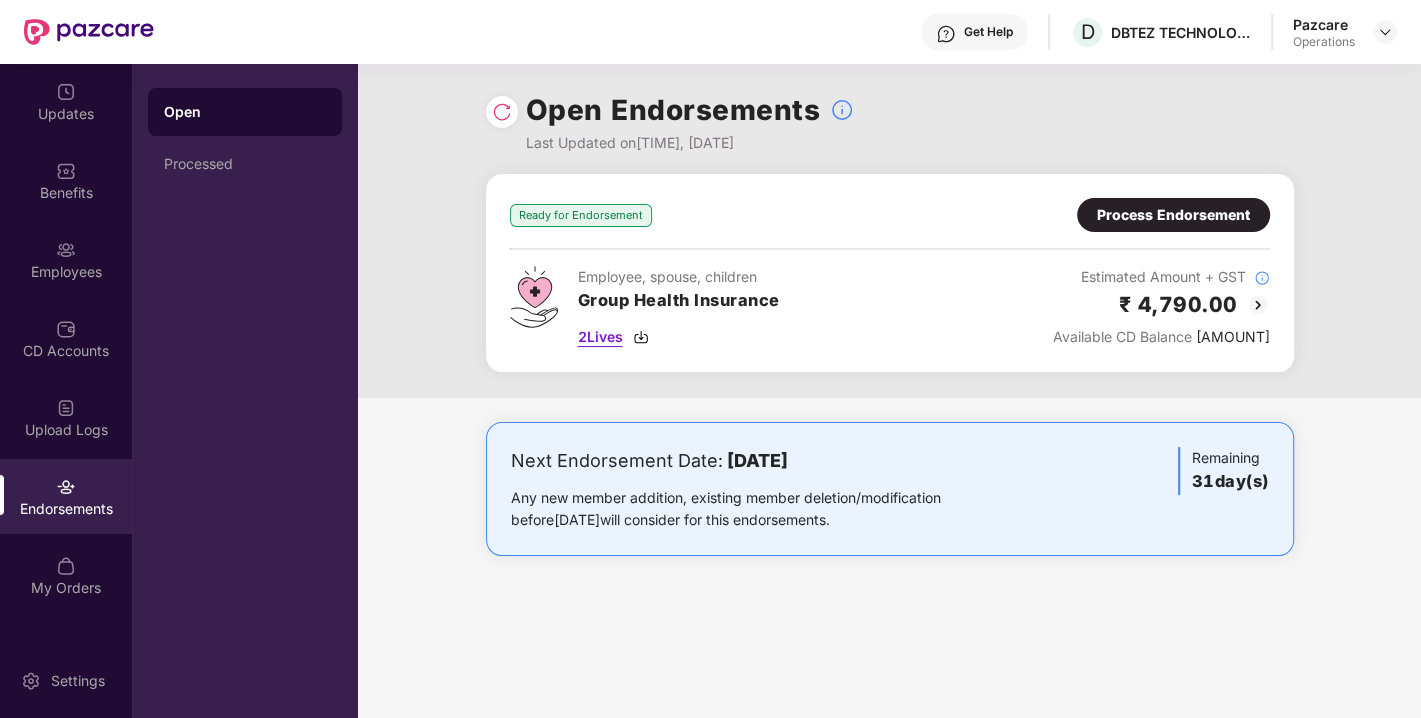 click at bounding box center [641, 337] 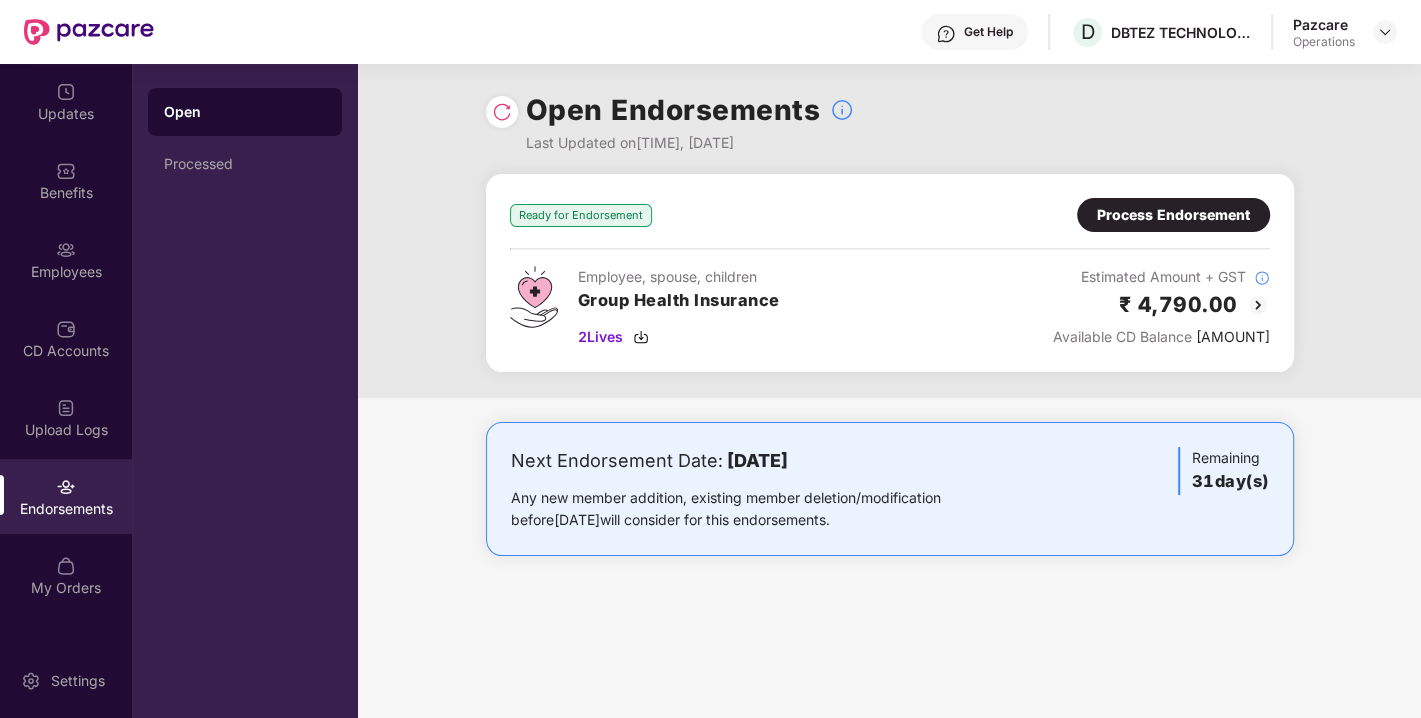 click on "Process Endorsement" at bounding box center [1173, 215] 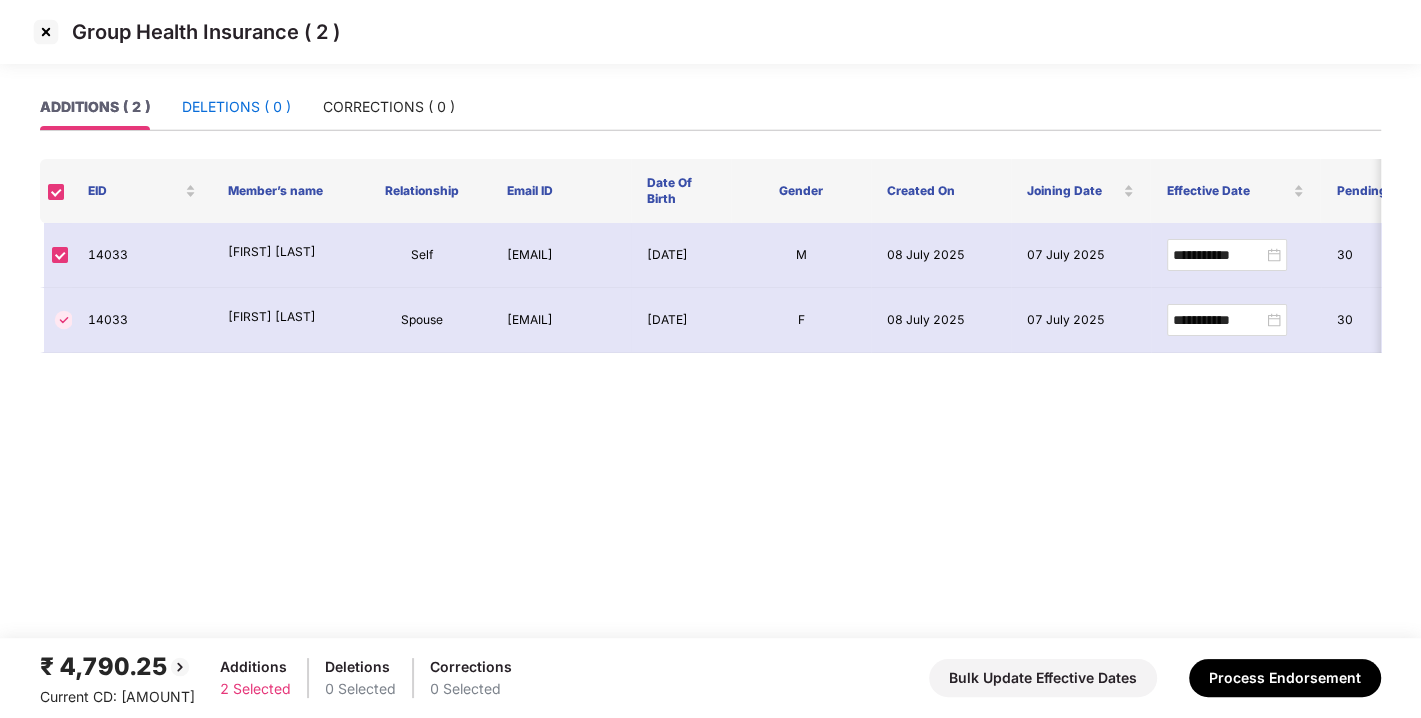 click on "DELETIONS ( 0 )" at bounding box center (236, 107) 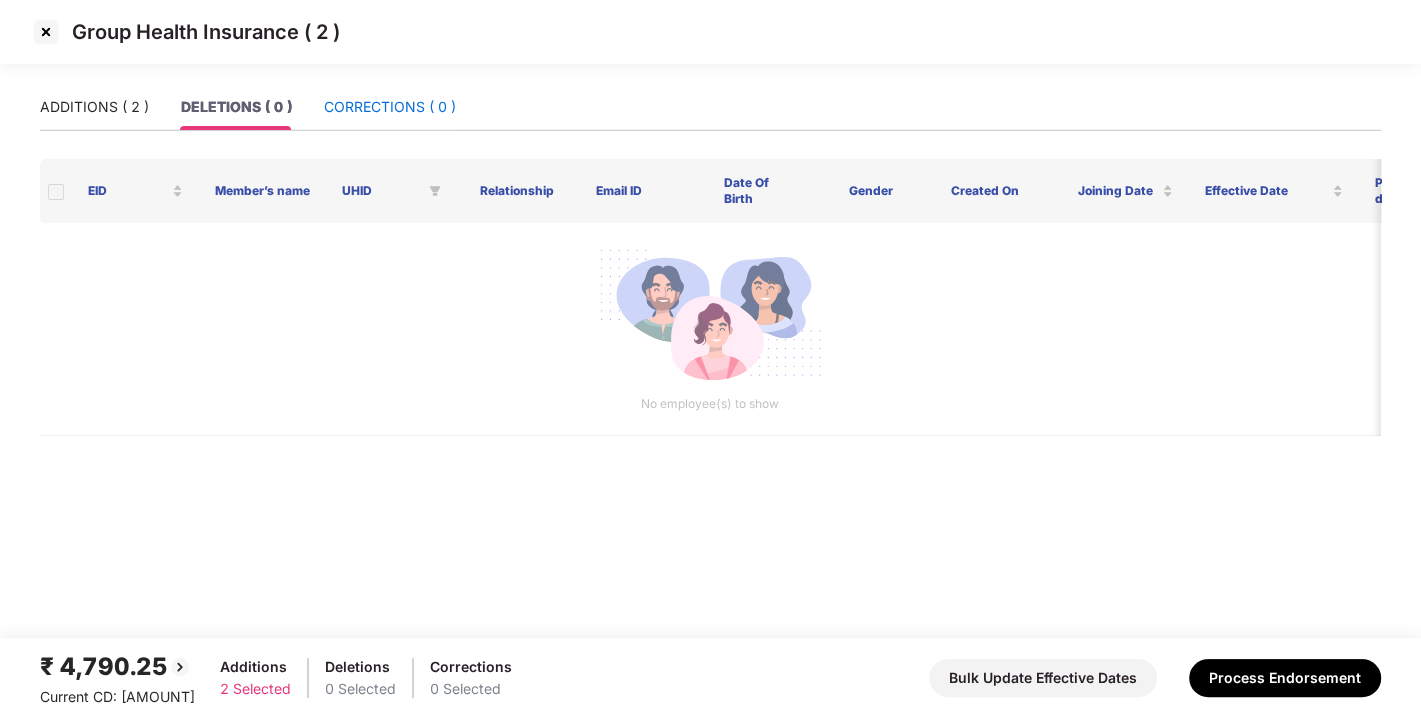 click on "CORRECTIONS ( 0 )" at bounding box center (390, 107) 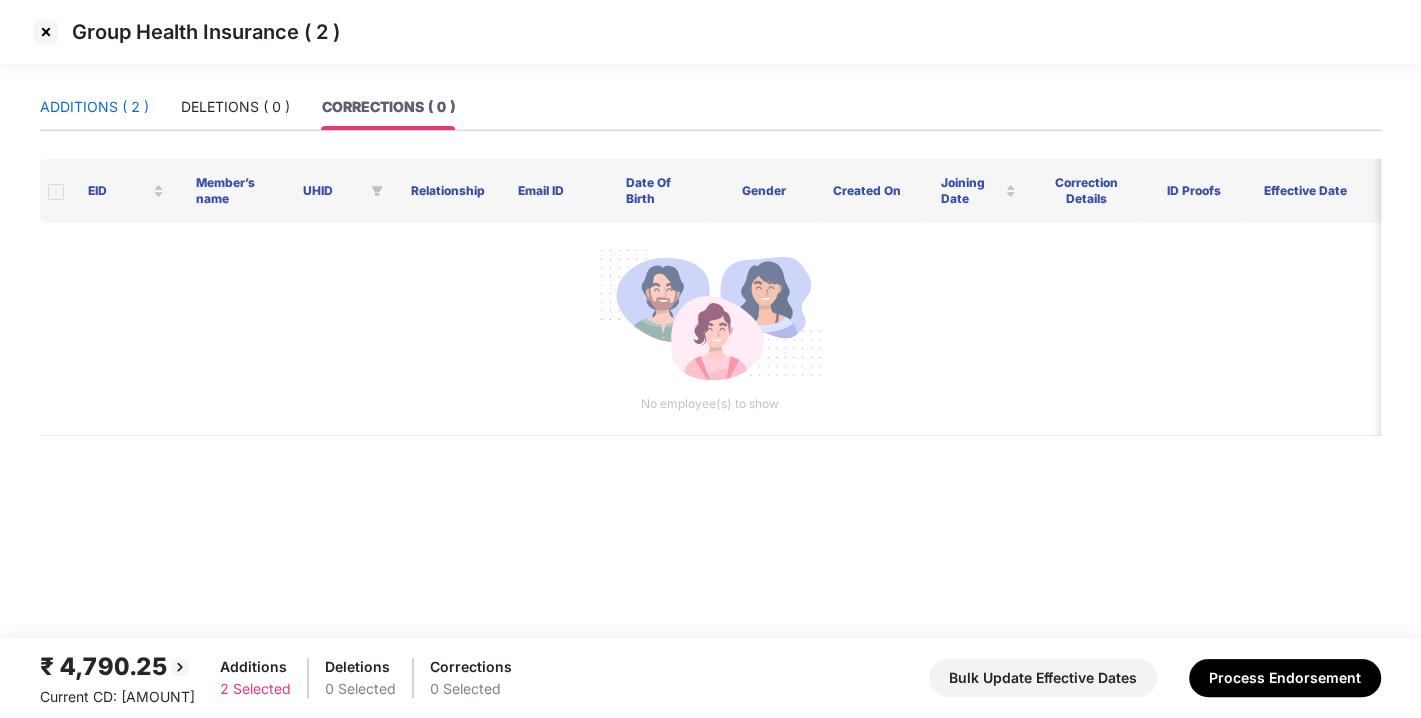 click on "ADDITIONS ( 2 )" at bounding box center [94, 107] 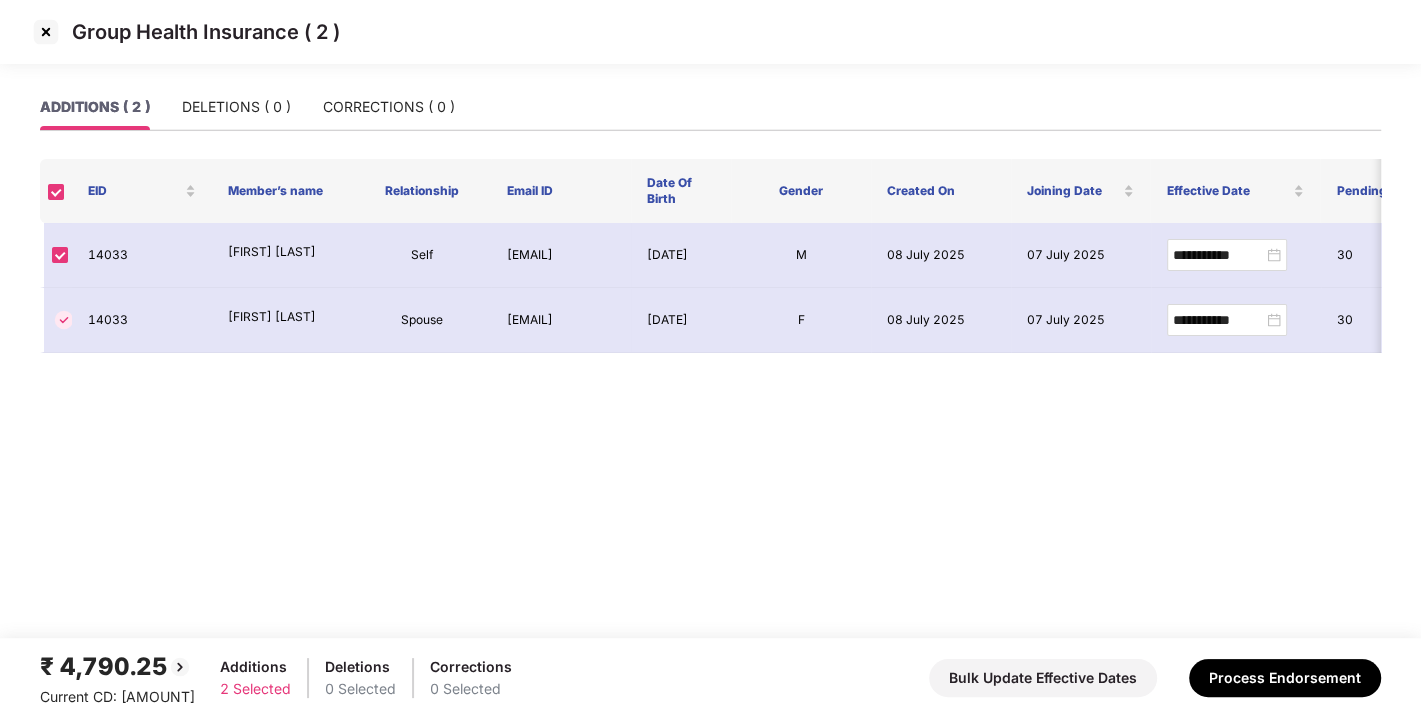 click on "ADDITIONS ( 2 ) DELETIONS ( 0 ) CORRECTIONS ( 0 )" at bounding box center [247, 107] 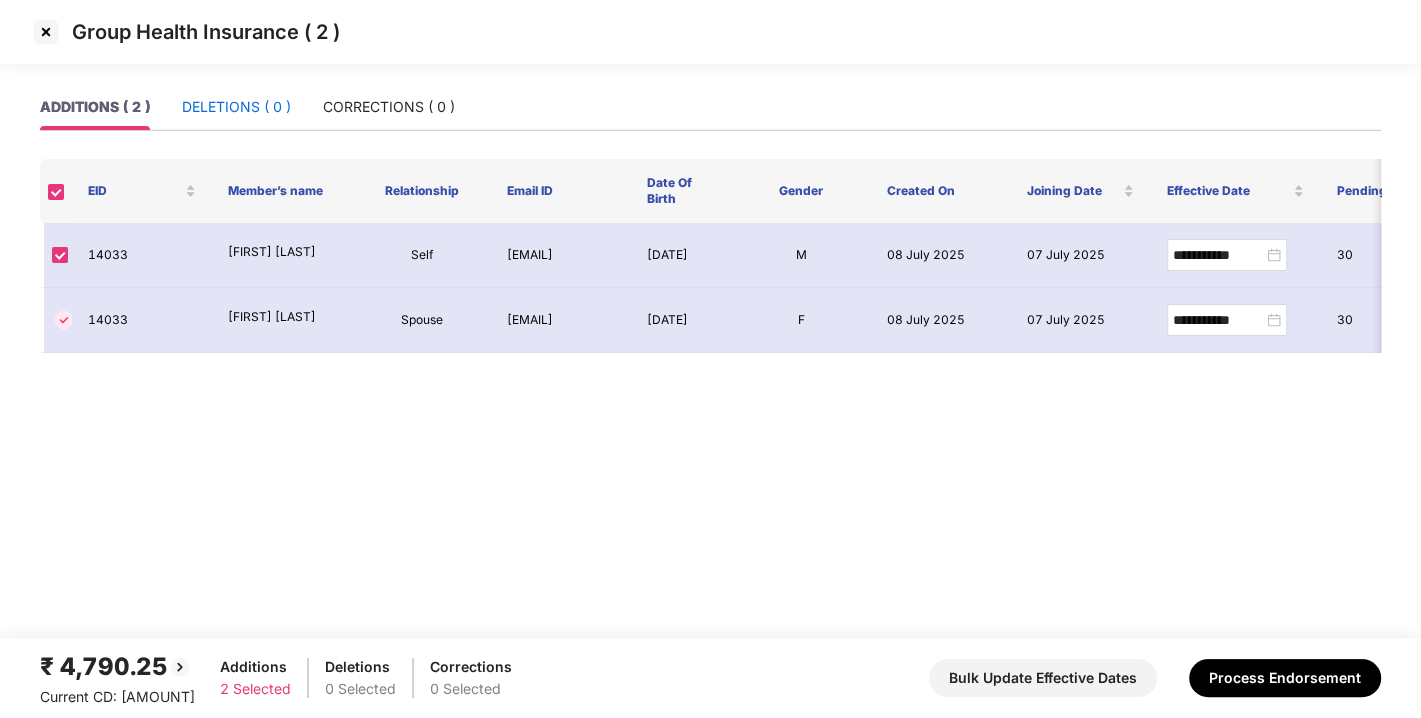click on "DELETIONS ( 0 )" at bounding box center [236, 107] 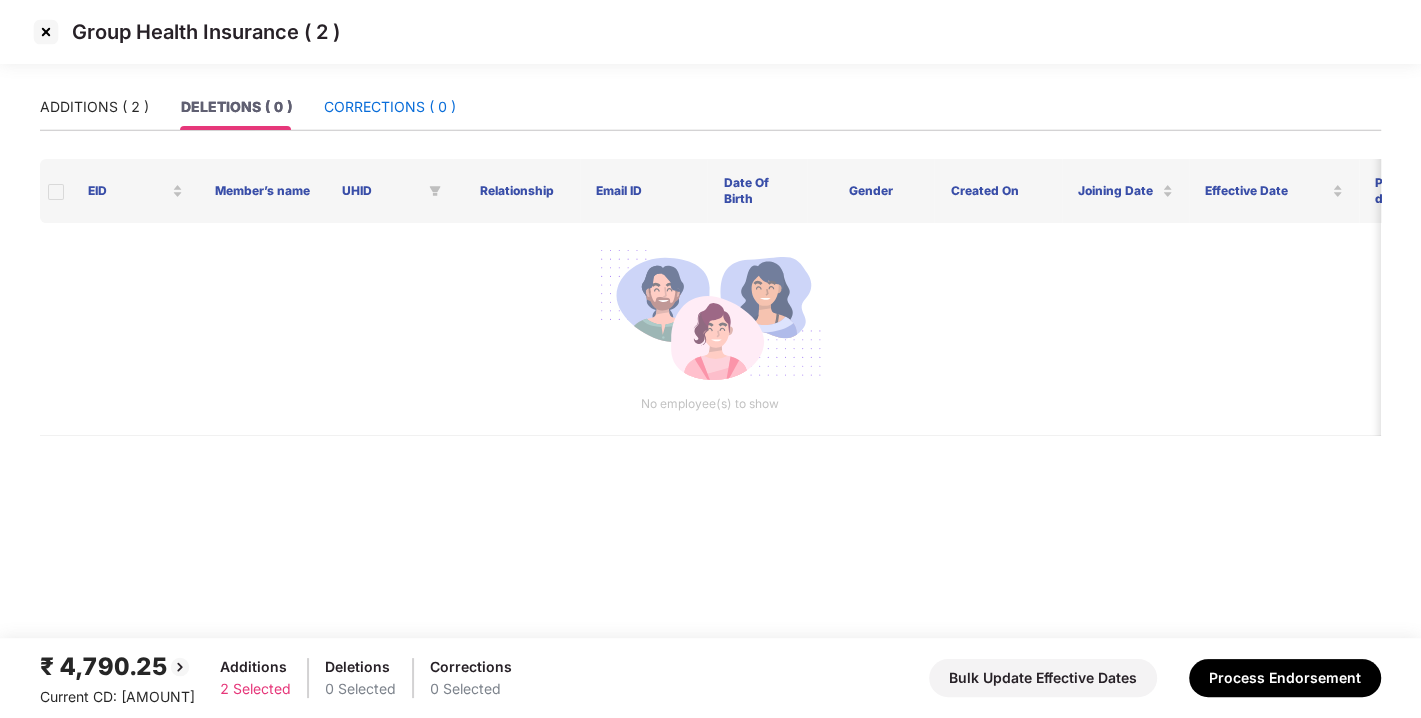 click on "CORRECTIONS ( 0 )" at bounding box center [390, 107] 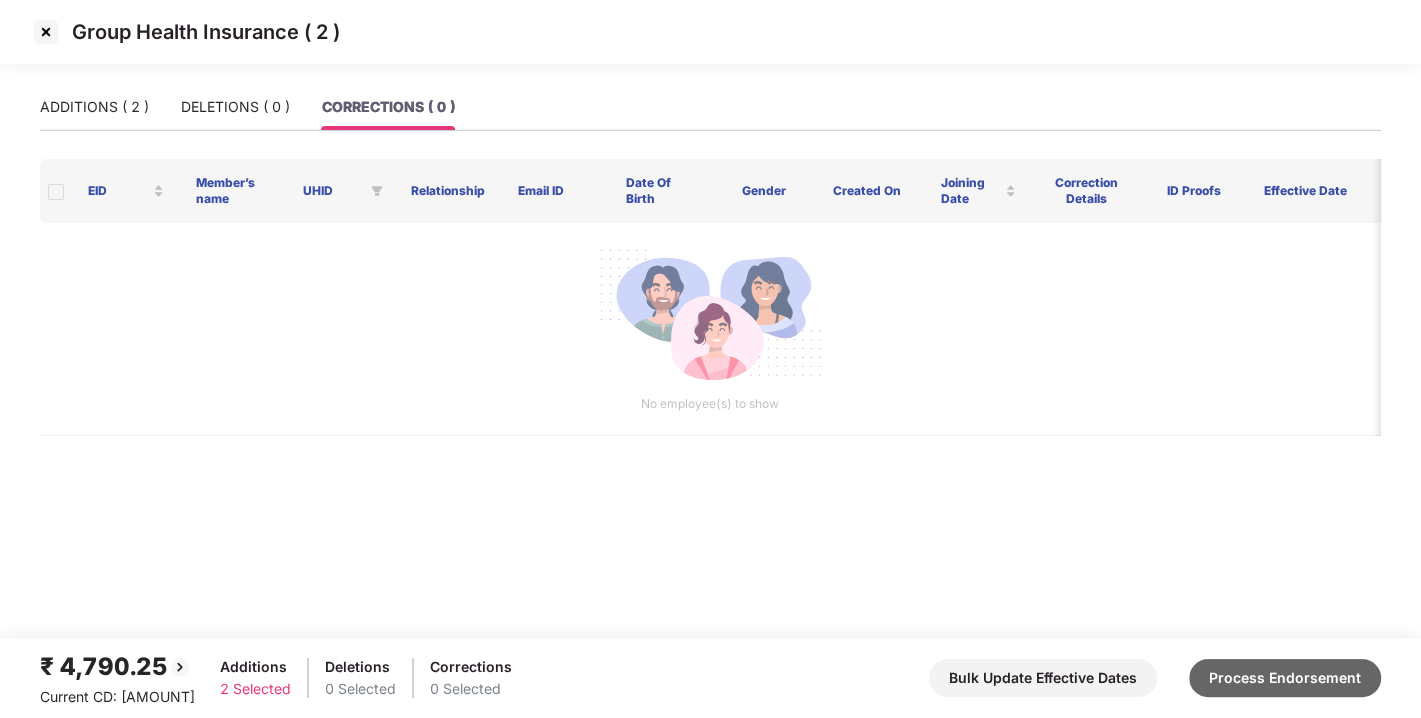 click on "Process Endorsement" at bounding box center (1285, 678) 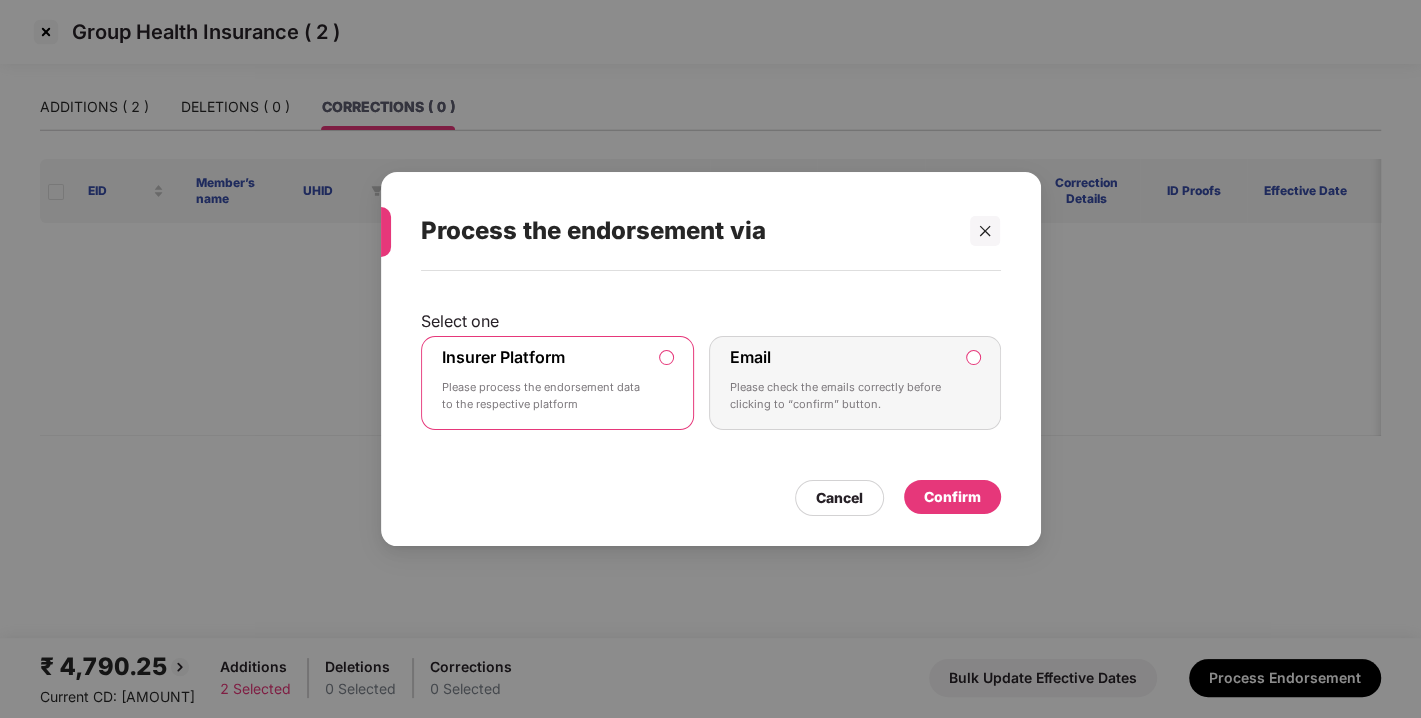 click on "Confirm" at bounding box center (952, 497) 